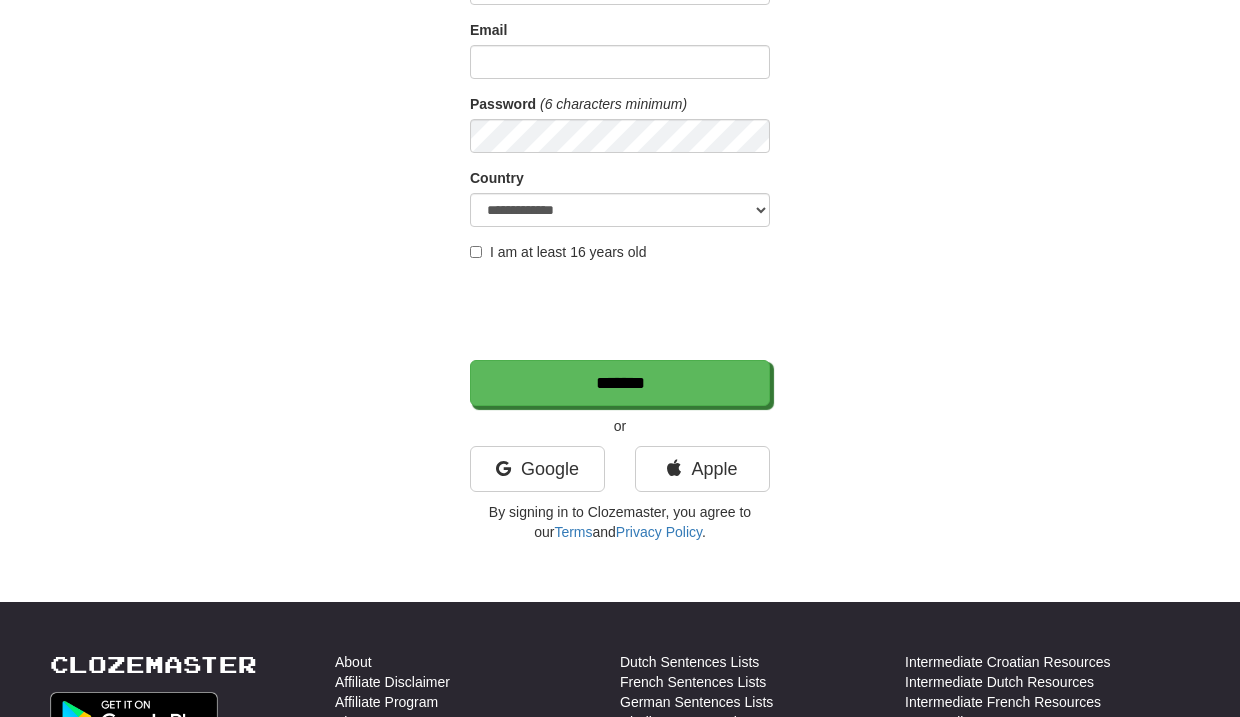 scroll, scrollTop: 223, scrollLeft: 0, axis: vertical 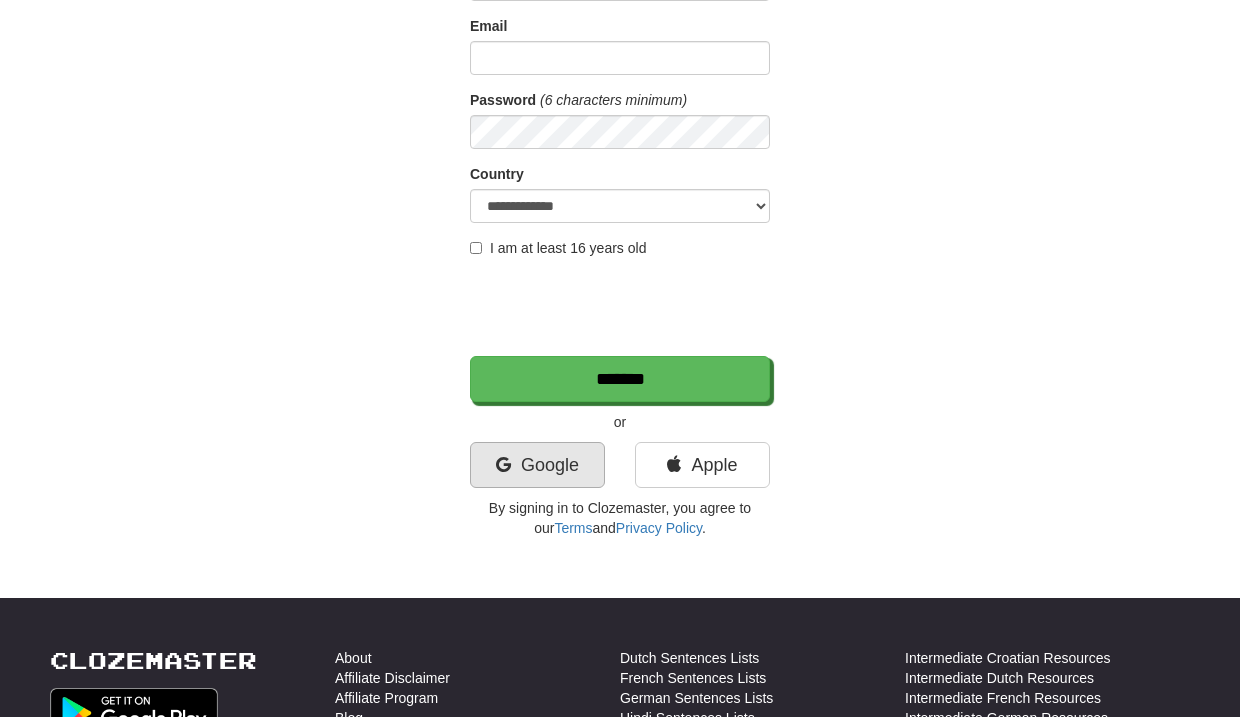 click on "Google" at bounding box center [537, 465] 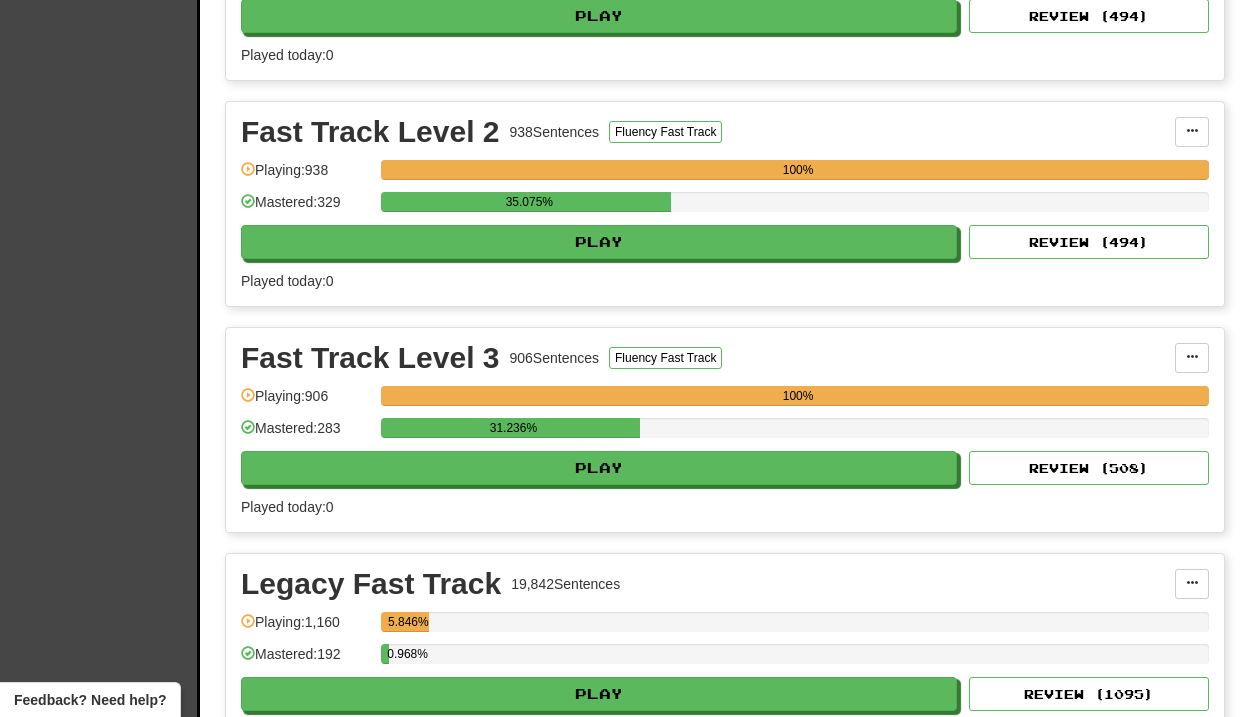 scroll, scrollTop: 592, scrollLeft: 0, axis: vertical 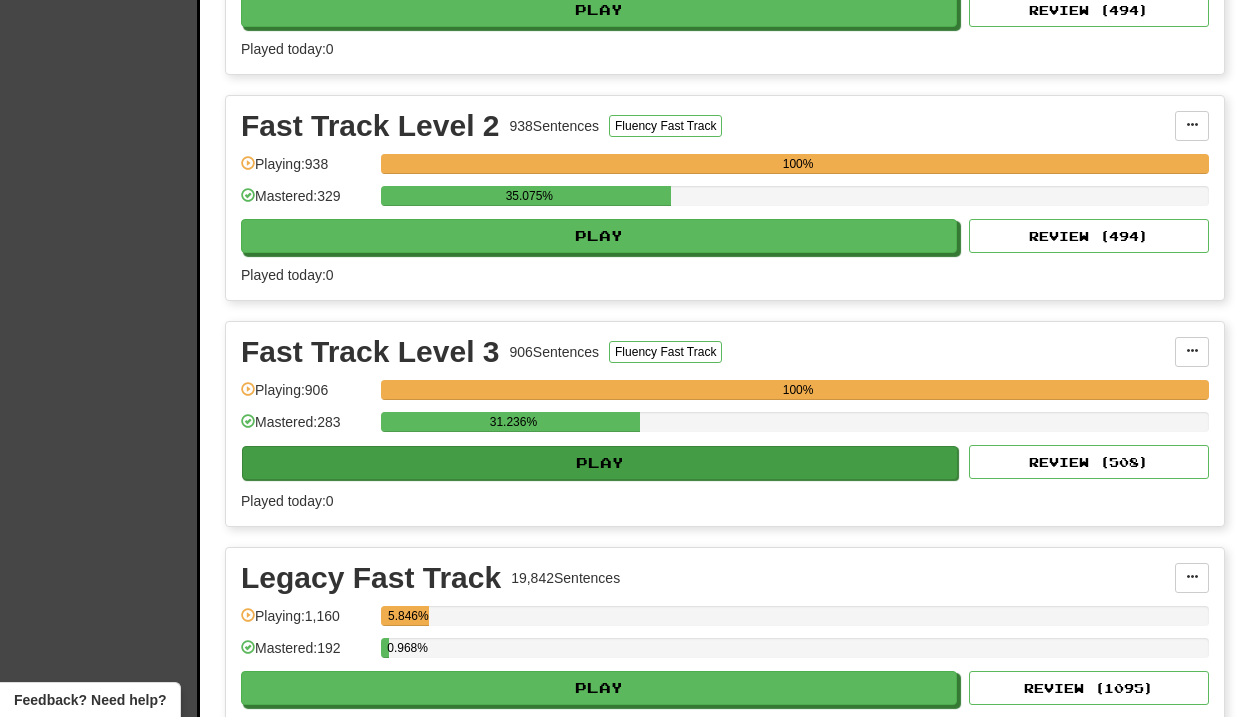 click on "Play" at bounding box center [600, 463] 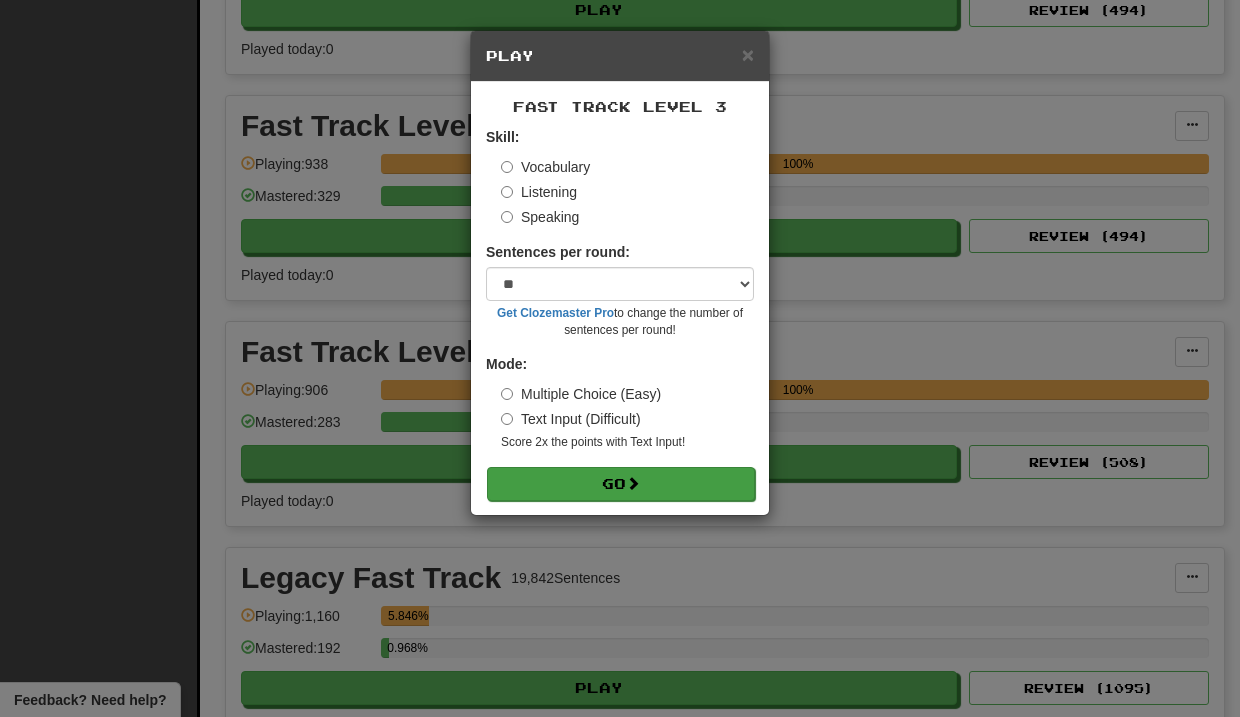 click at bounding box center [633, 483] 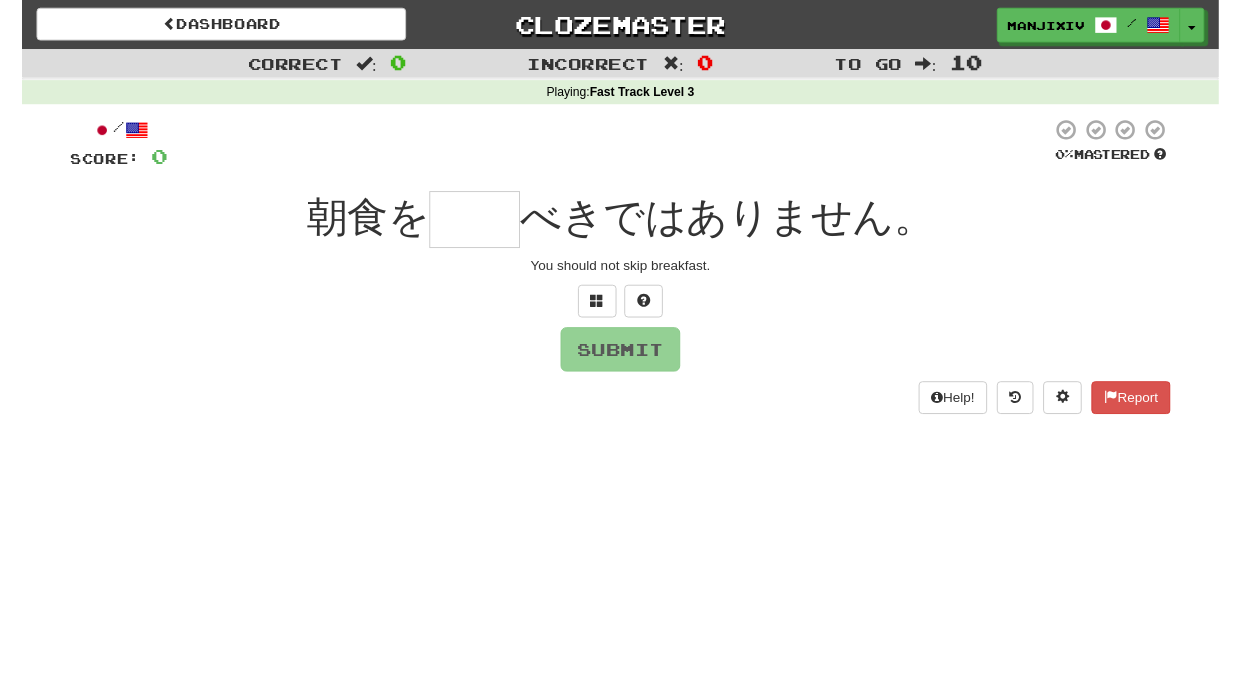scroll, scrollTop: 0, scrollLeft: 0, axis: both 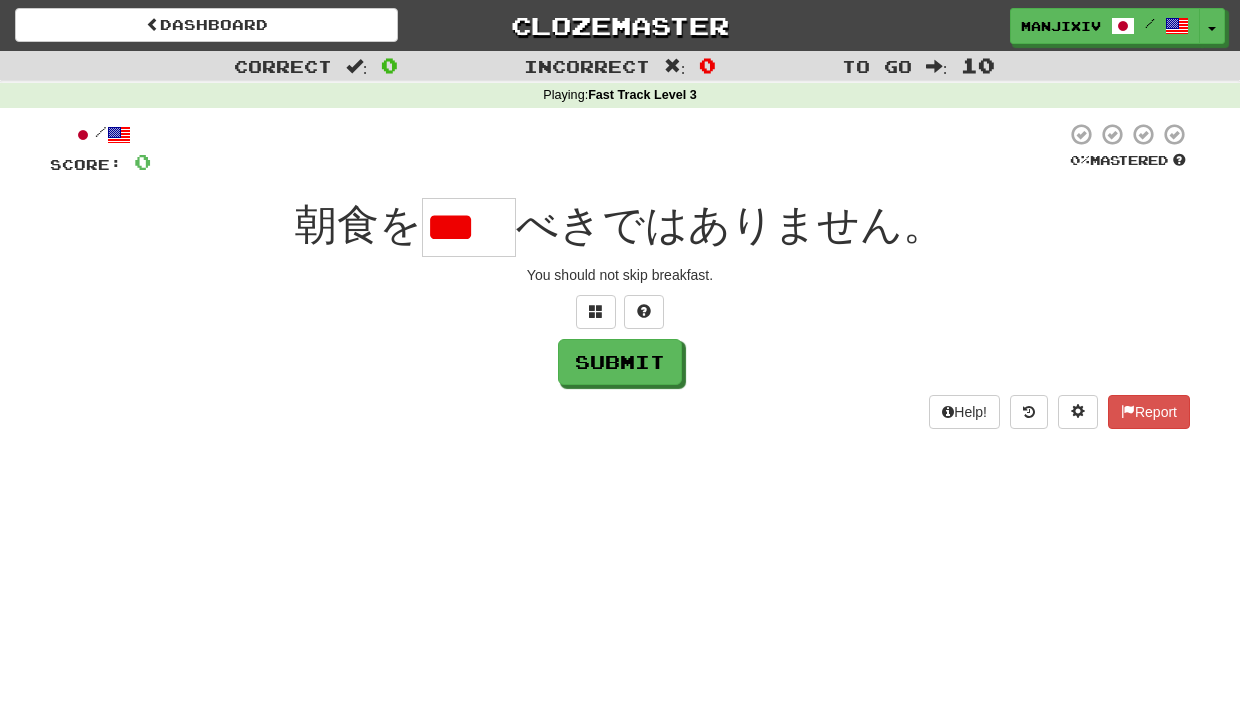click on "***" at bounding box center [469, 227] 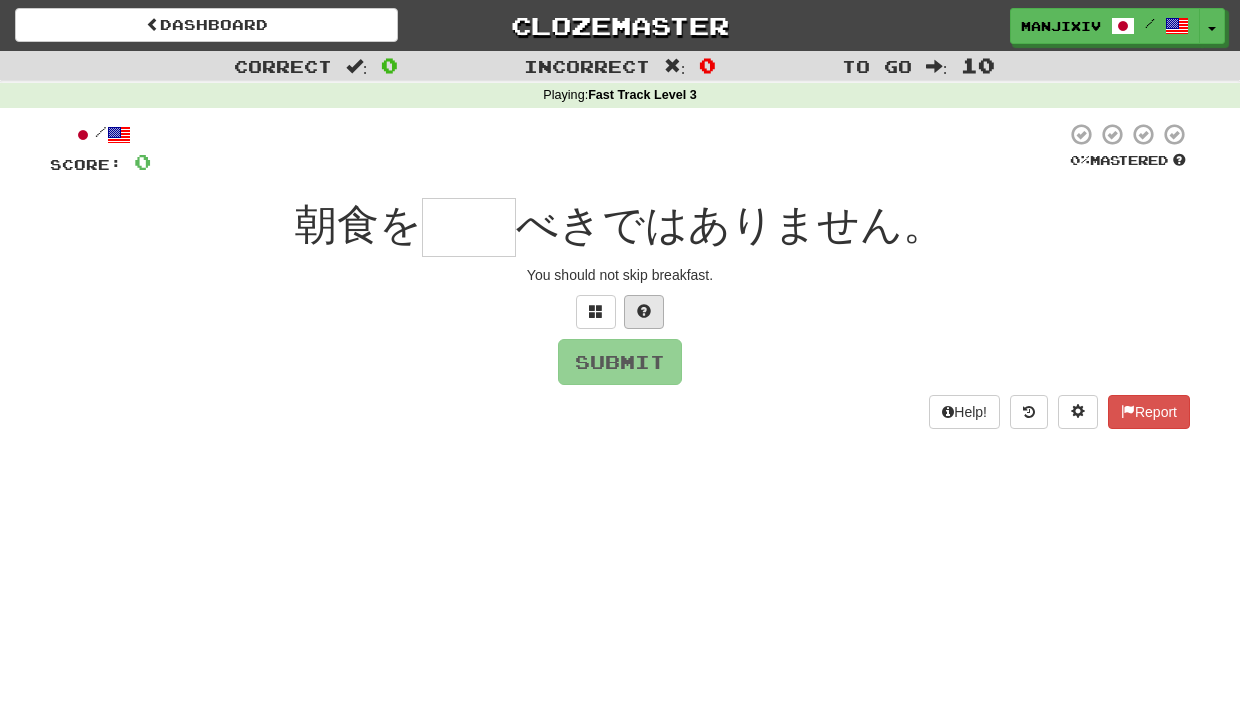 click at bounding box center [644, 311] 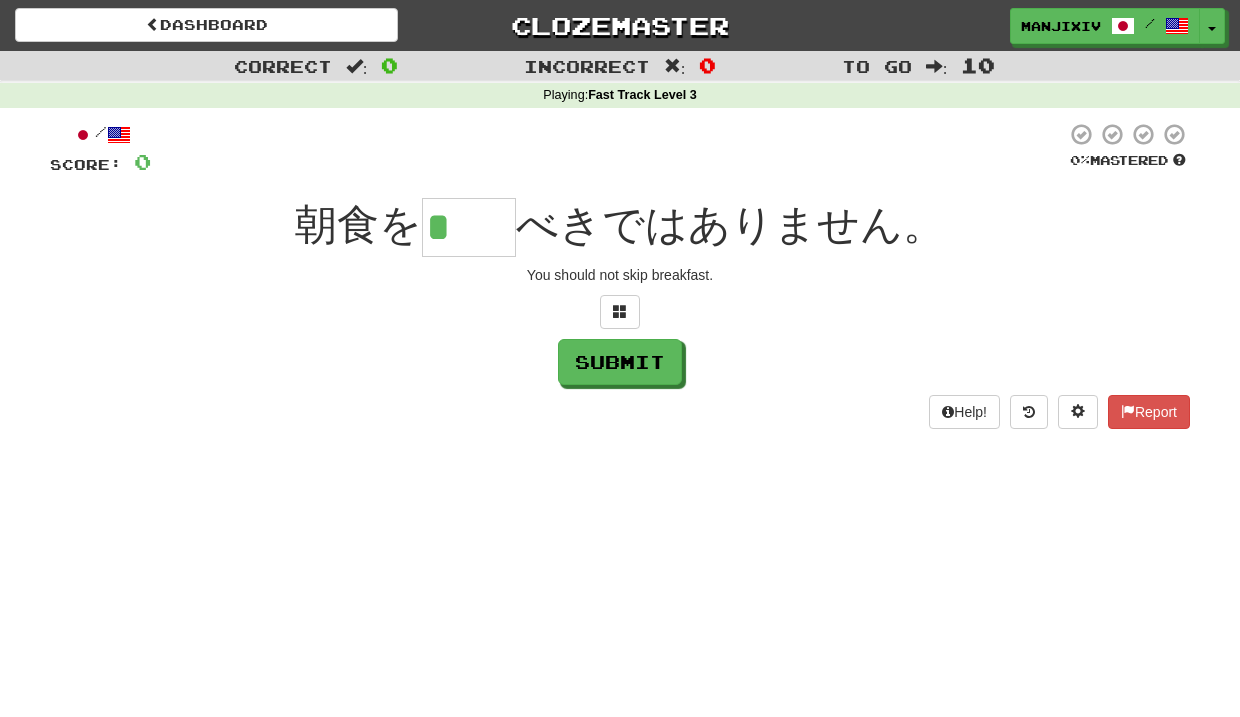 drag, startPoint x: 494, startPoint y: 234, endPoint x: 421, endPoint y: 214, distance: 75.690155 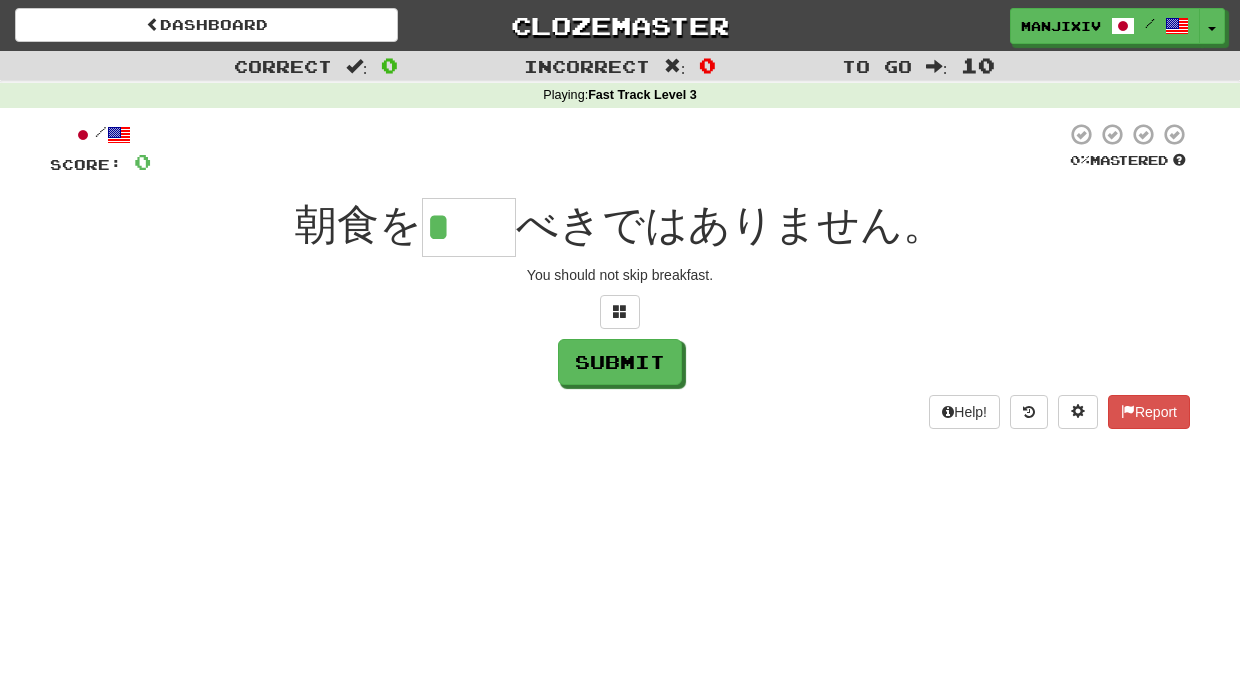 click on "*" at bounding box center [469, 227] 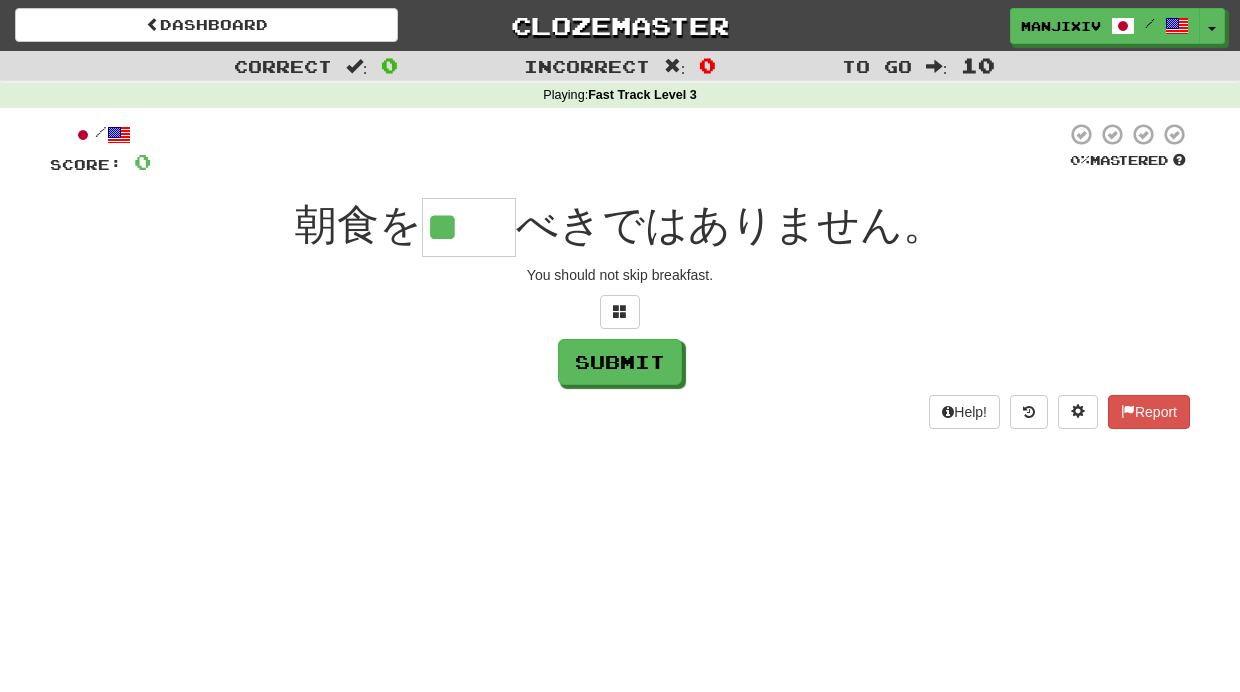 type on "**" 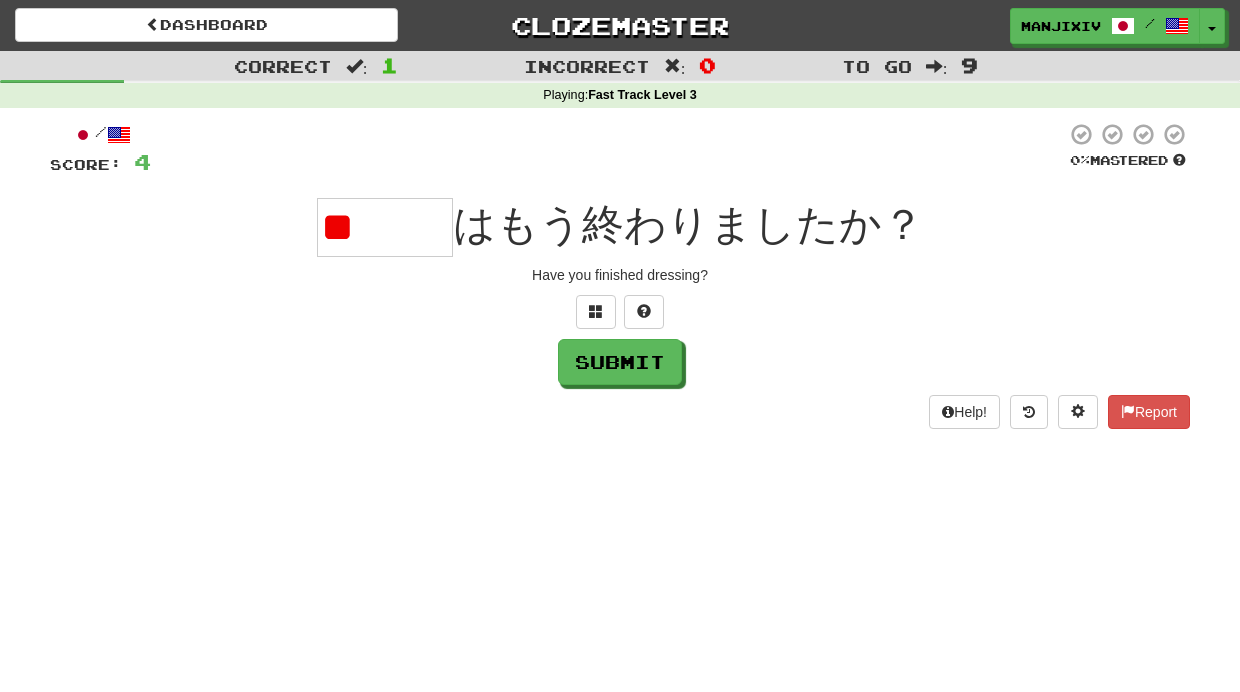 type on "*" 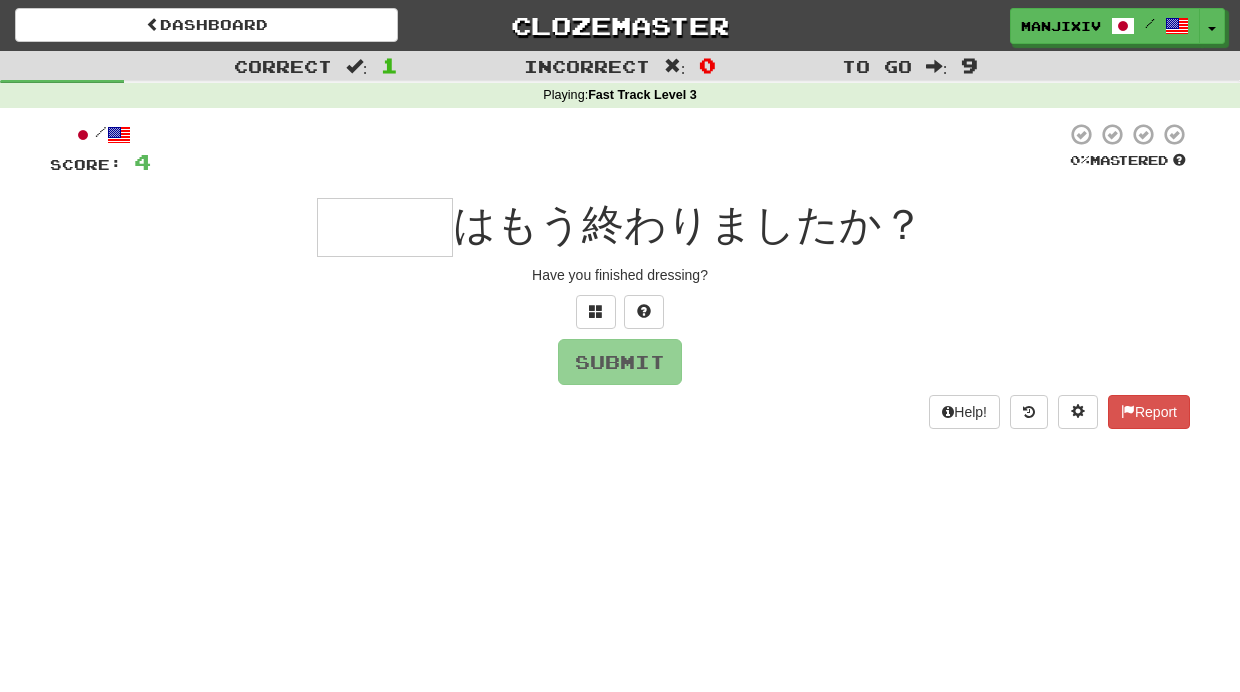 click at bounding box center [385, 227] 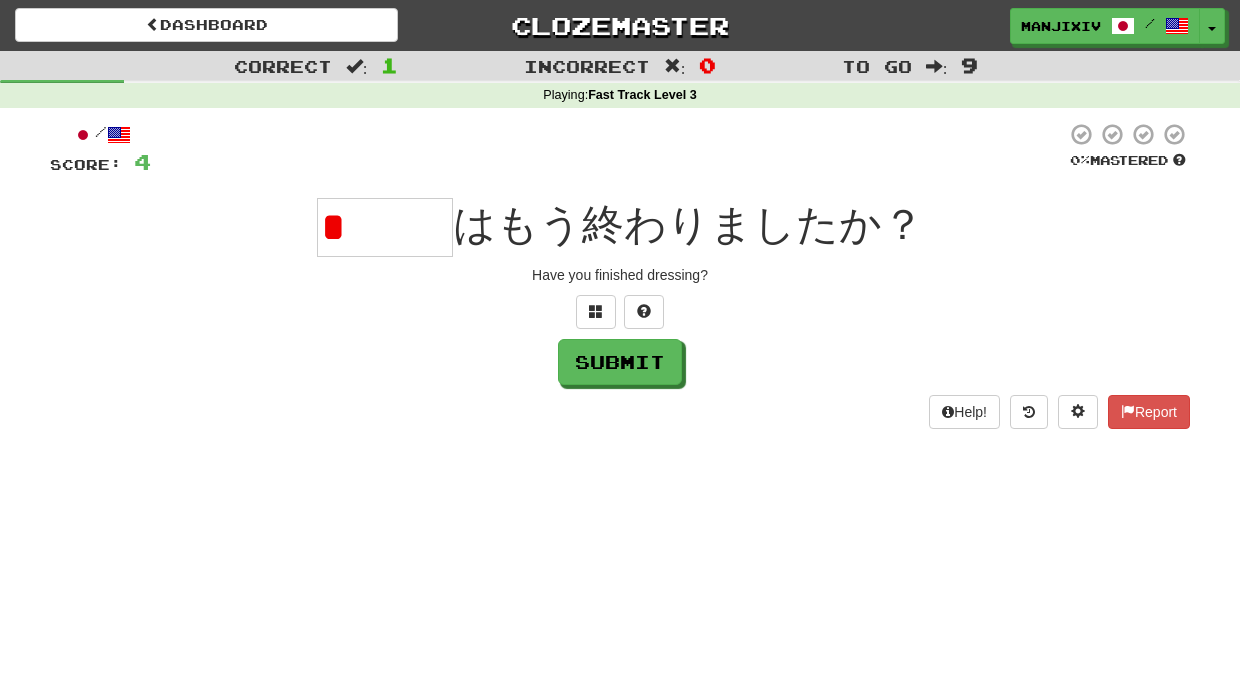 type on "*" 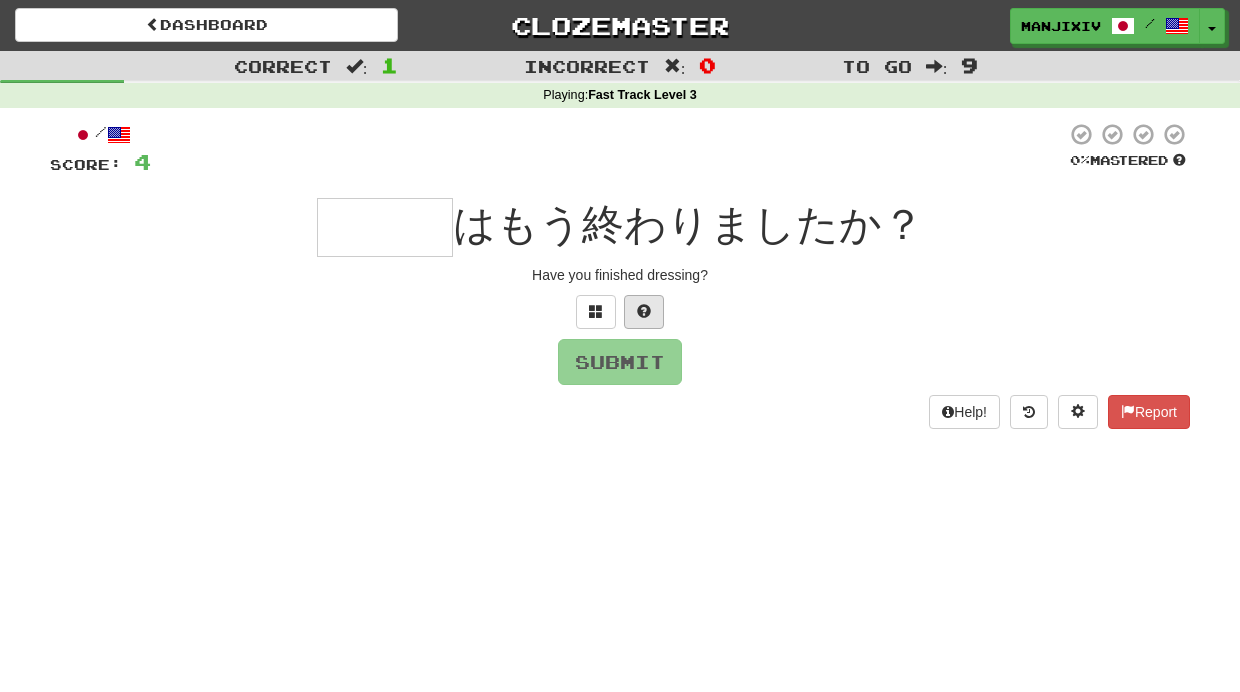 click at bounding box center [644, 311] 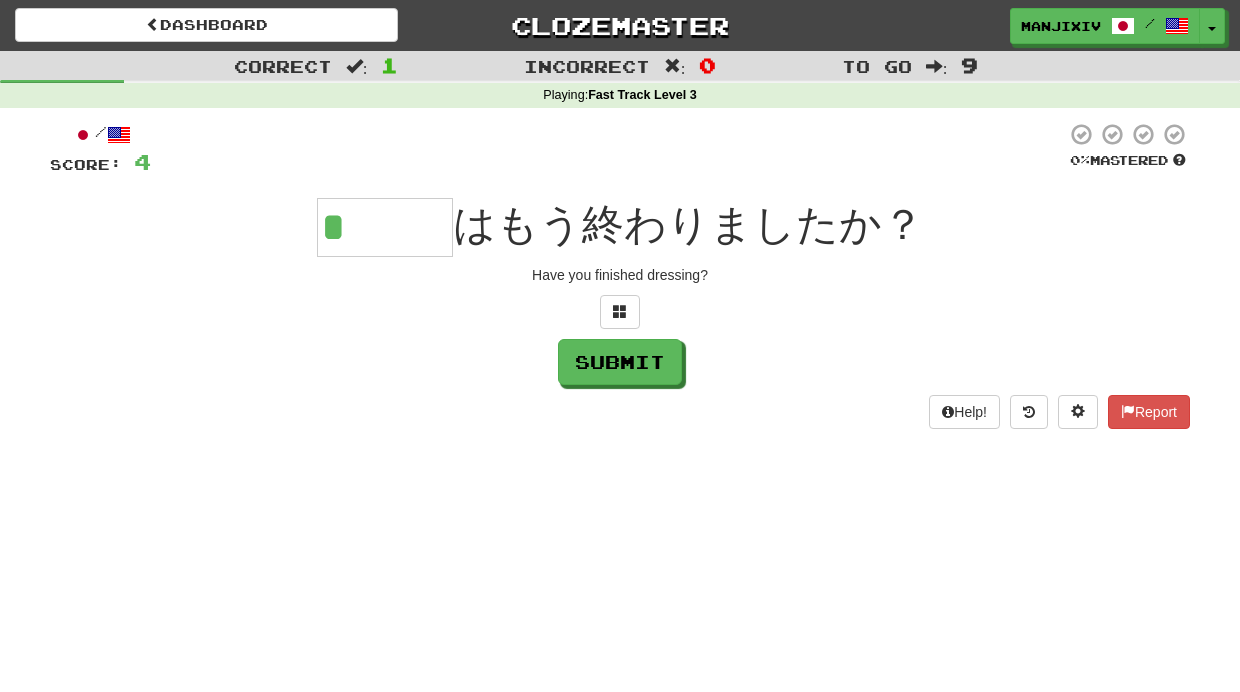 click on "*" at bounding box center [385, 227] 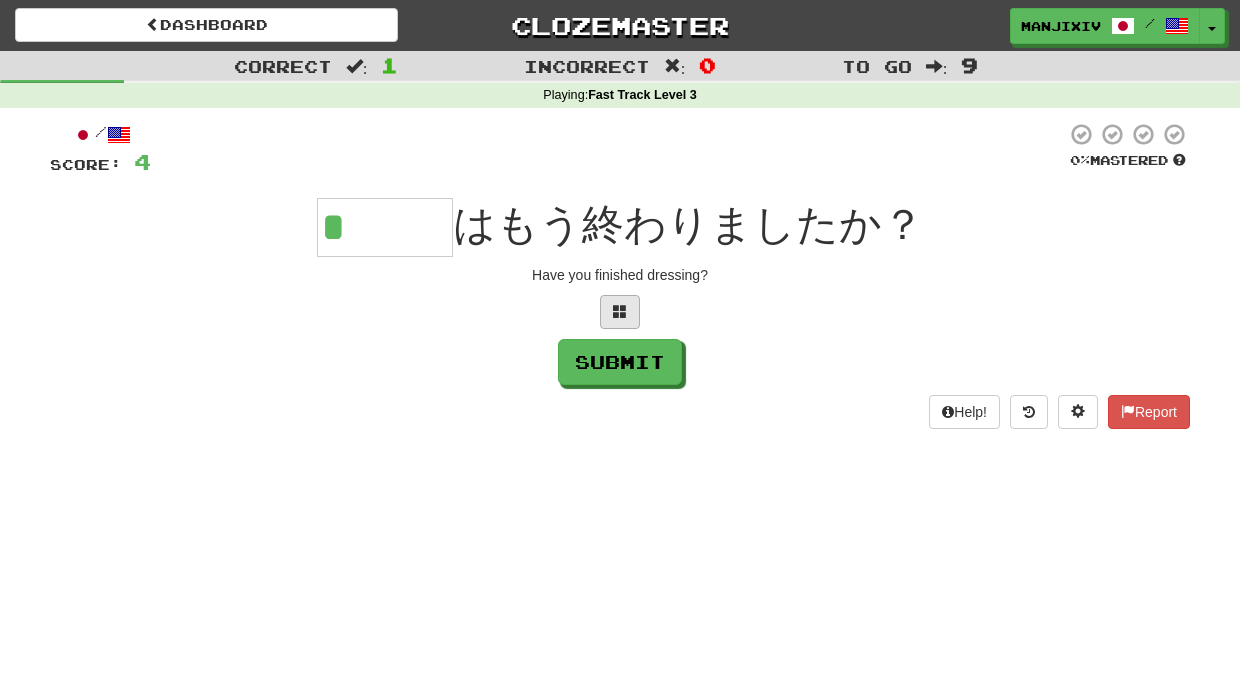 click at bounding box center [620, 311] 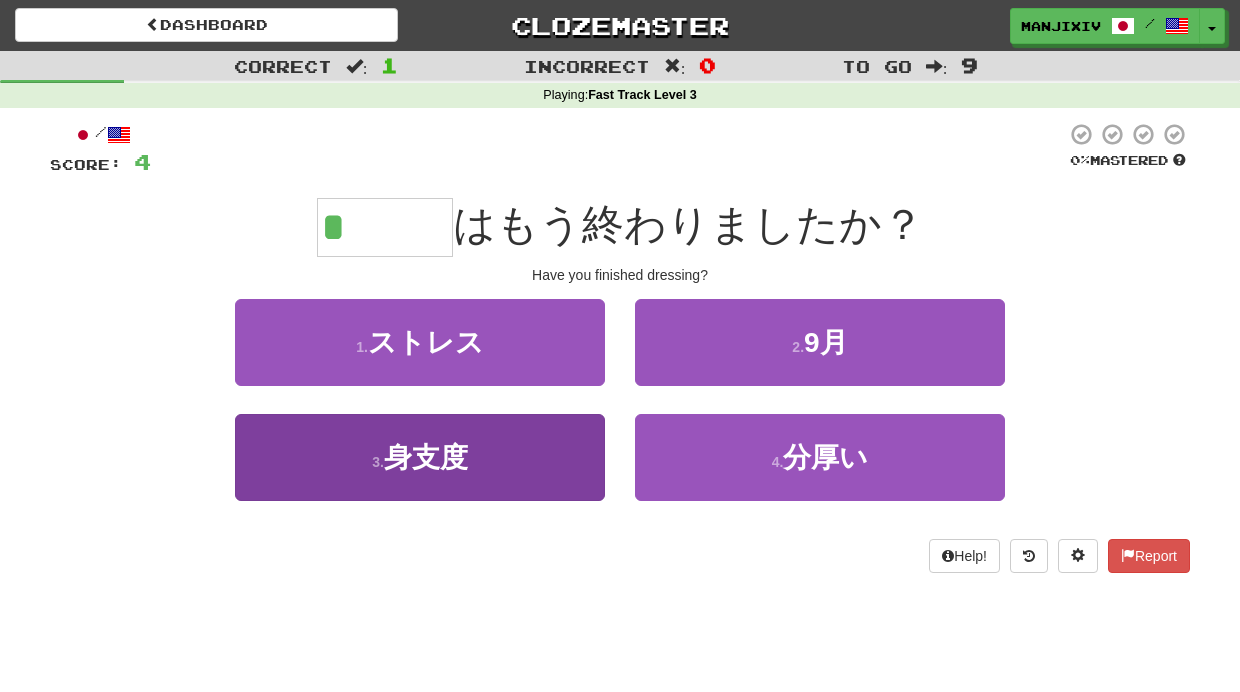 click on "身支度" at bounding box center [426, 457] 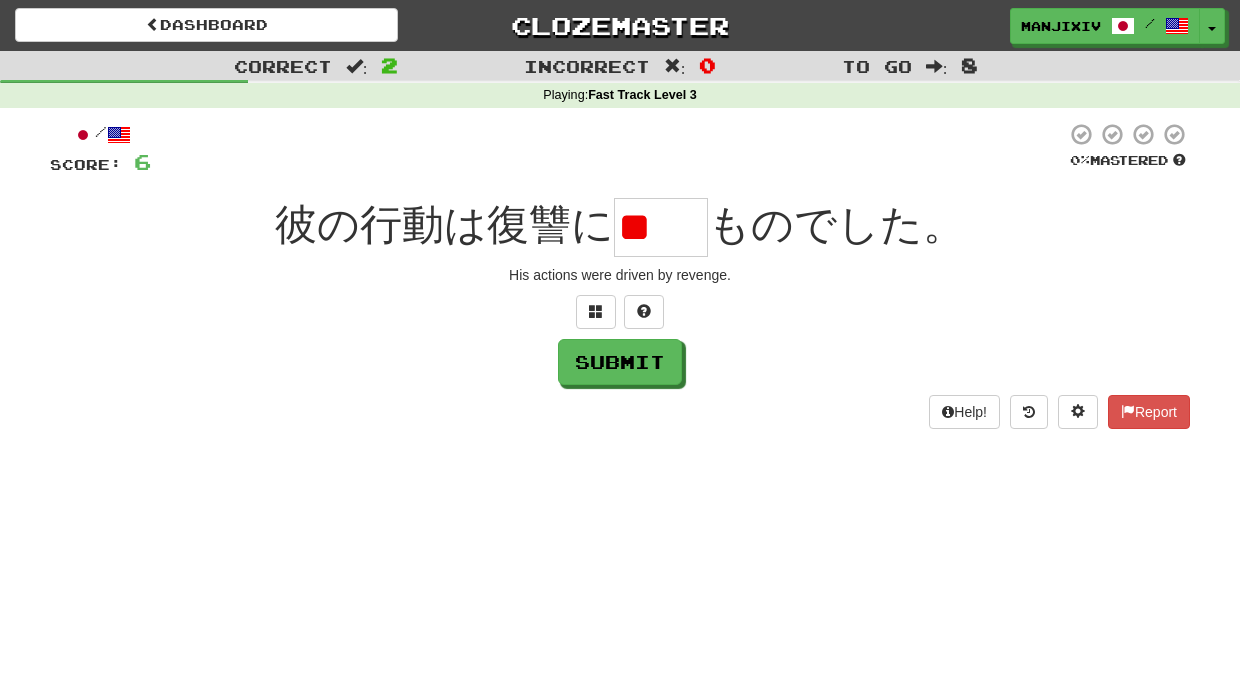 type on "*" 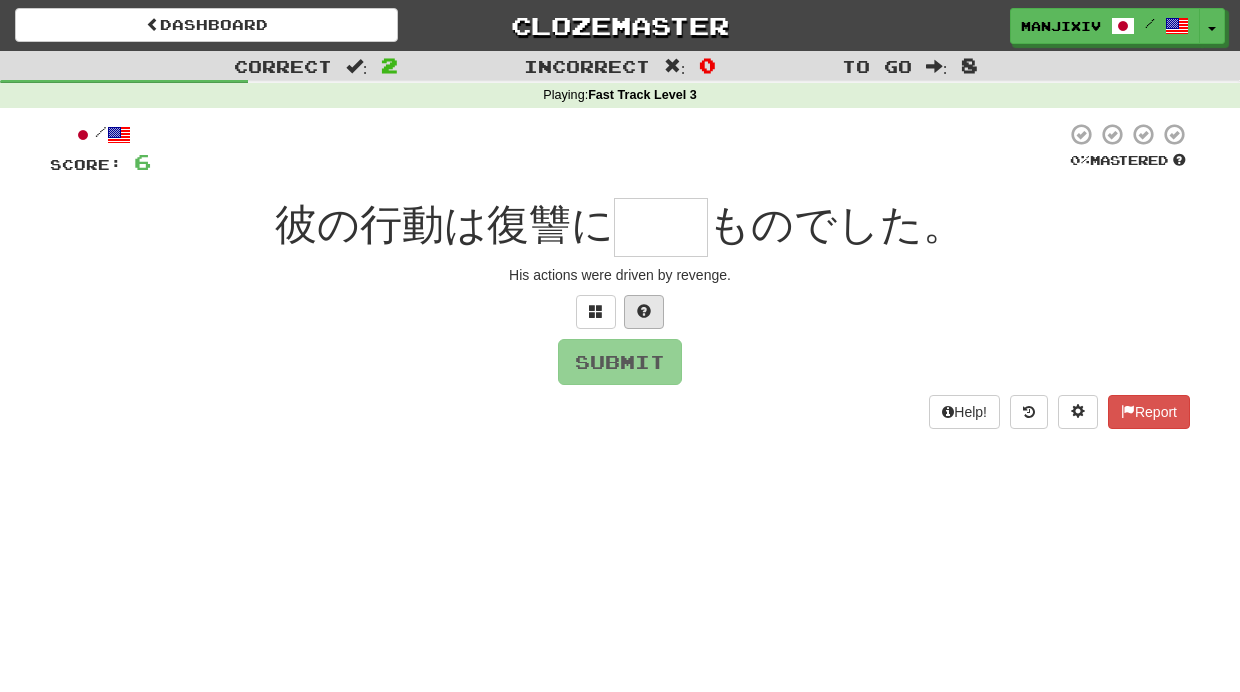 click at bounding box center (644, 312) 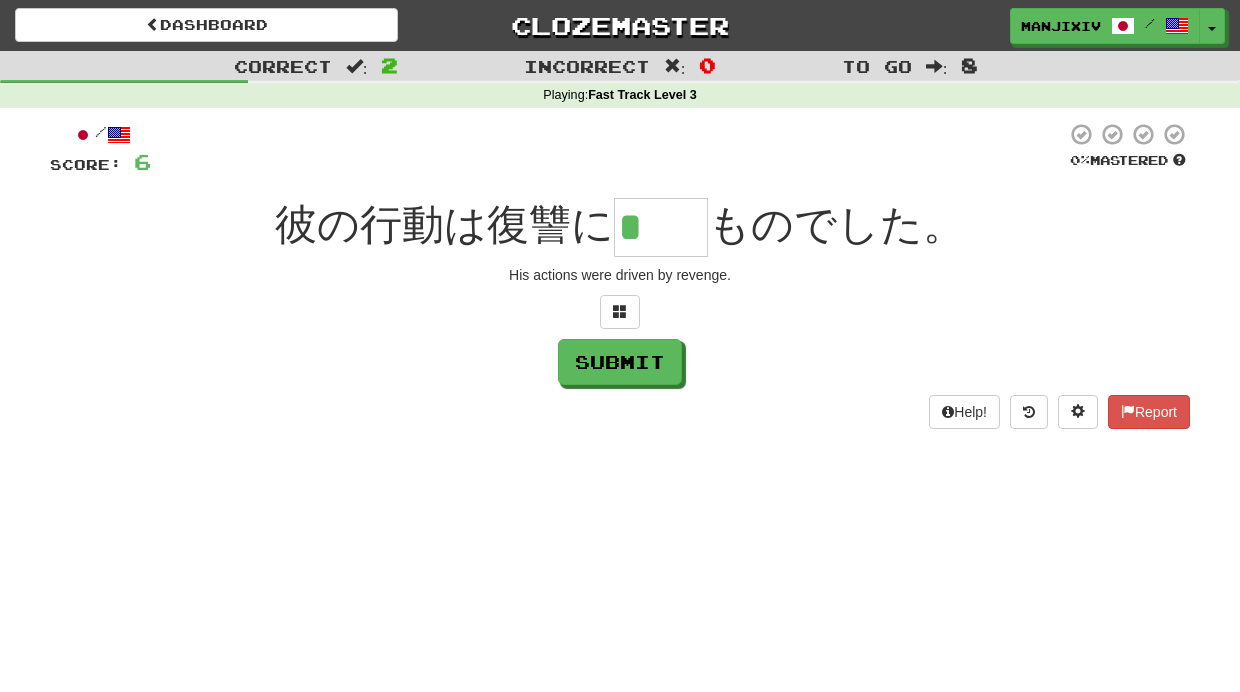 click on "*" at bounding box center (661, 227) 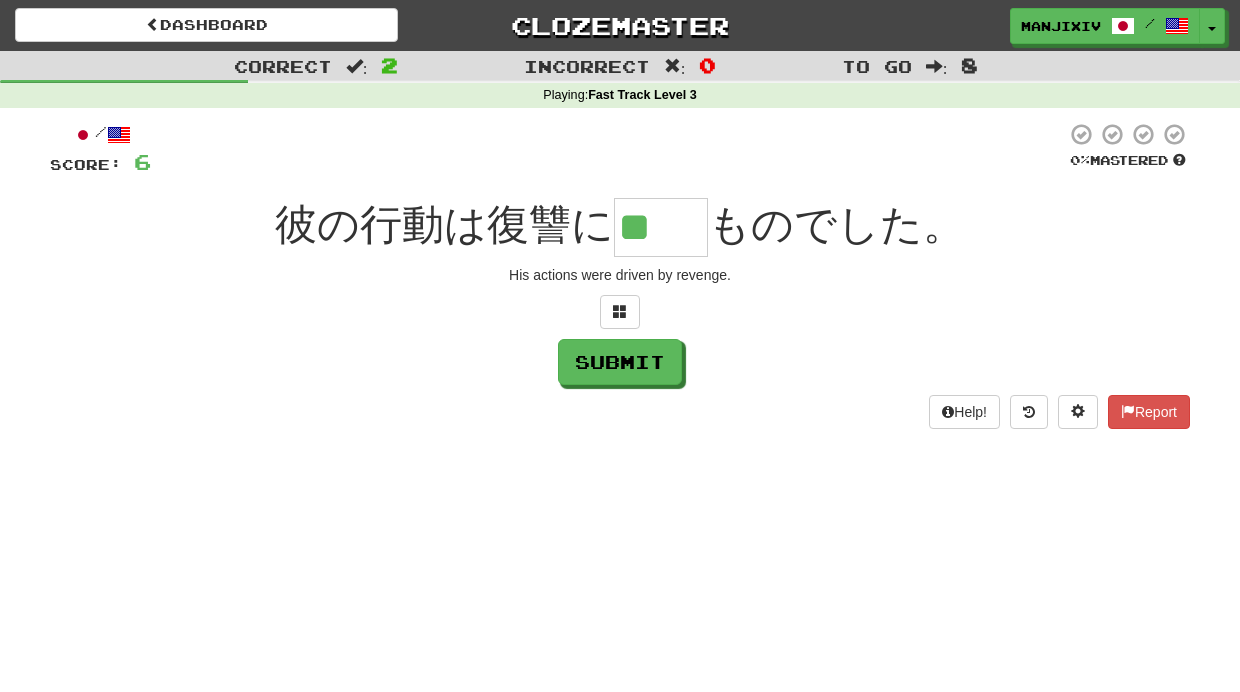 type on "**" 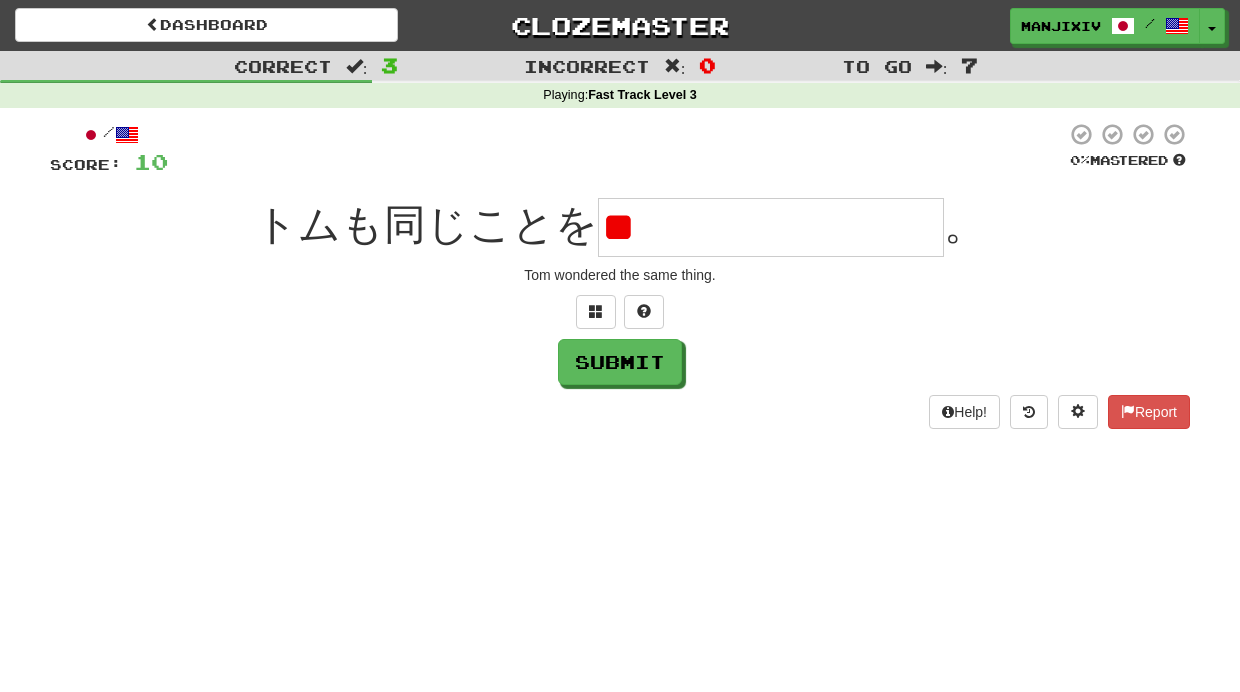 type on "*" 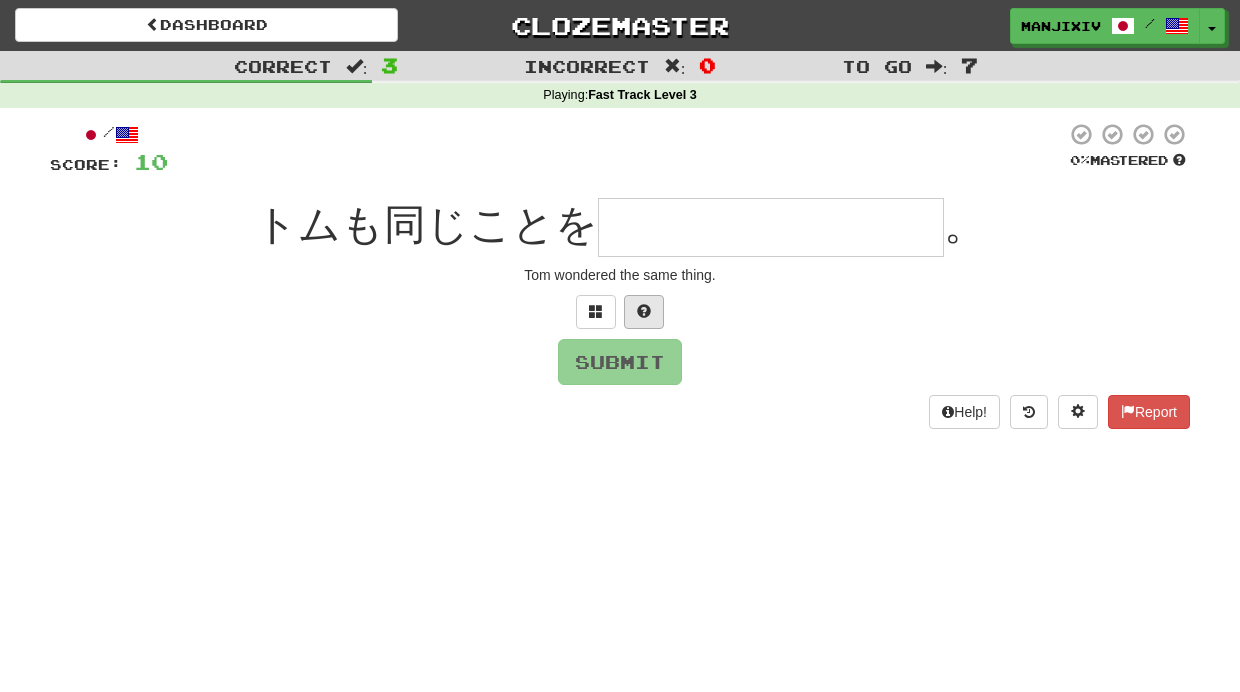 click at bounding box center [644, 312] 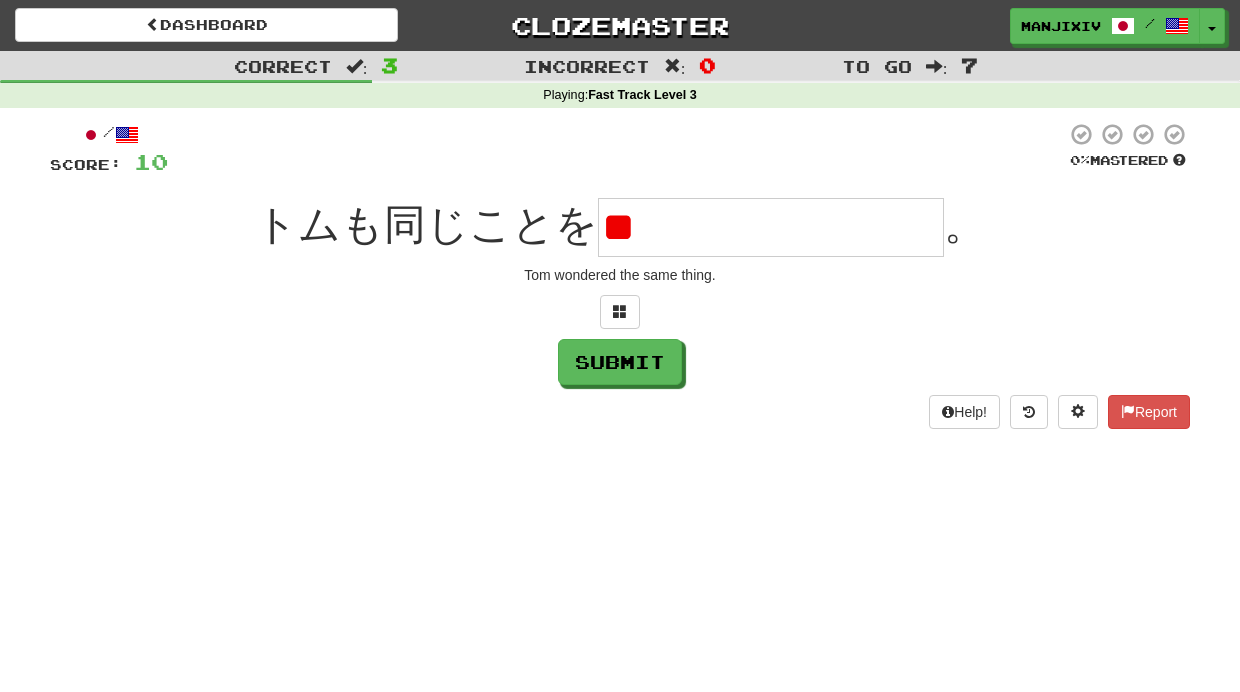 type on "*" 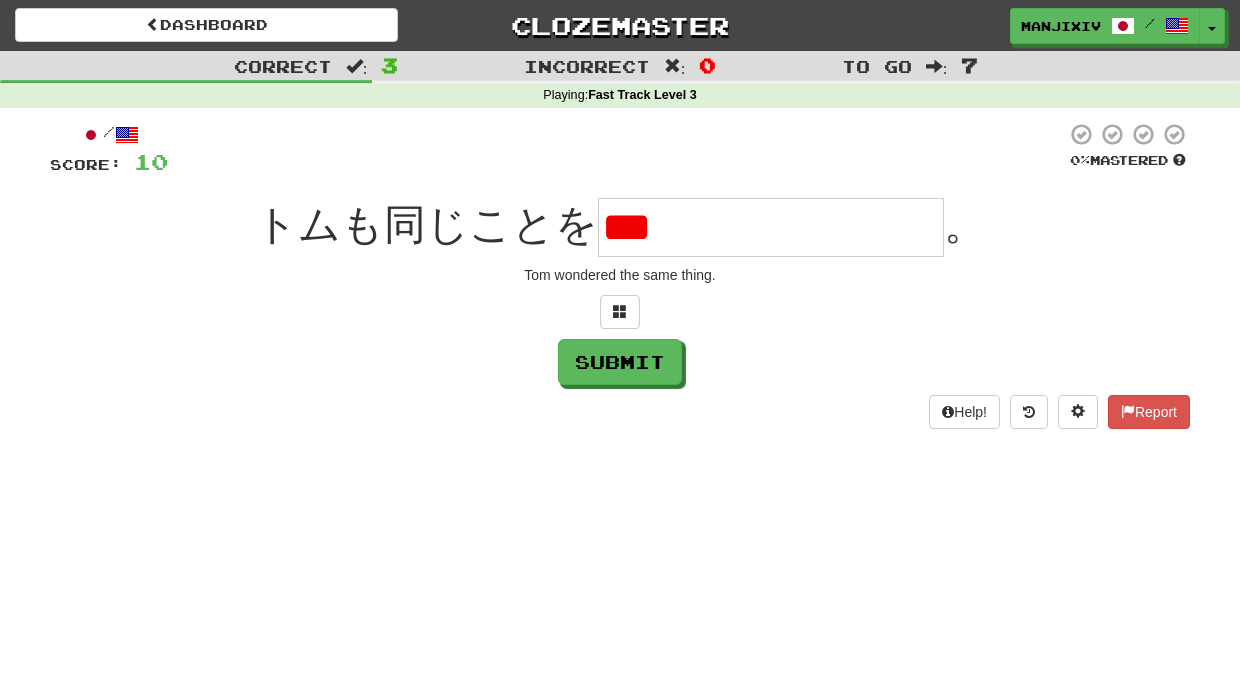 click on "Dashboard
Clozemaster
ManjiXIV
/
Toggle Dropdown
Dashboard
Leaderboard
Activity Feed
Notifications
Profile
Discussions
日本語
/
English
Streak:
260
Review:
2,594
Points Today: 0
Languages
Account
Logout
ManjiXIV
/
Toggle Dropdown
Dashboard
Leaderboard
Activity Feed
Notifications
Profile
Discussions
日本語
/
English
Streak:
260
Review:
2,594
Points Today: 0
Languages
Account
Logout
clozemaster
Correct   :   3 Incorrect   :   0 To go   :   7 Playing :  Fast Track Level 3  /  Score:   10 0 %  Mastered トムも同じことを *** 。 Tom wondered the same thing. Submit  Help!  Report" at bounding box center [620, 346] 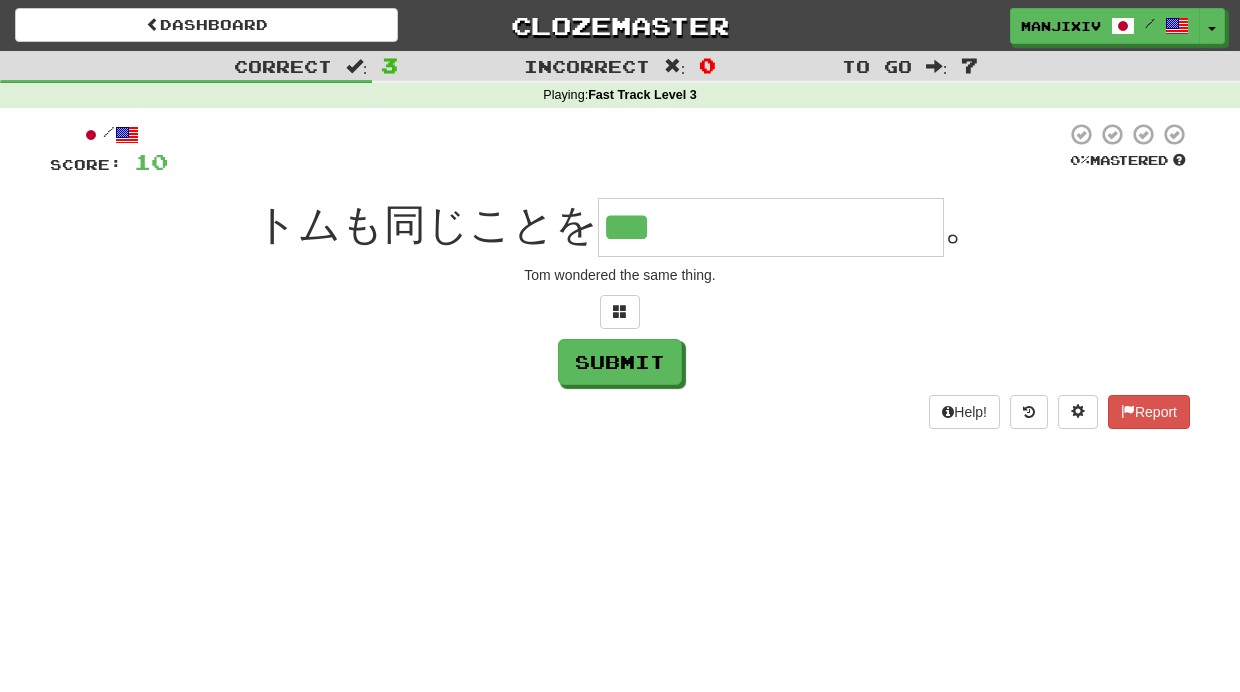 click on "Help!  Report" at bounding box center [620, 412] 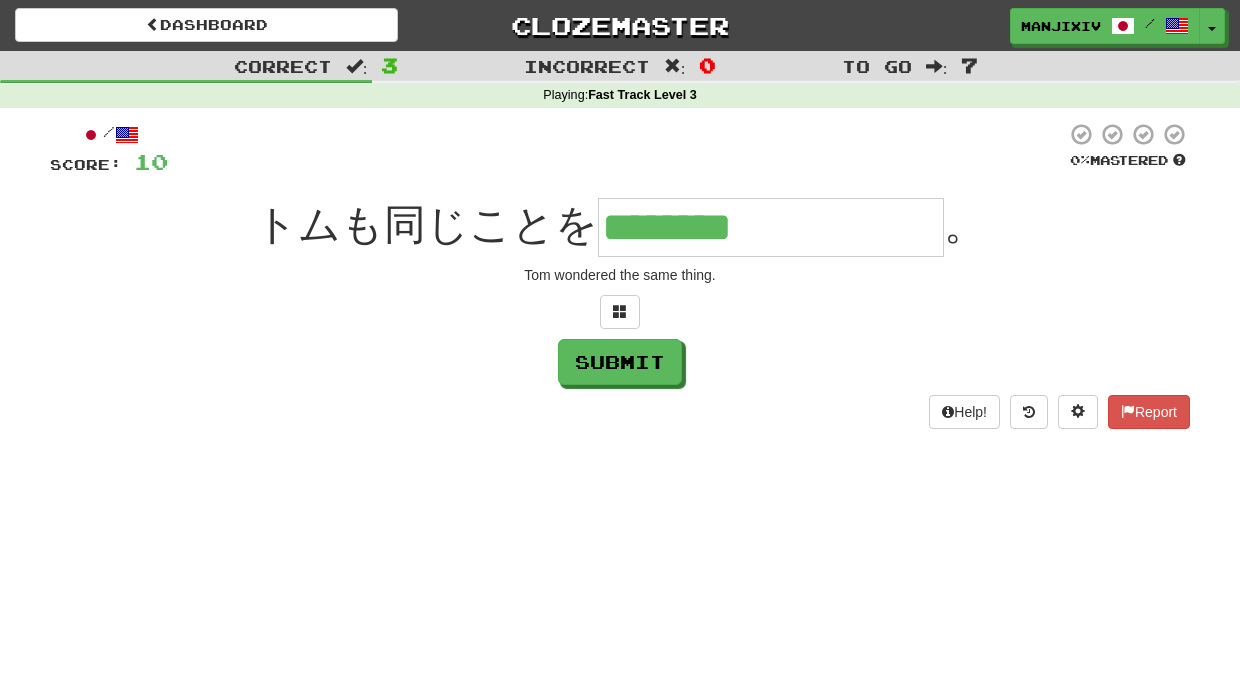 type on "********" 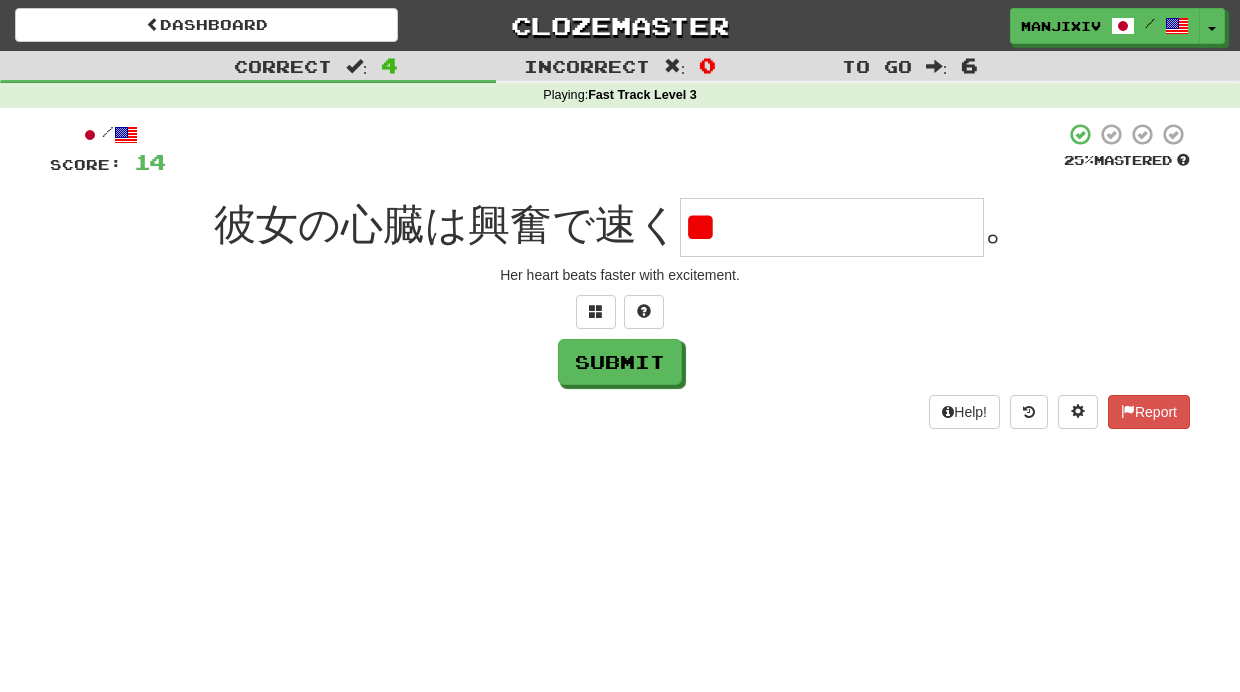 type on "*" 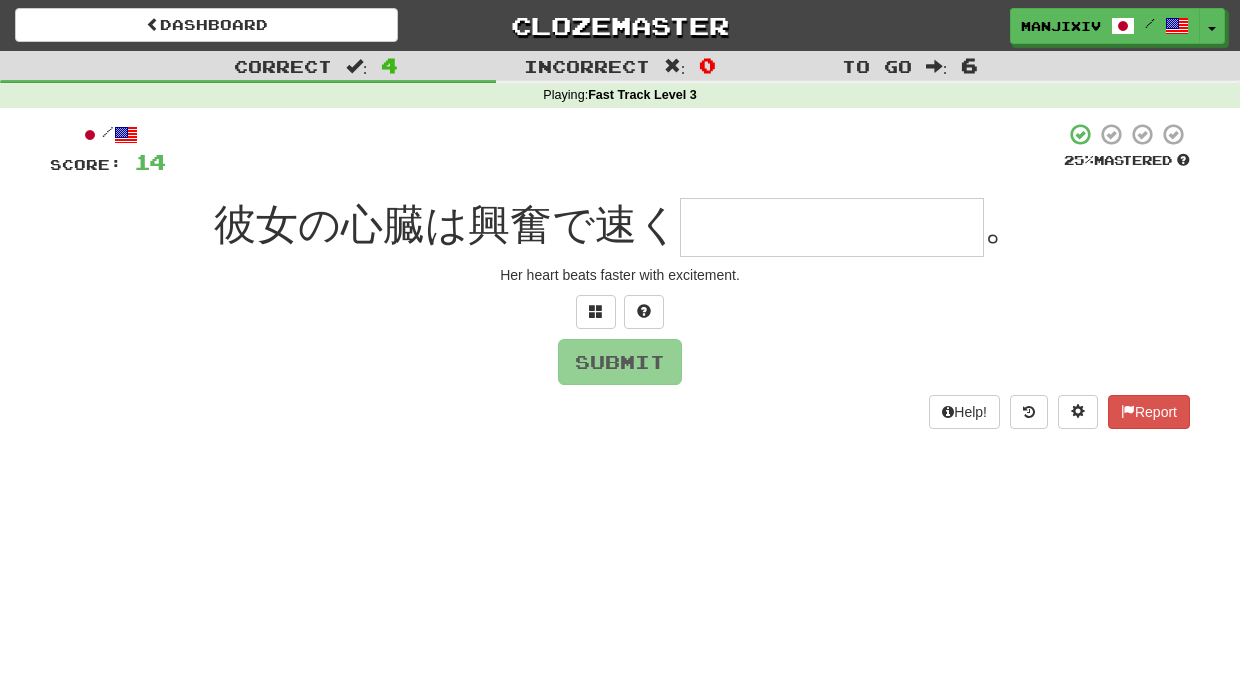 click at bounding box center [832, 227] 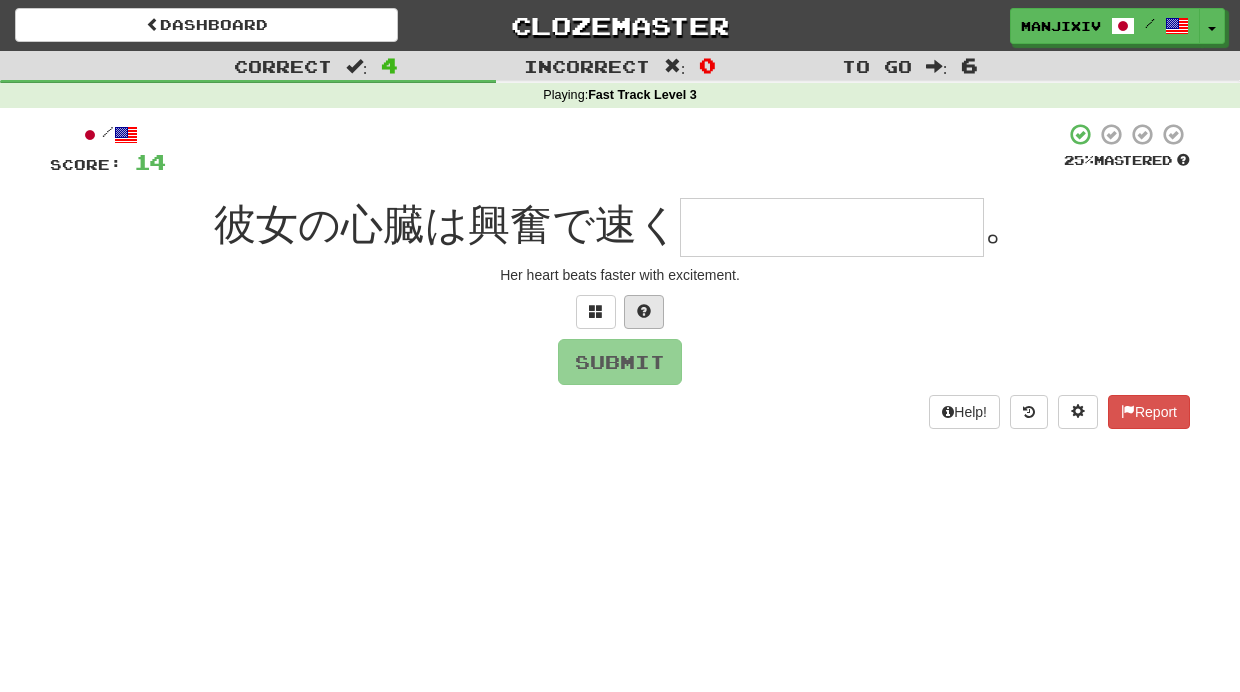 click at bounding box center [644, 312] 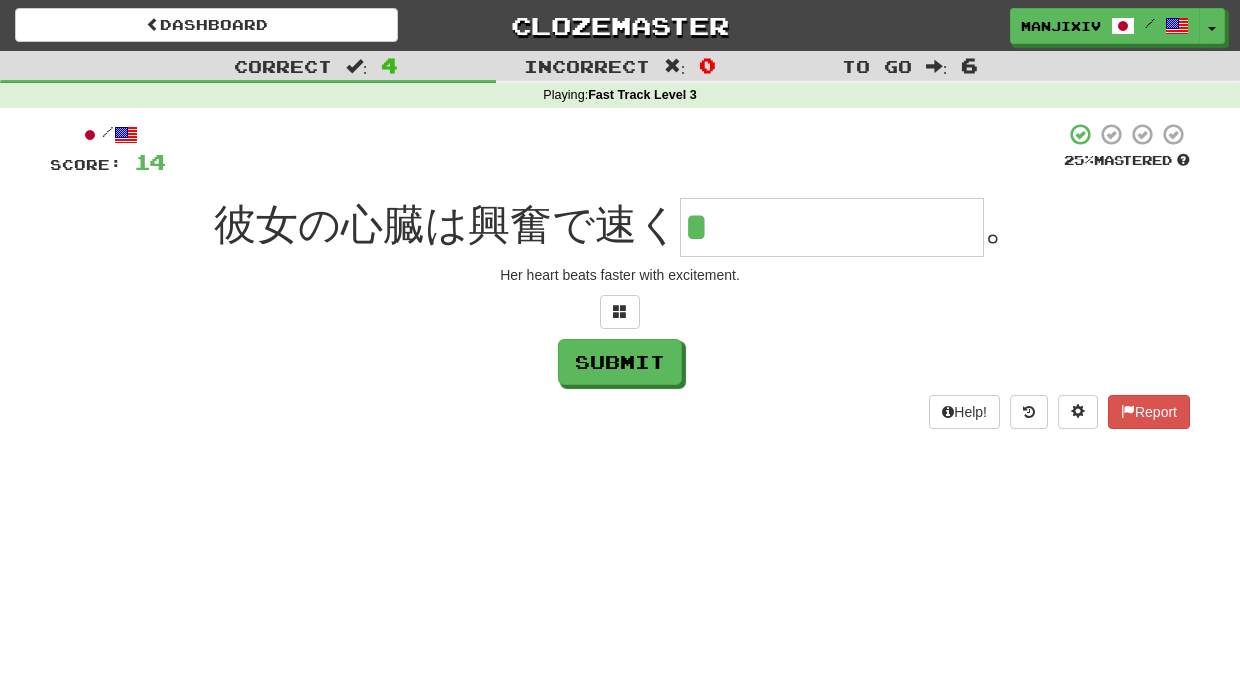 click at bounding box center [620, 312] 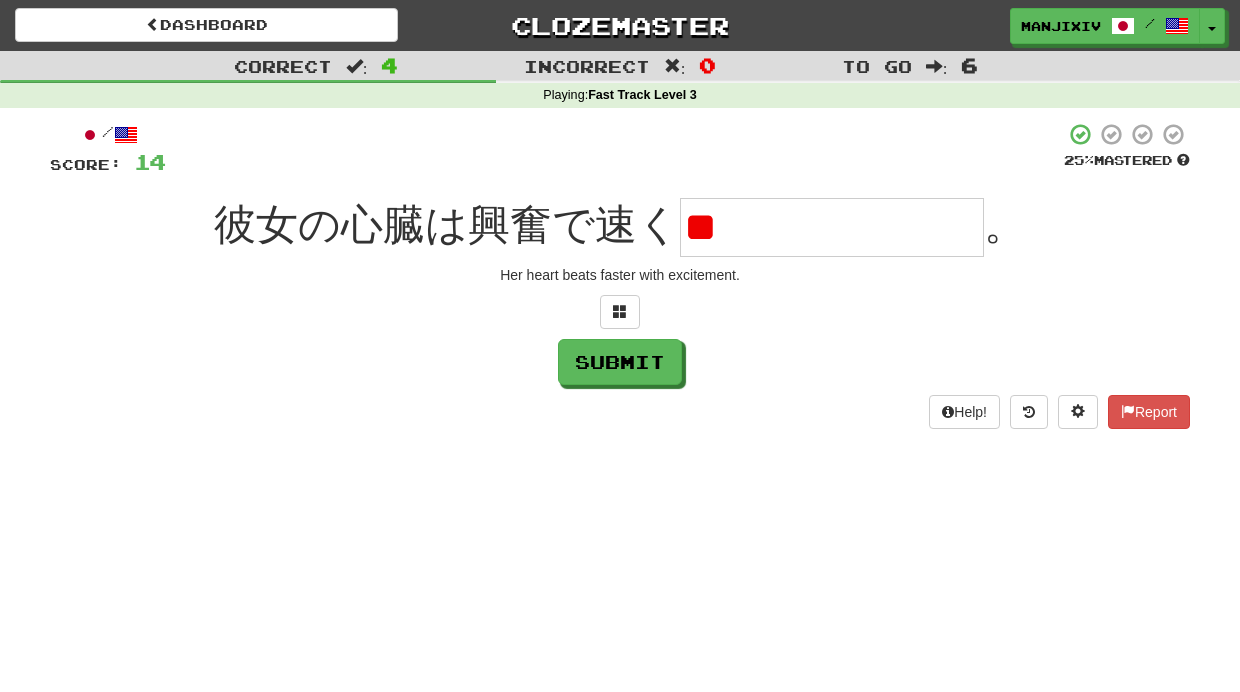 type on "*" 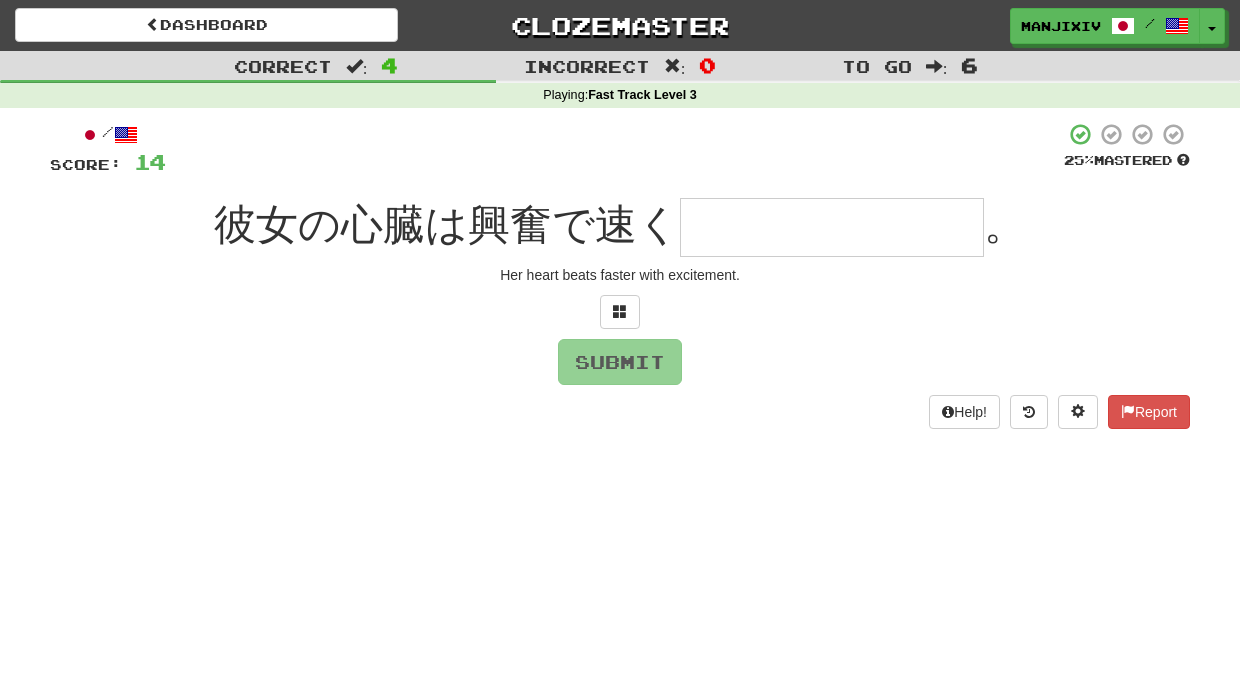 type on "**" 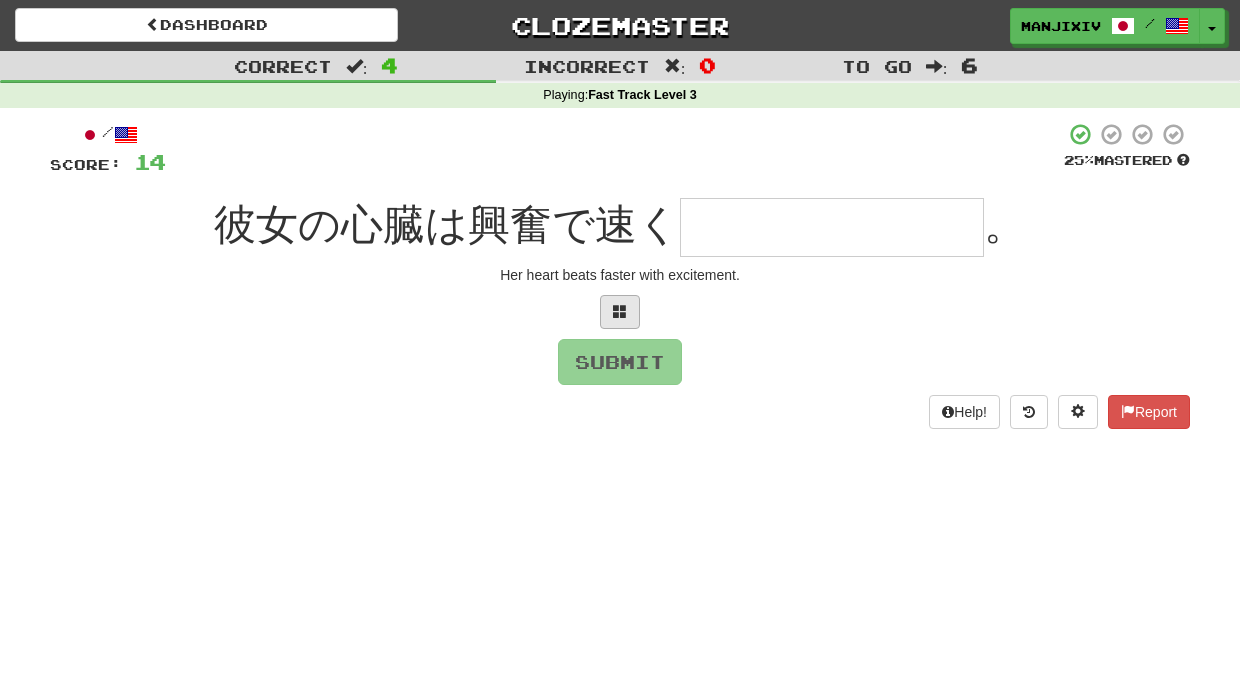 click at bounding box center [620, 311] 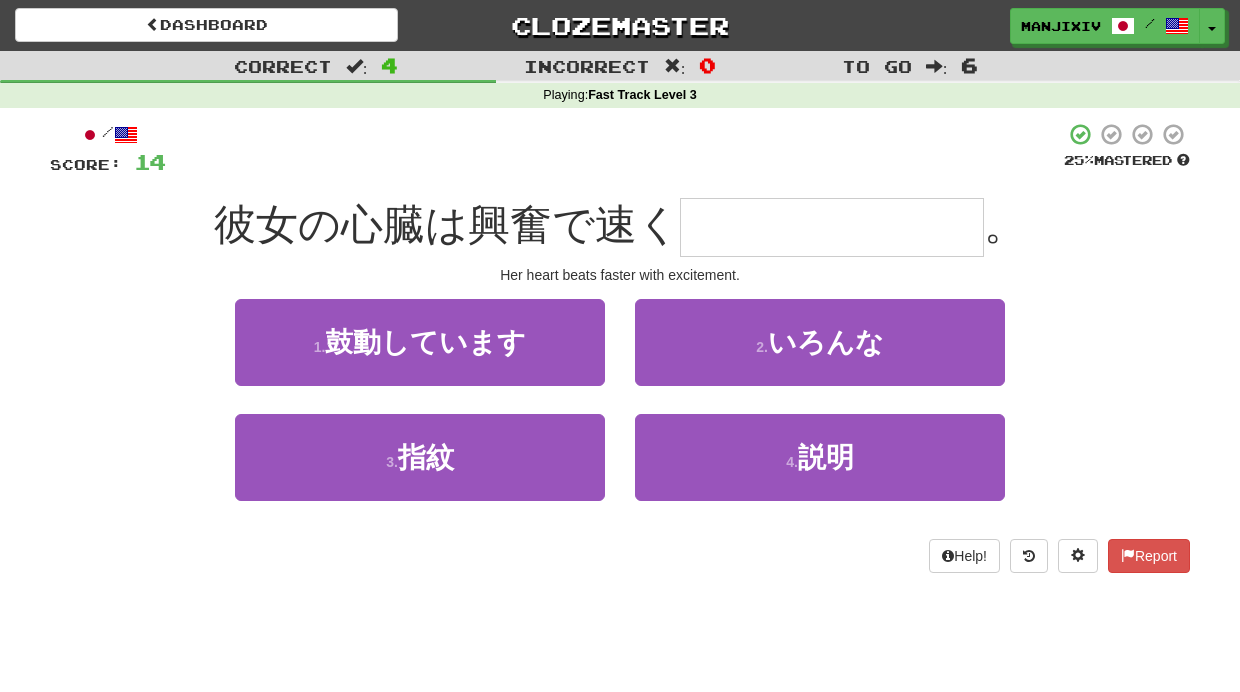 click at bounding box center (832, 227) 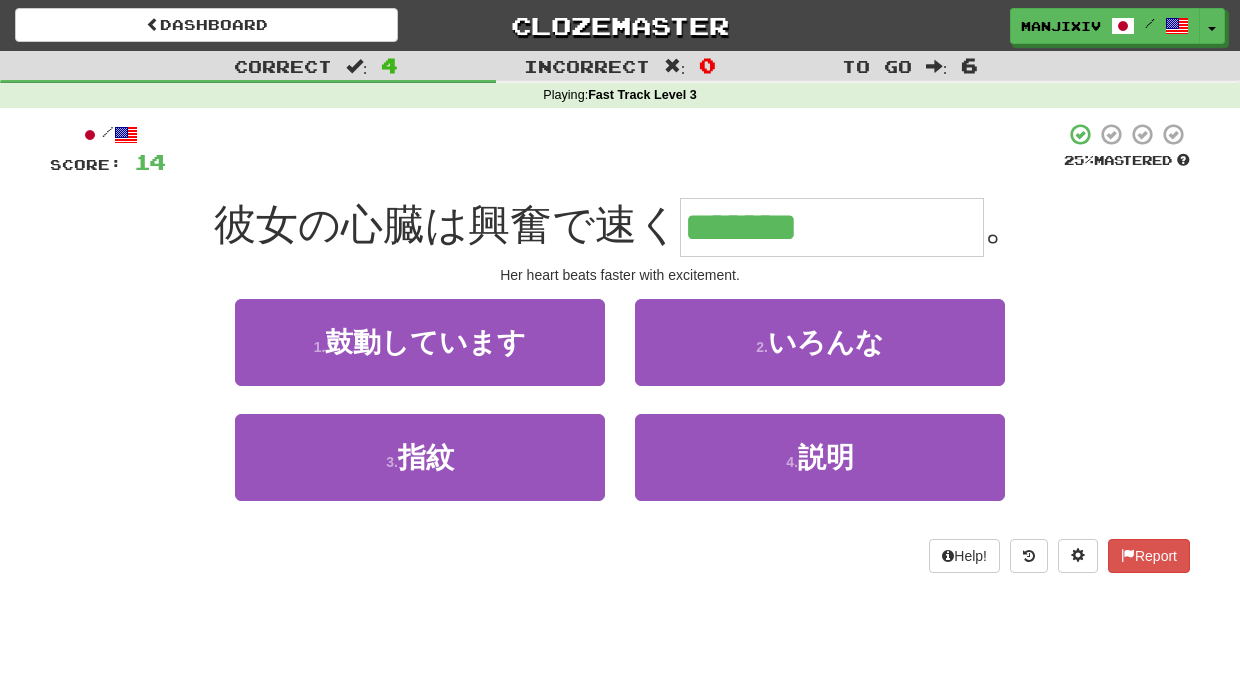 type on "*******" 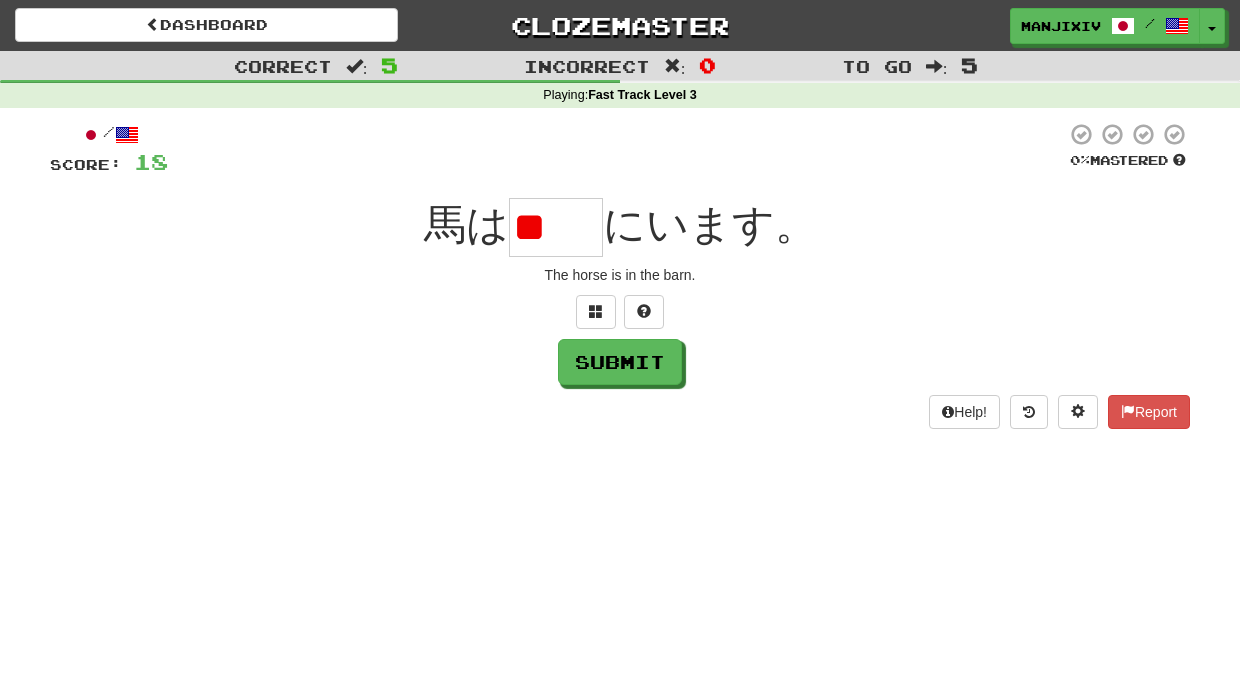 drag, startPoint x: 668, startPoint y: 251, endPoint x: 723, endPoint y: 261, distance: 55.9017 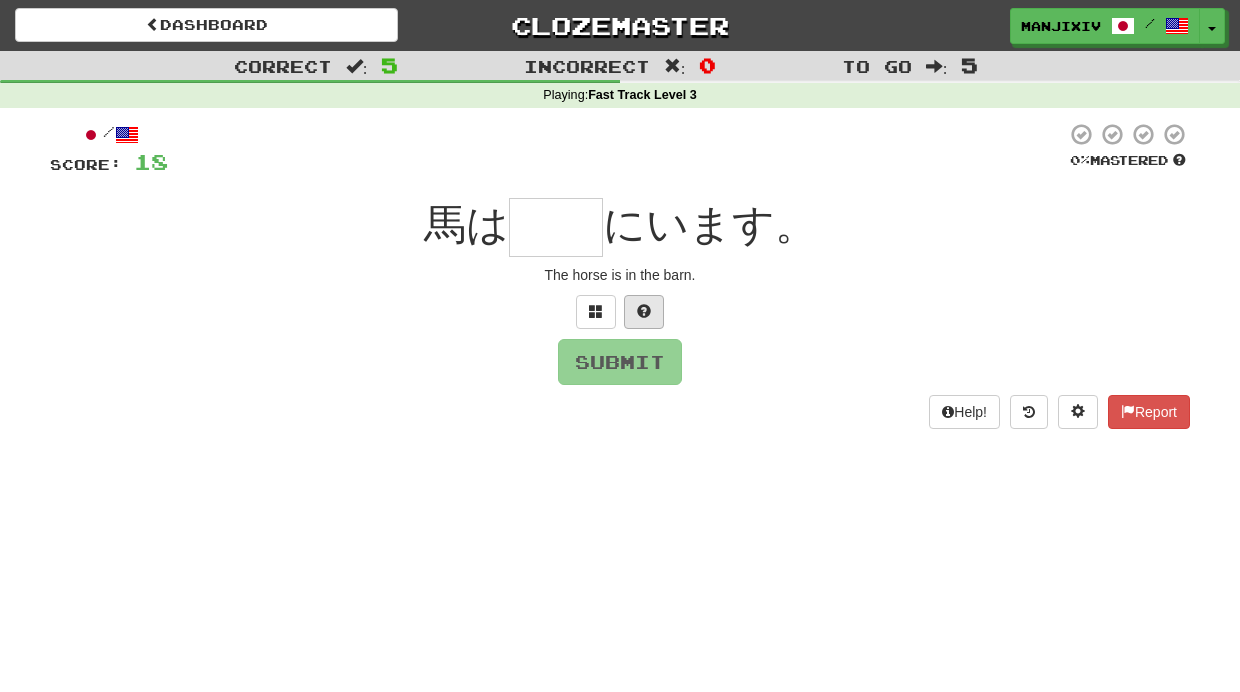 click at bounding box center (644, 311) 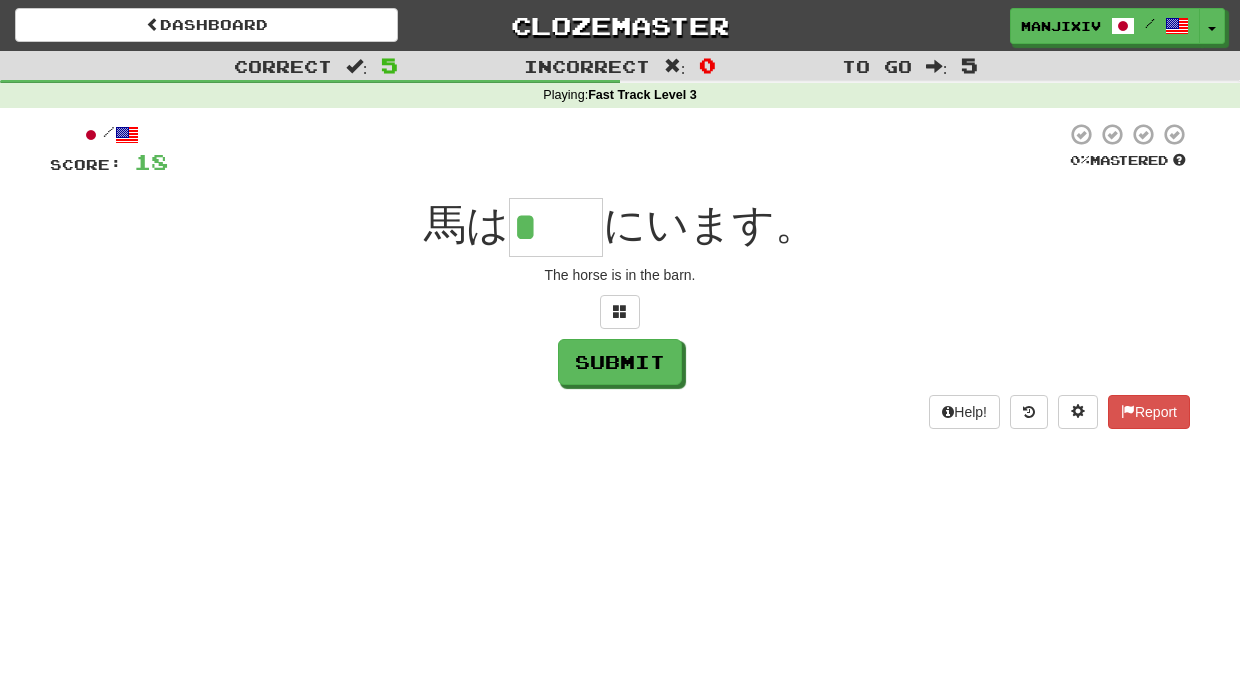 click on "*" at bounding box center [556, 227] 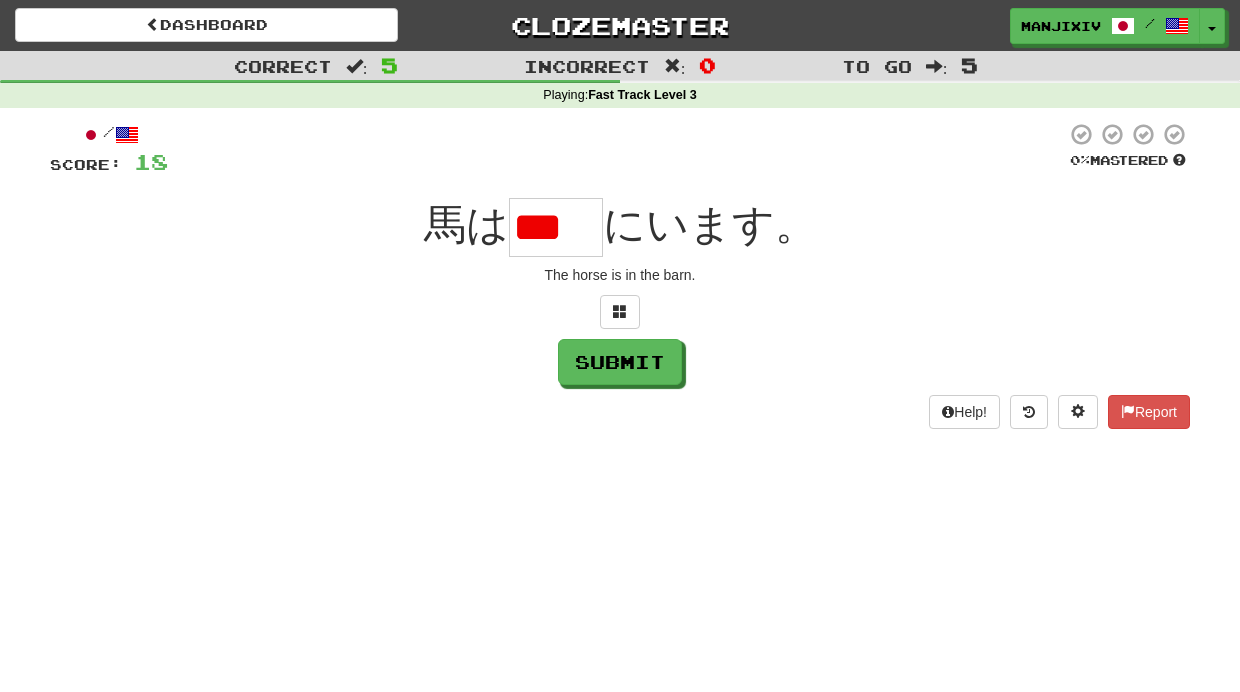 drag, startPoint x: 573, startPoint y: 225, endPoint x: 676, endPoint y: 275, distance: 114.494545 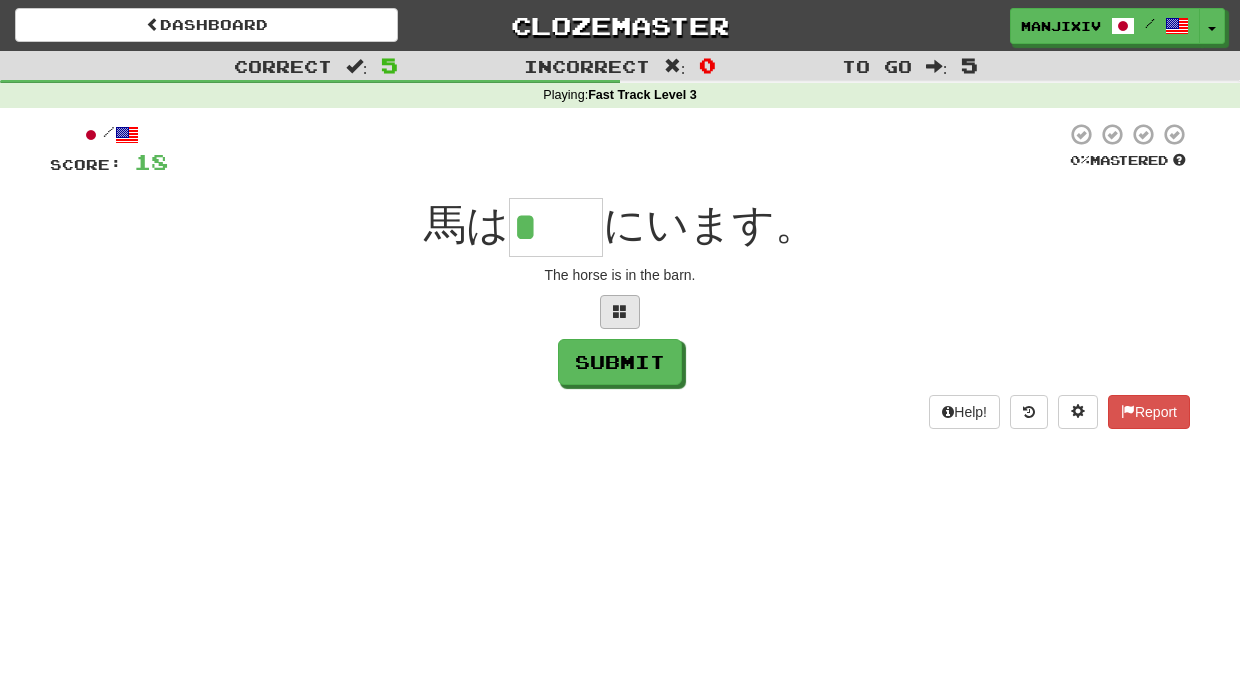 click at bounding box center (620, 312) 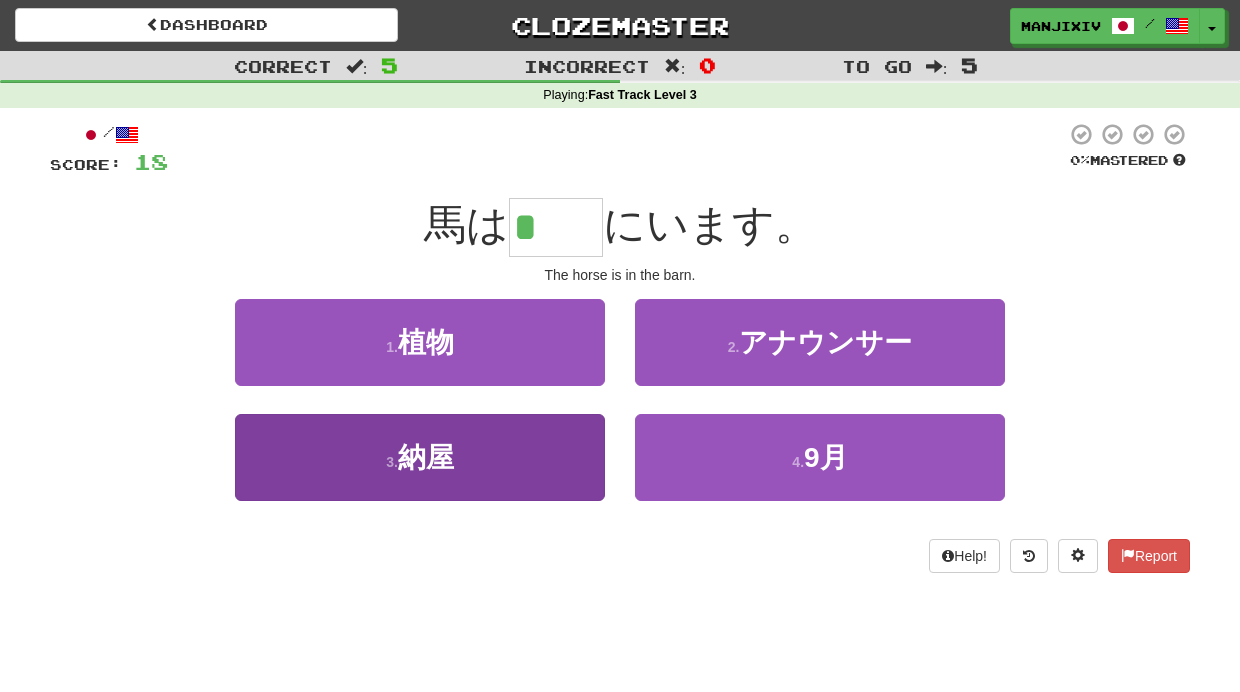 click on "納屋" at bounding box center [426, 457] 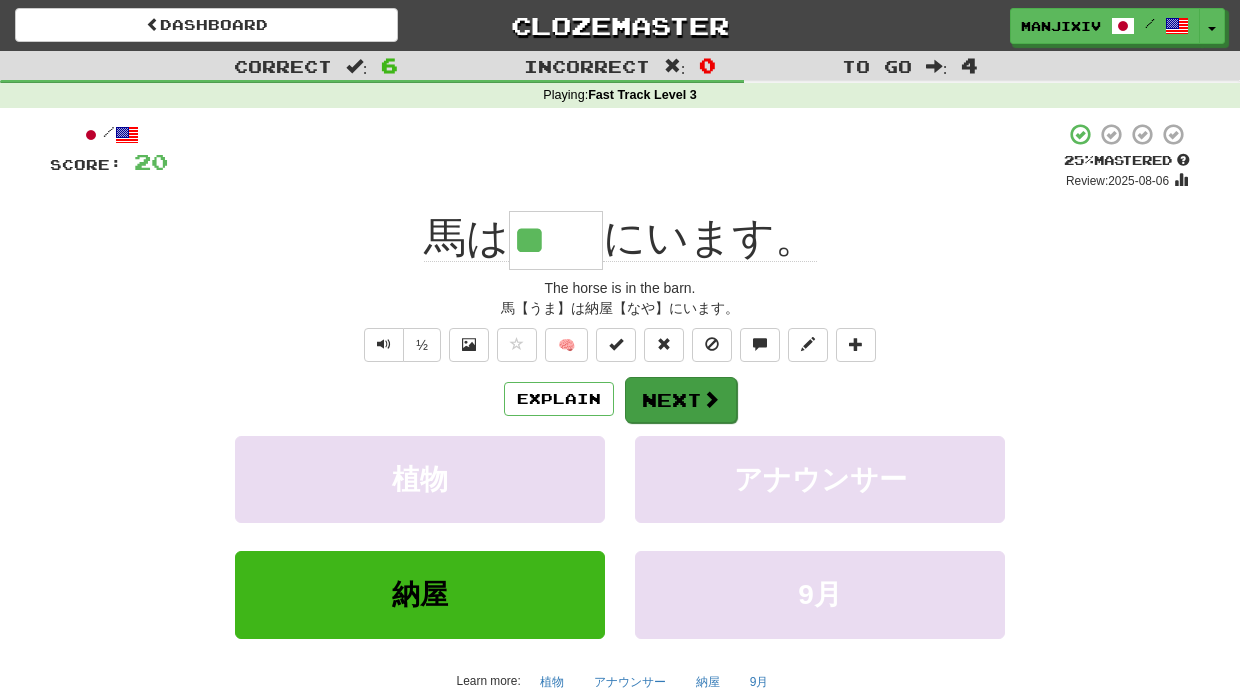 click on "Next" at bounding box center [681, 400] 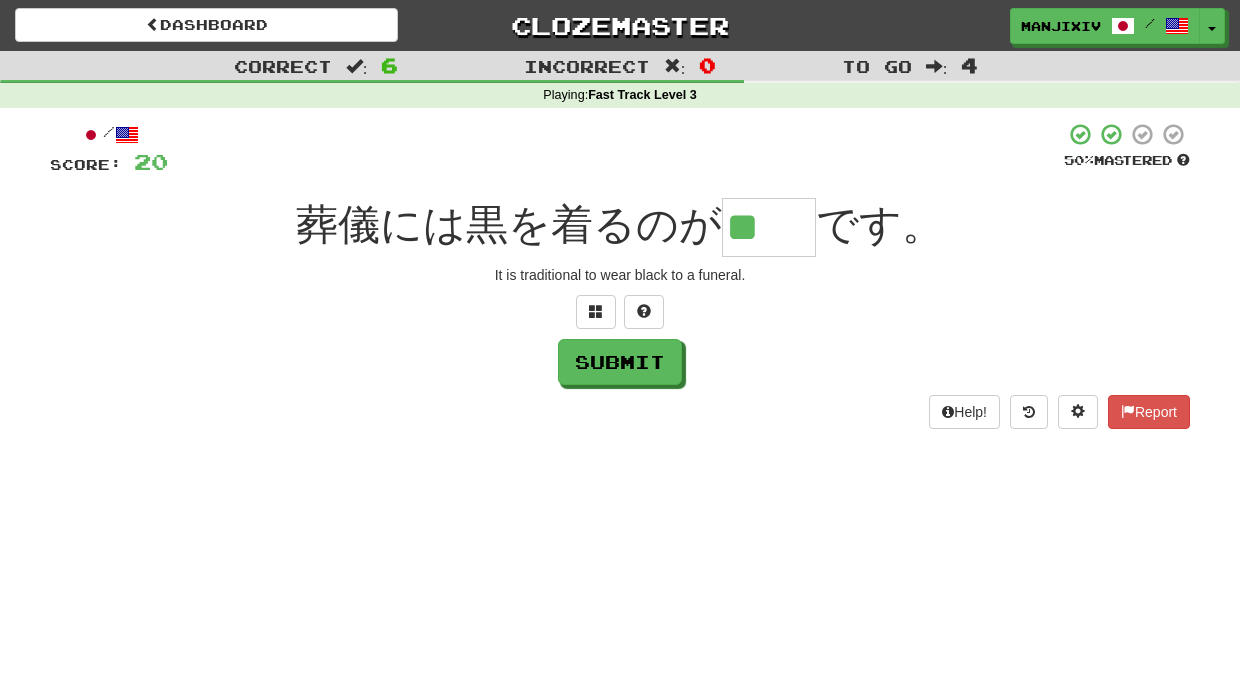 type on "**" 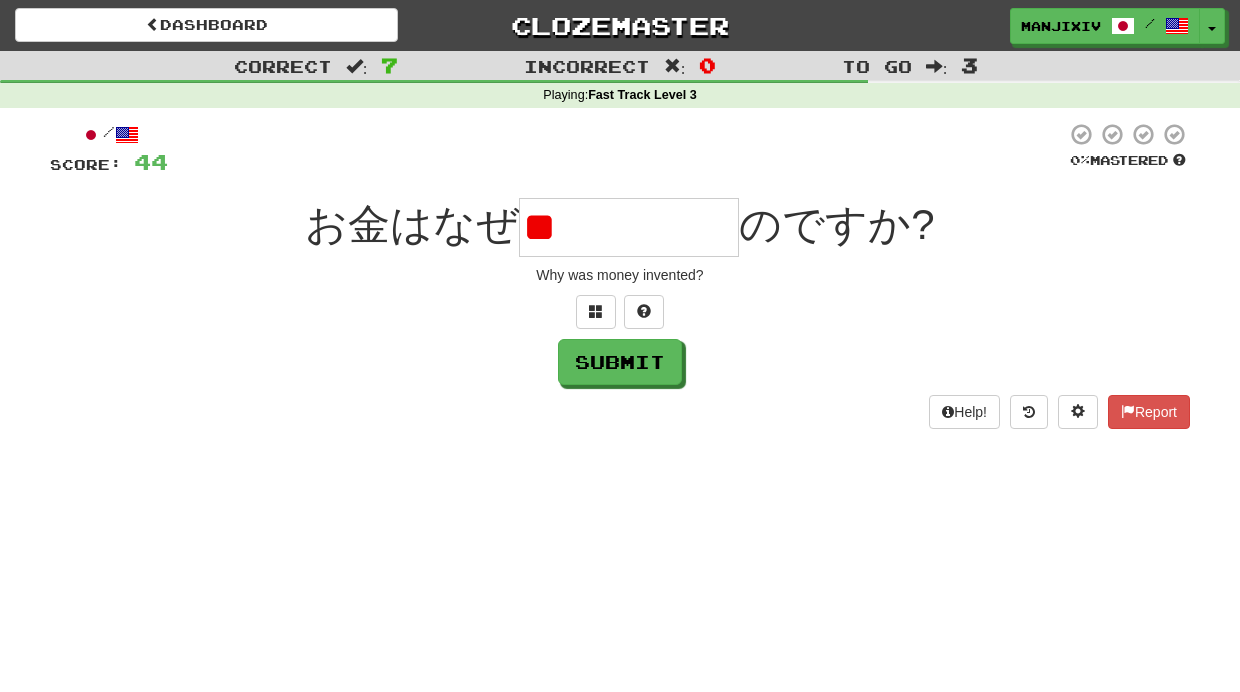 type on "*" 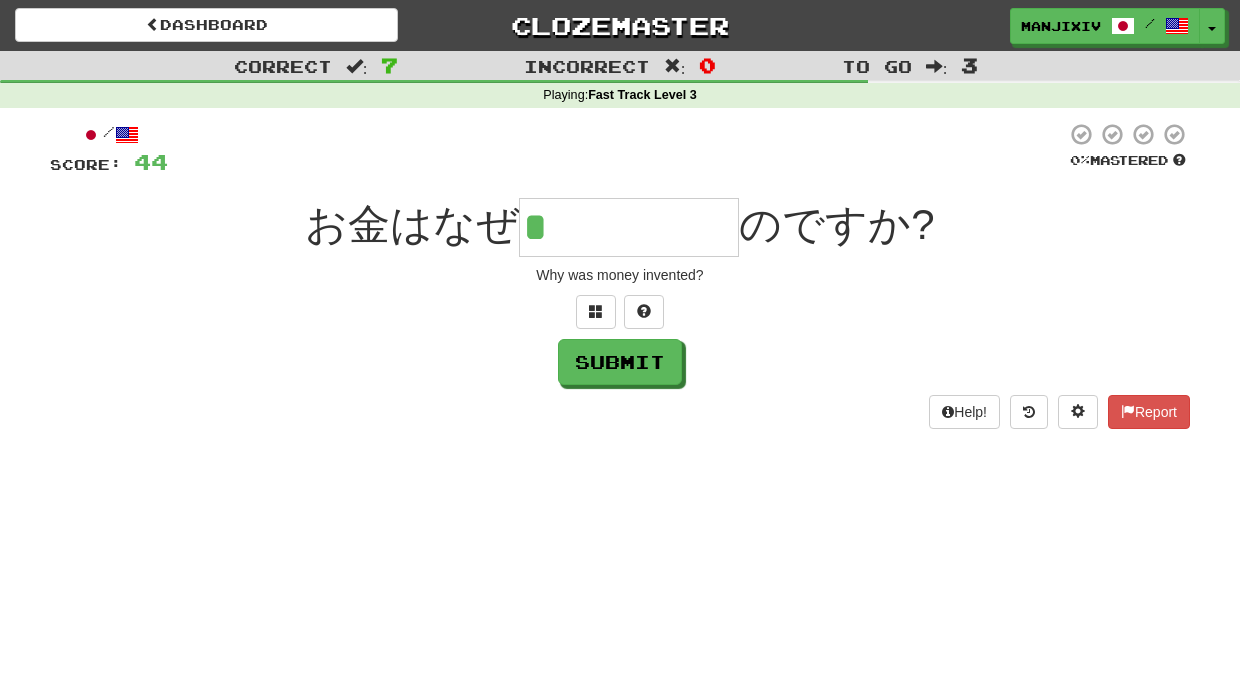 click on "*" at bounding box center (629, 227) 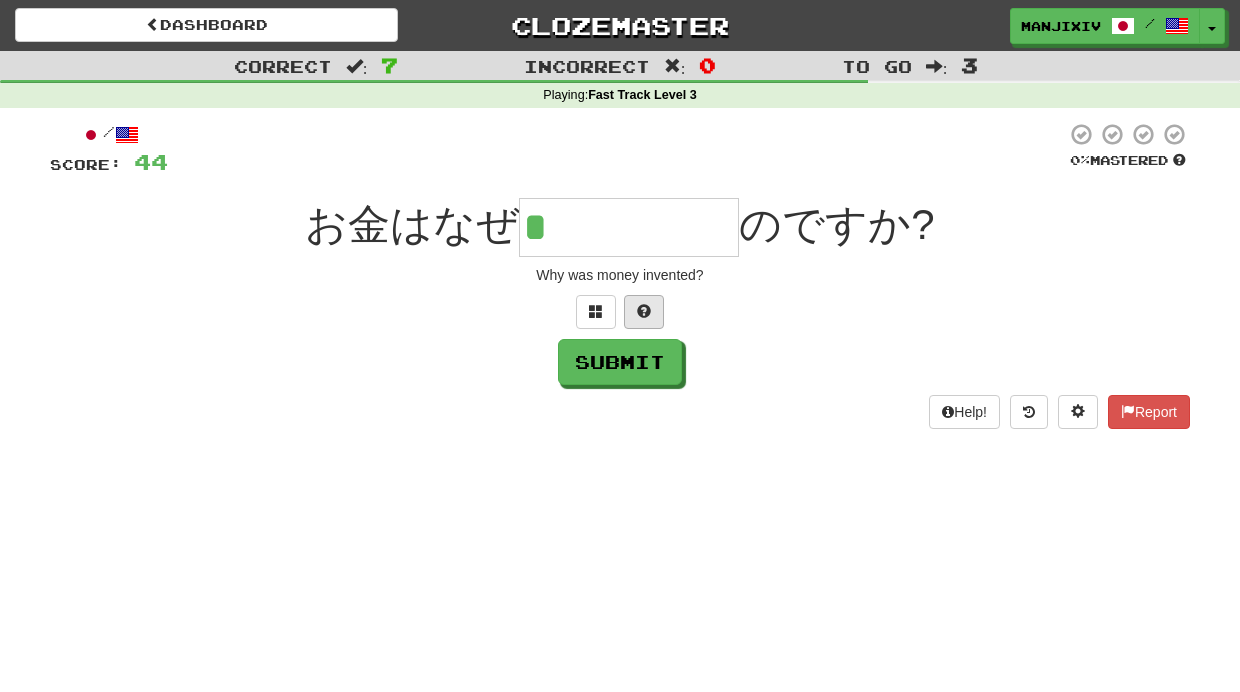 click at bounding box center [644, 312] 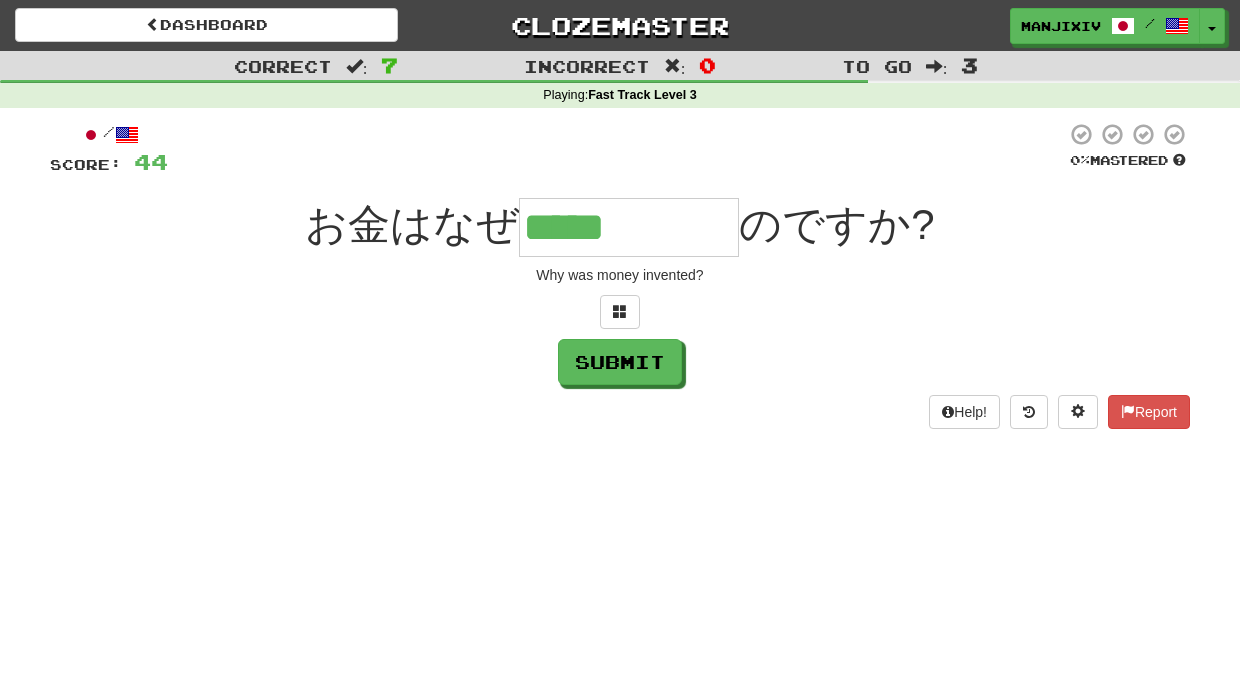 type on "*****" 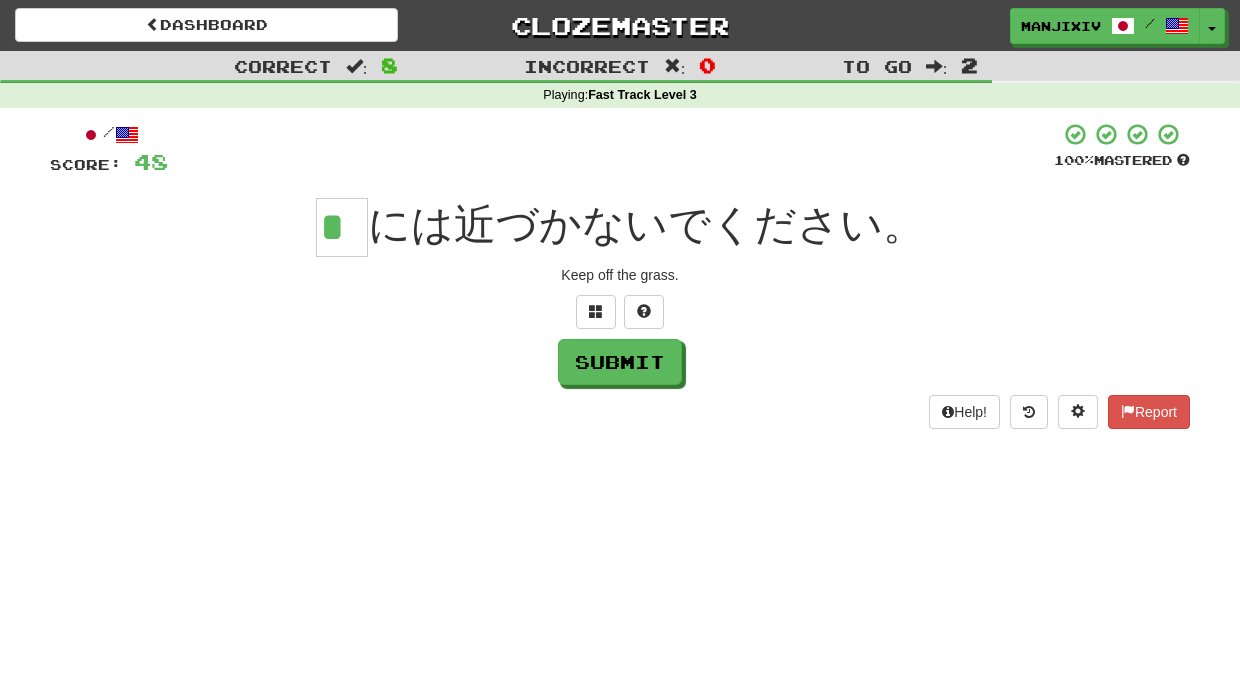 type on "*" 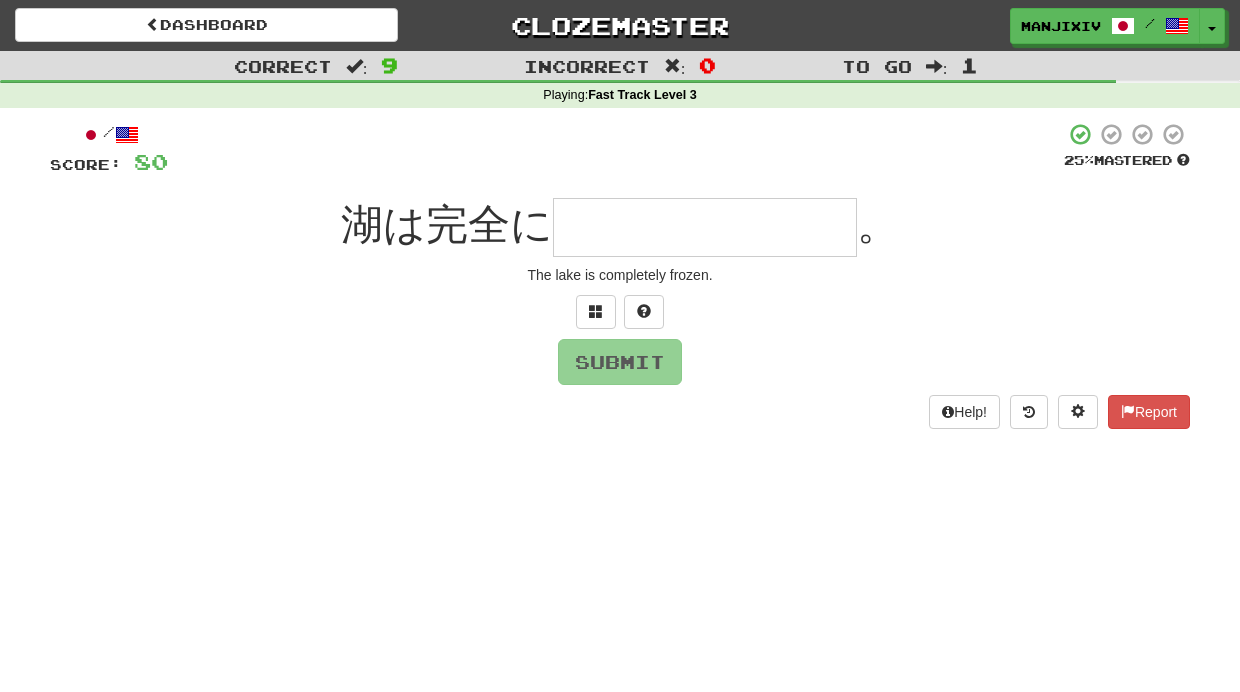 click at bounding box center [705, 227] 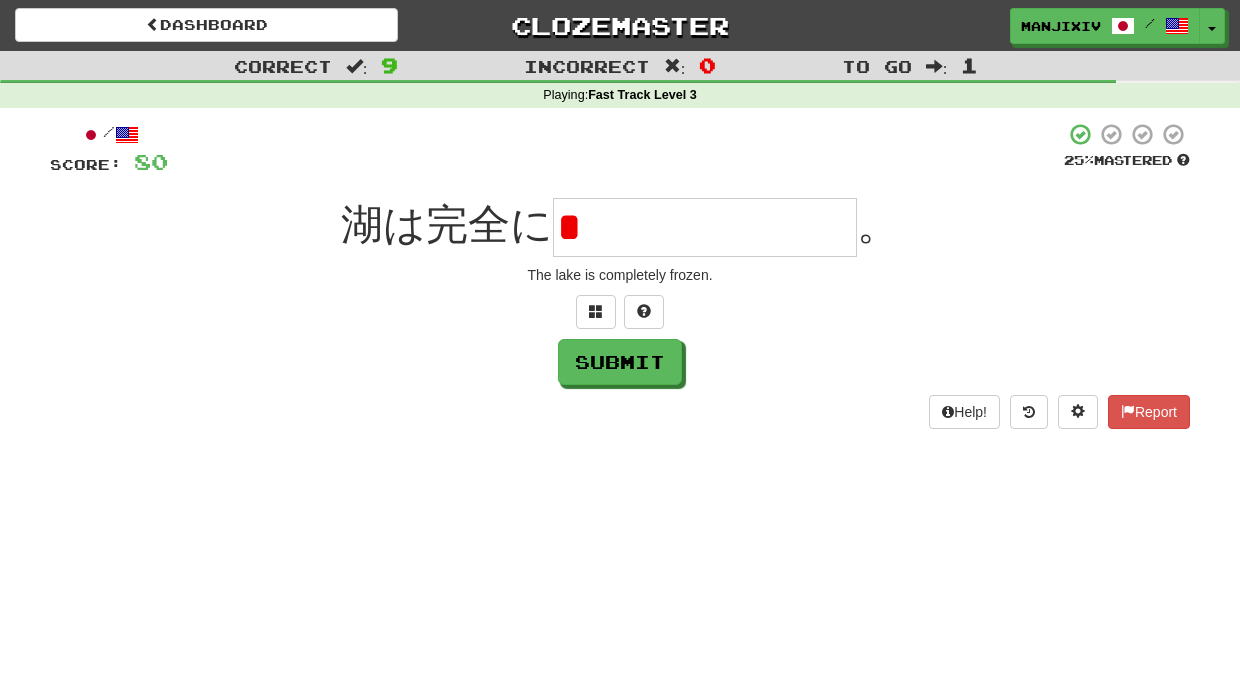 click on "*" at bounding box center [705, 227] 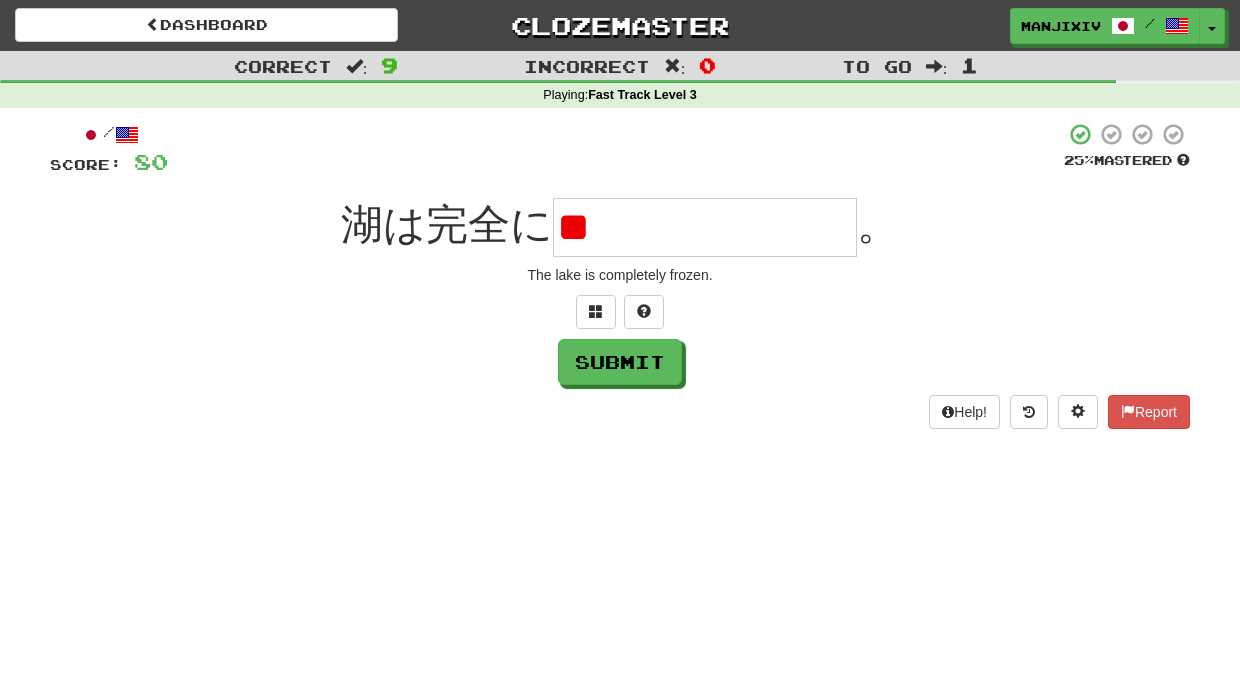 type on "*" 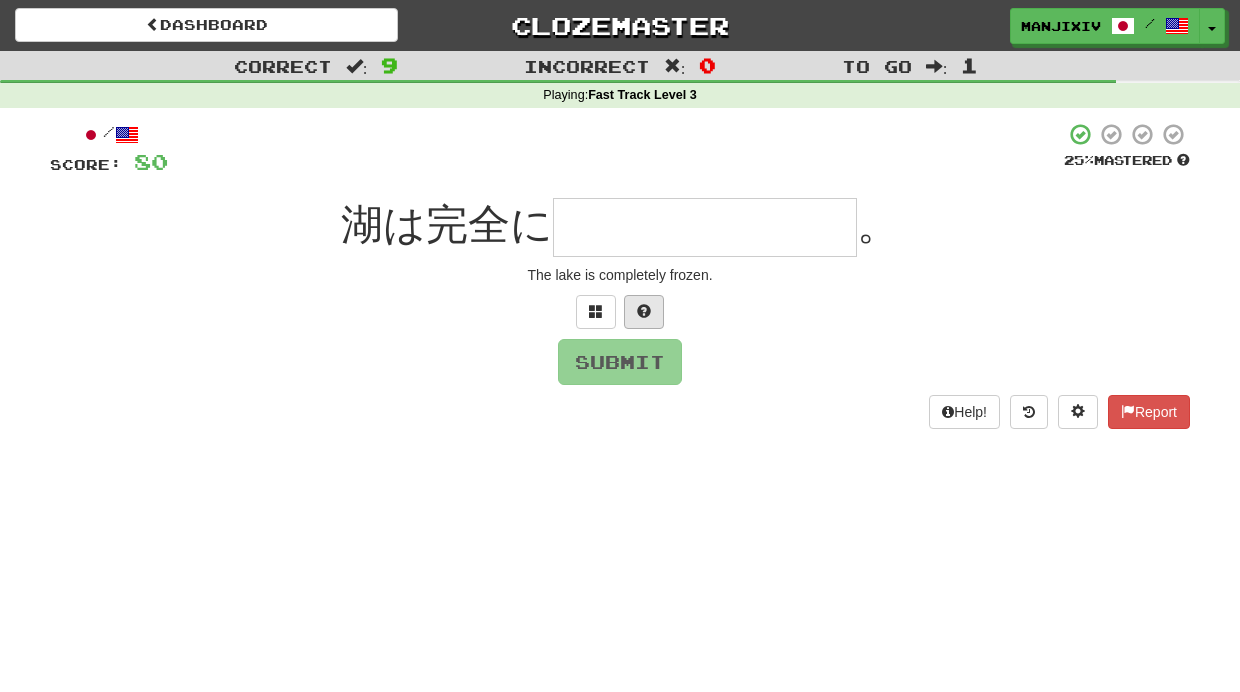 click at bounding box center [644, 311] 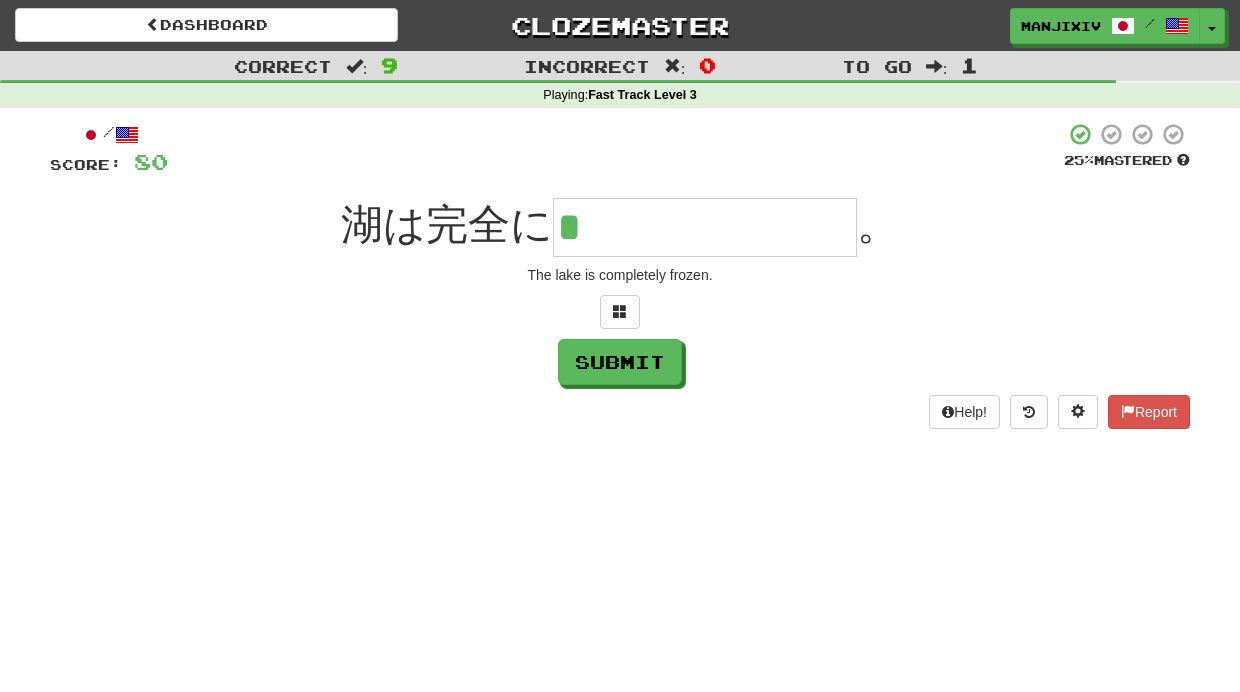click at bounding box center (616, 149) 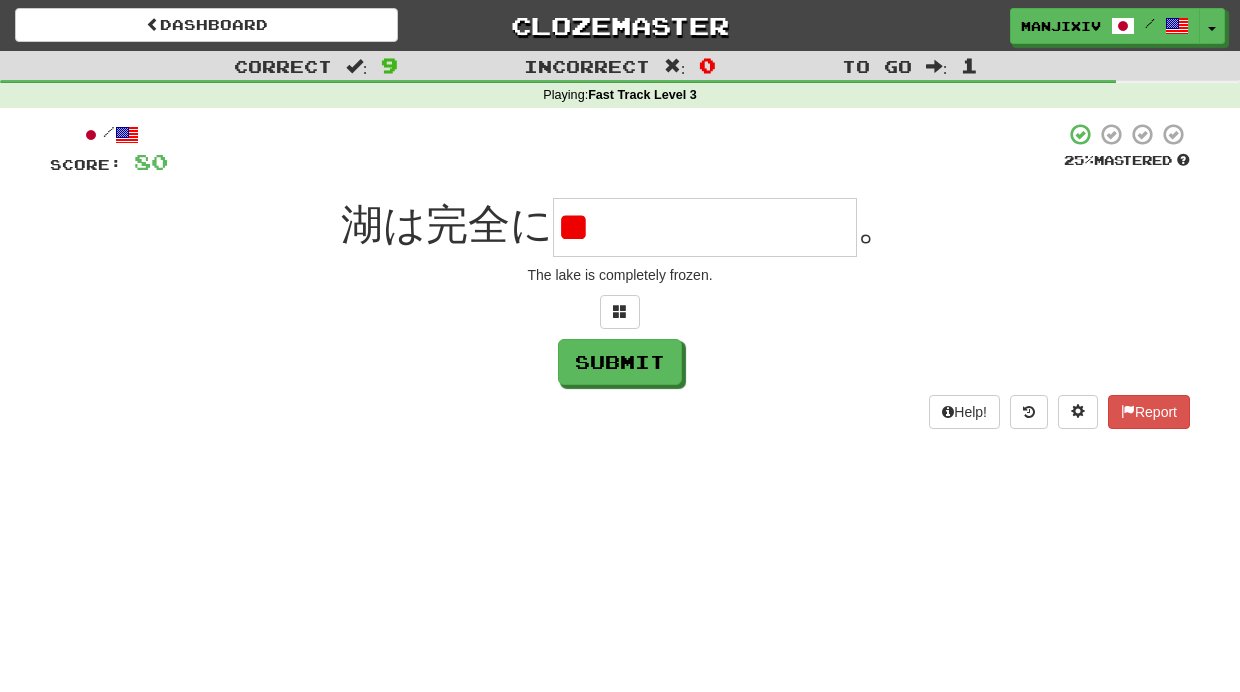 click at bounding box center [620, 312] 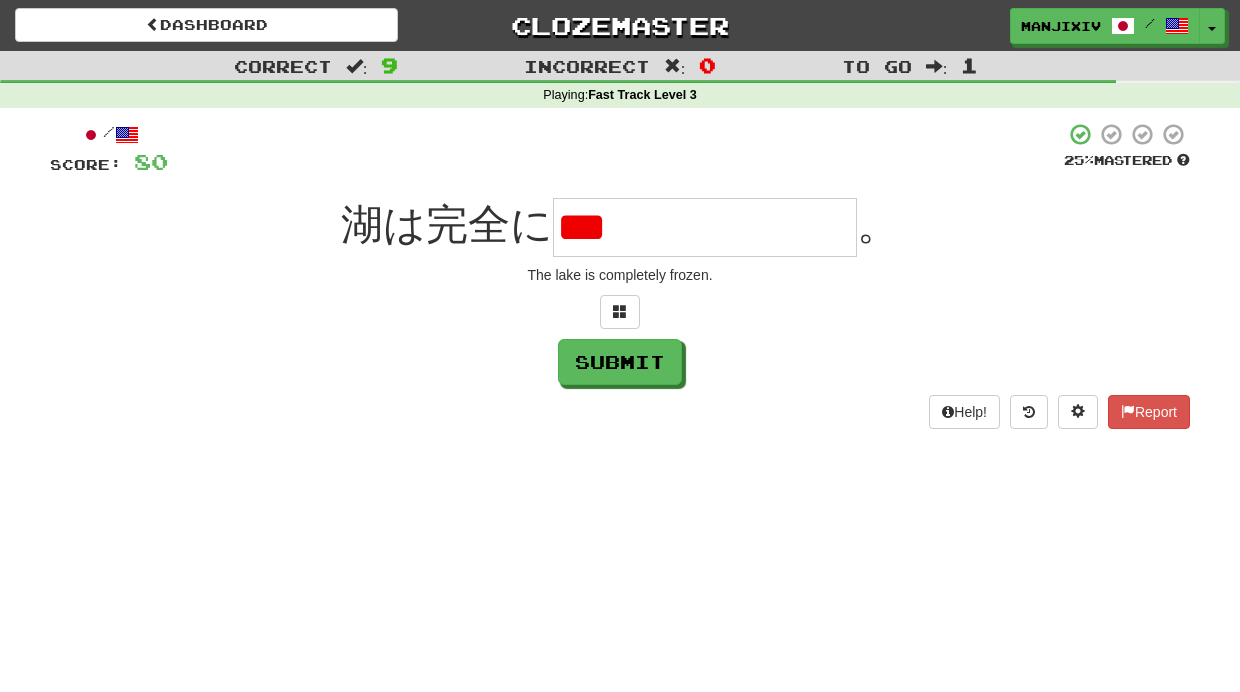 click on "/  Score:   80 25 %  Mastered 湖は完全に *** 。 The lake is completely frozen. Submit  Help!  Report" at bounding box center [620, 275] 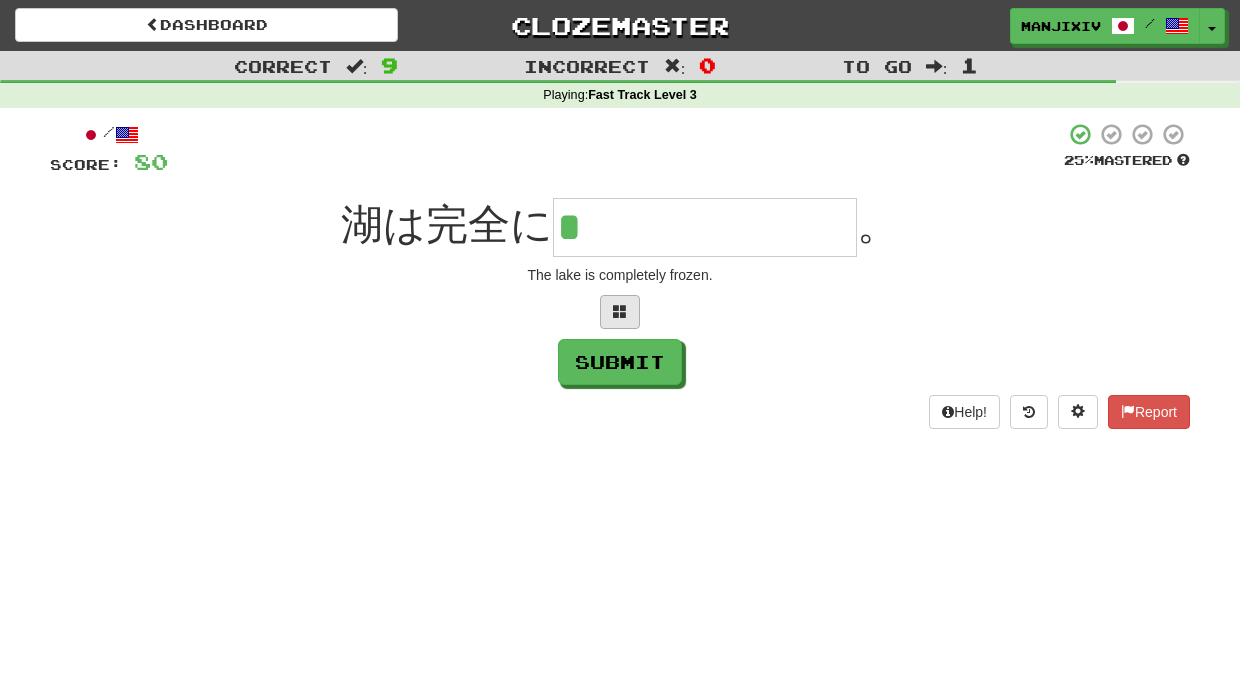 type on "*" 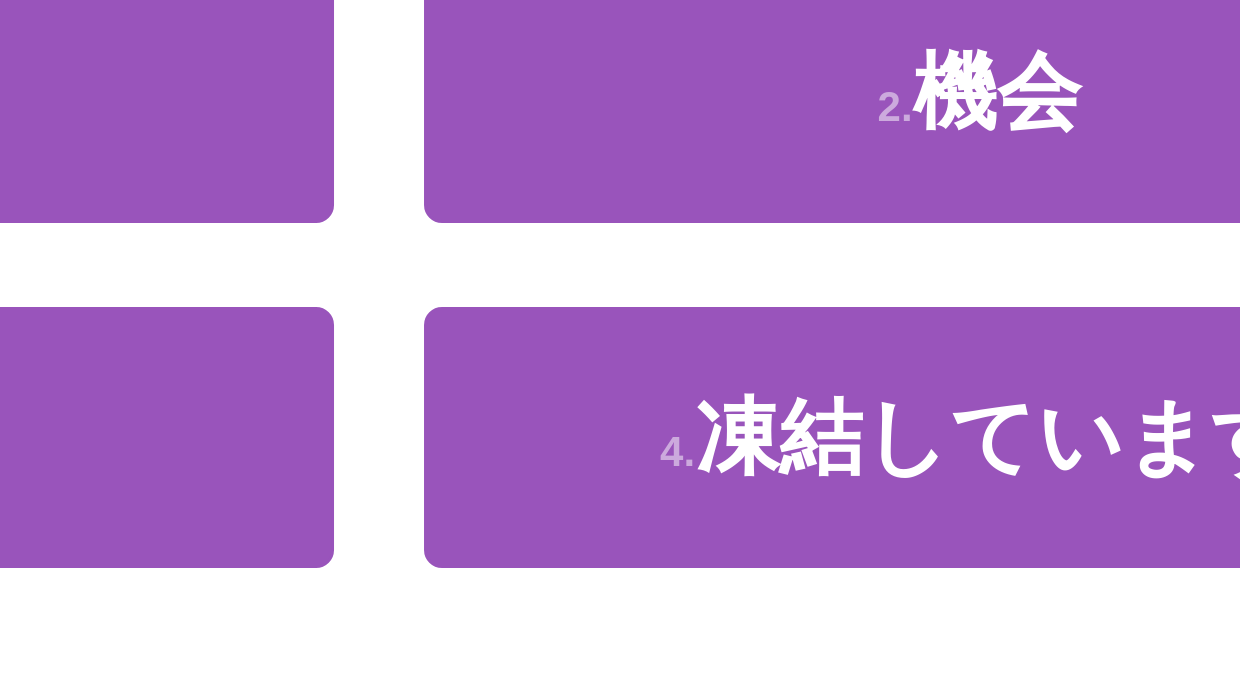 scroll, scrollTop: 73, scrollLeft: 0, axis: vertical 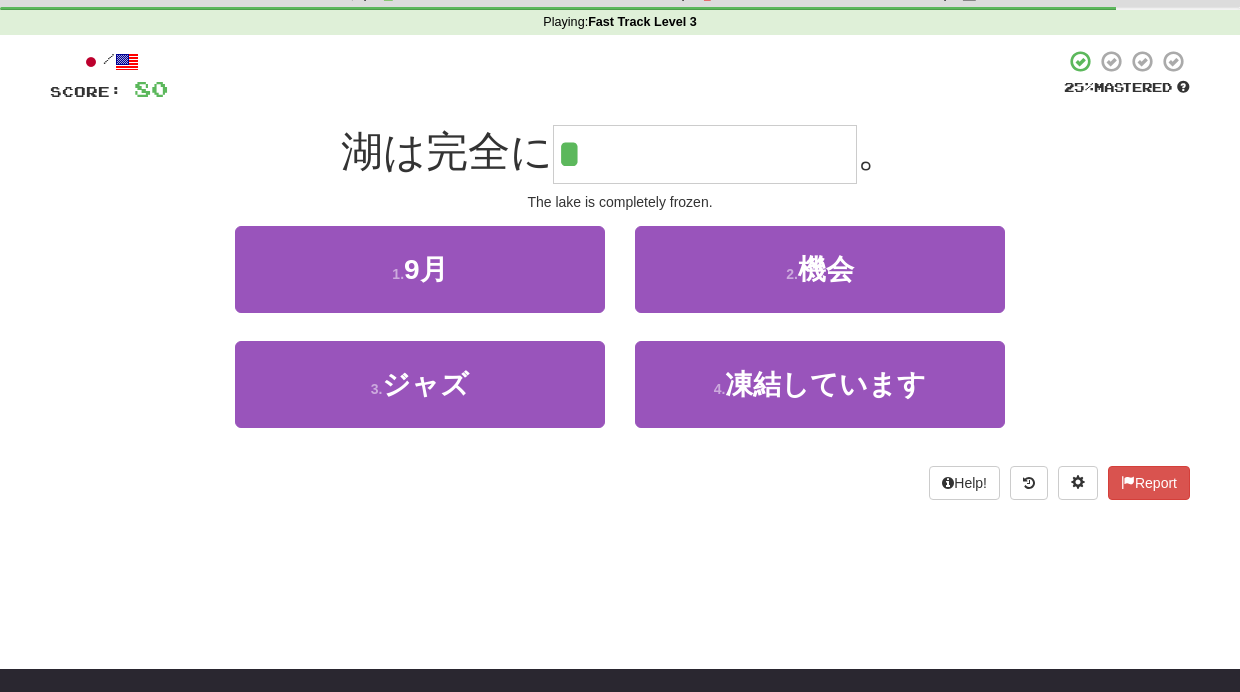 click on "*" at bounding box center (705, 154) 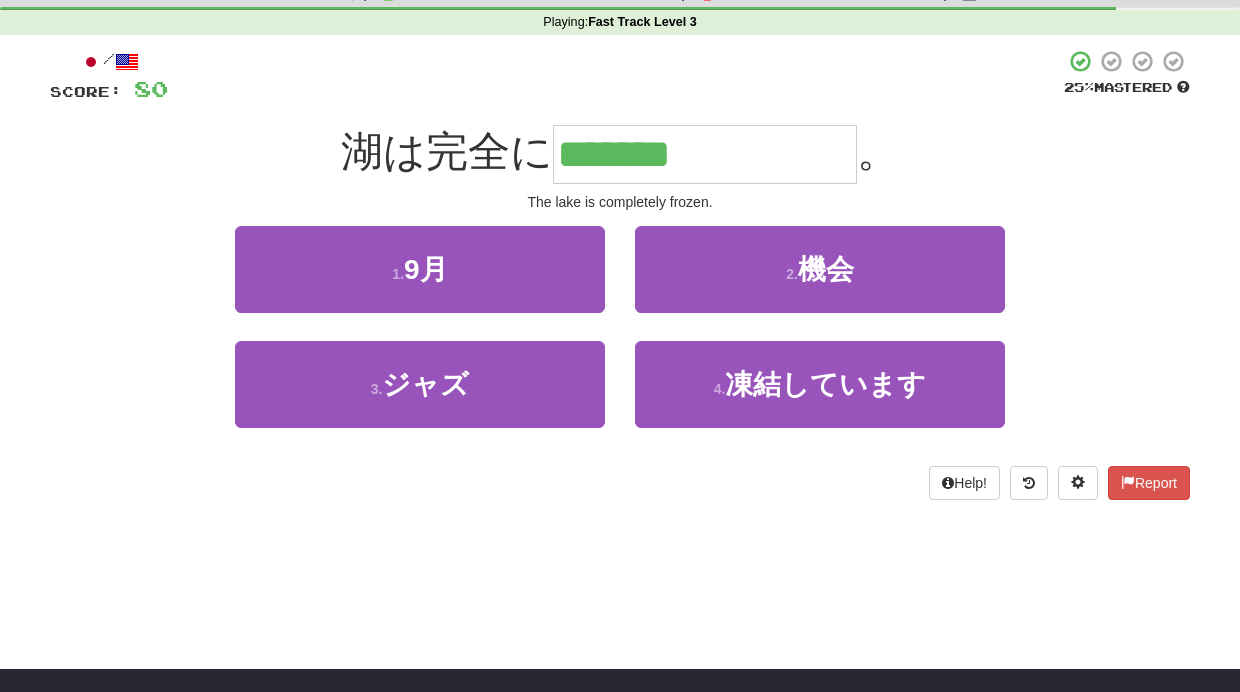 type on "*******" 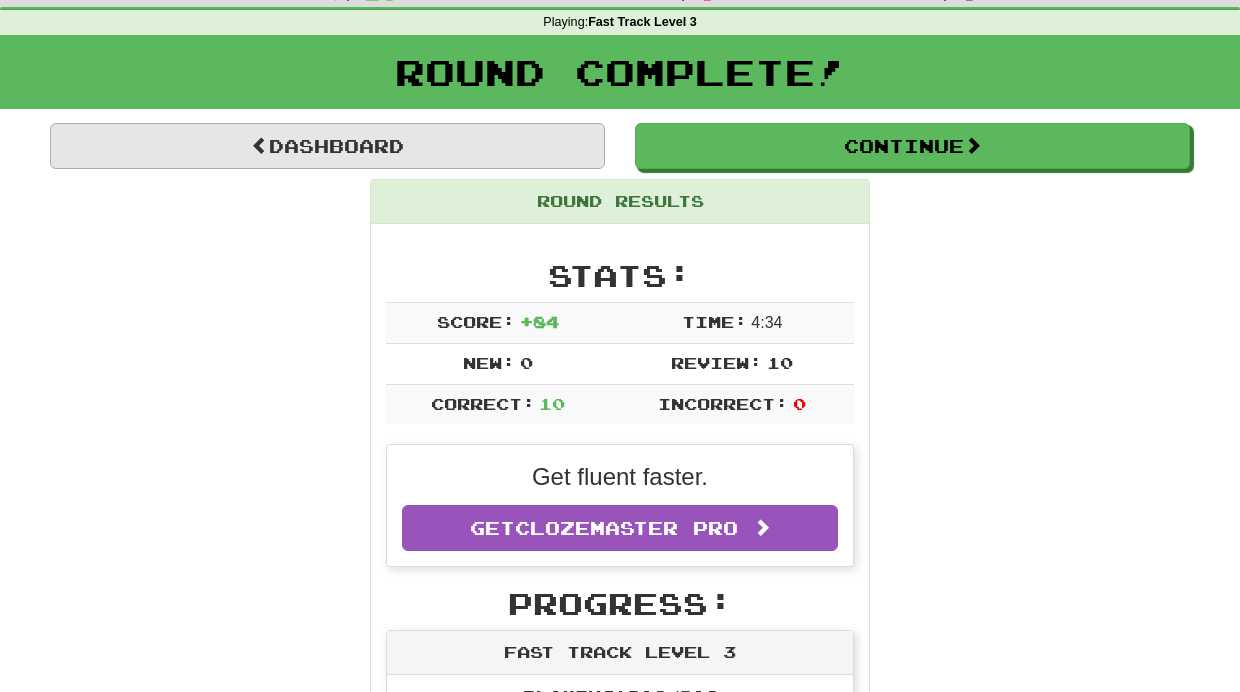 click on "Dashboard" at bounding box center [327, 146] 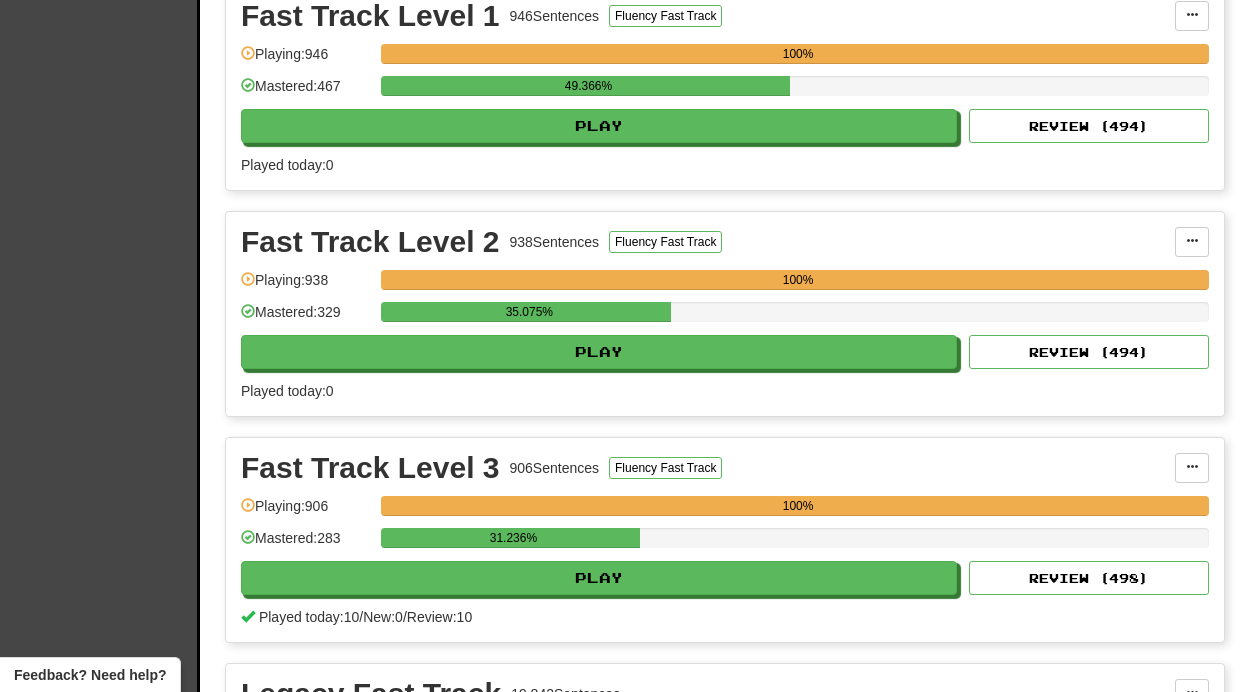 scroll, scrollTop: 503, scrollLeft: 0, axis: vertical 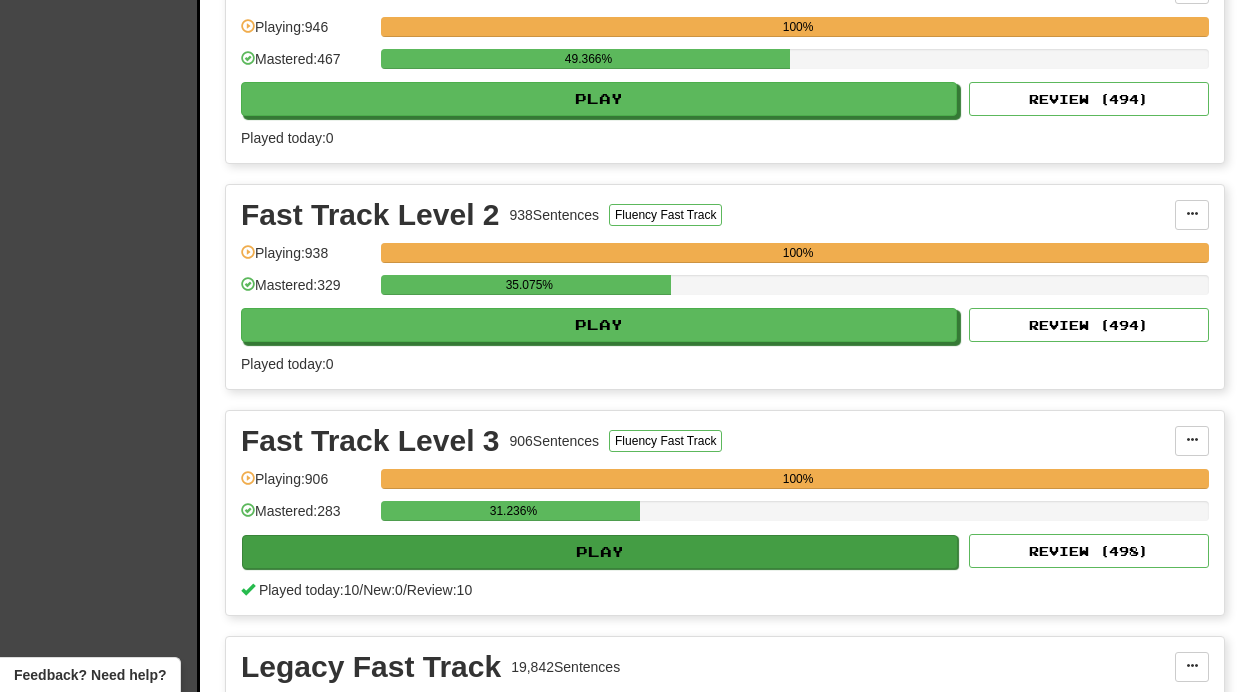 click on "Play" at bounding box center (600, 552) 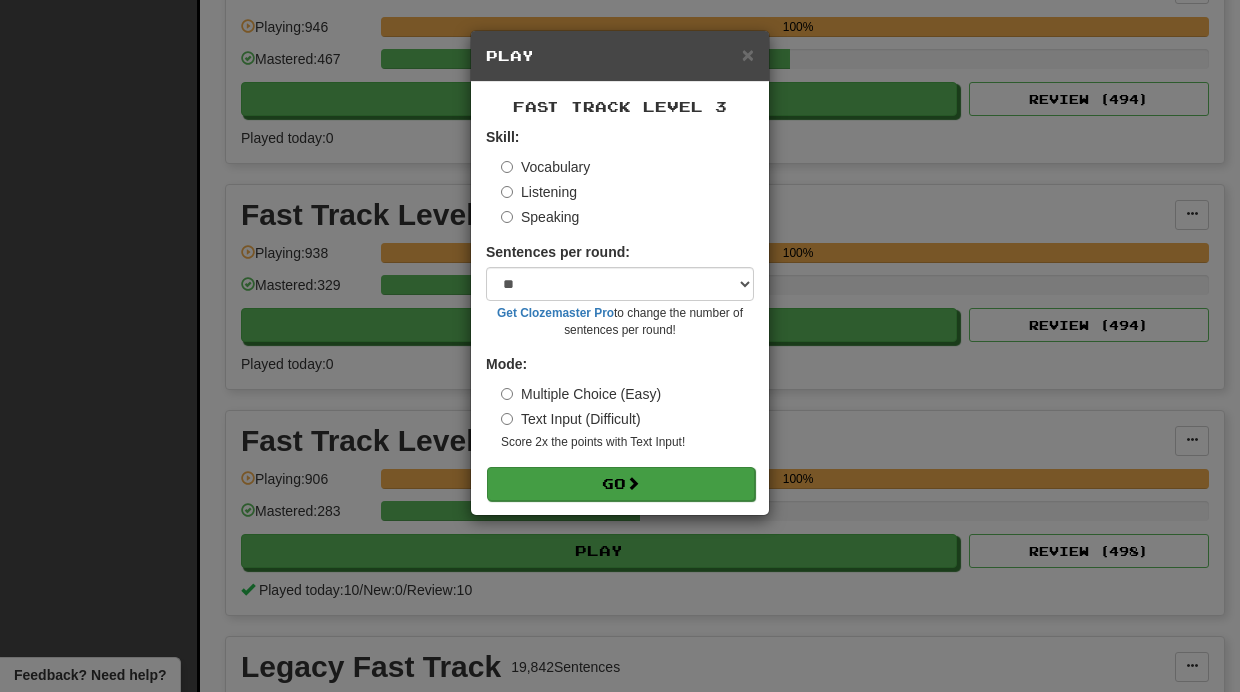 click on "Go" at bounding box center (621, 484) 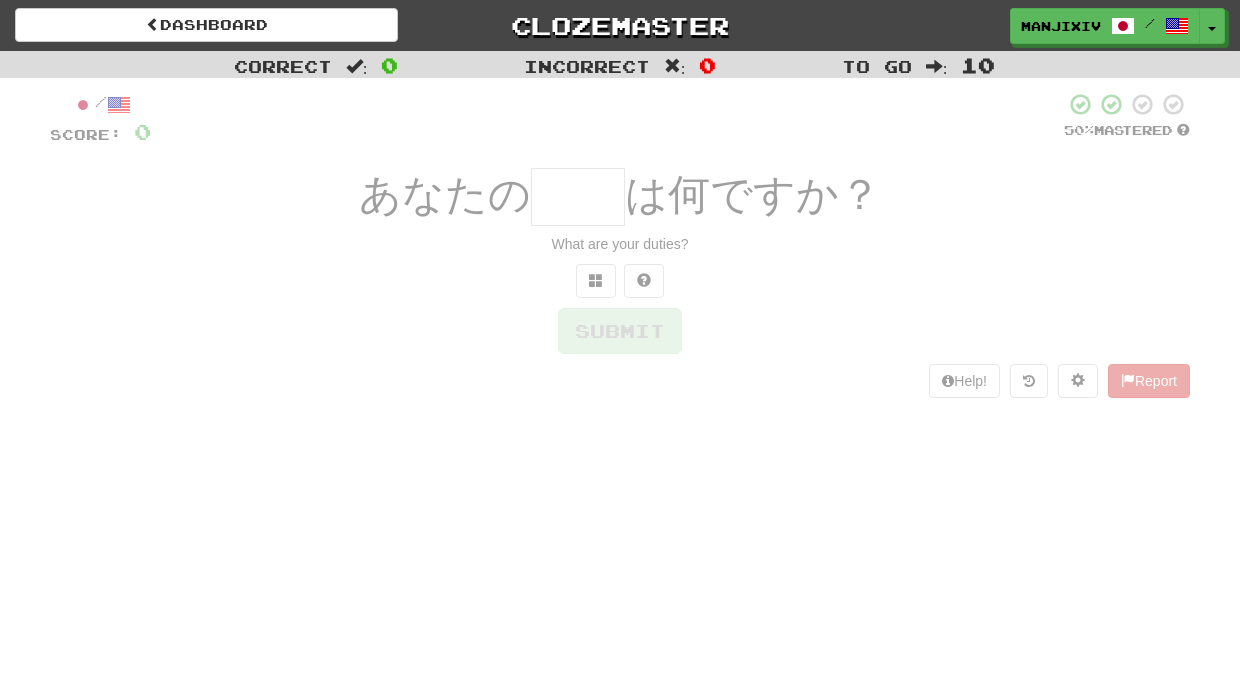 scroll, scrollTop: 0, scrollLeft: 0, axis: both 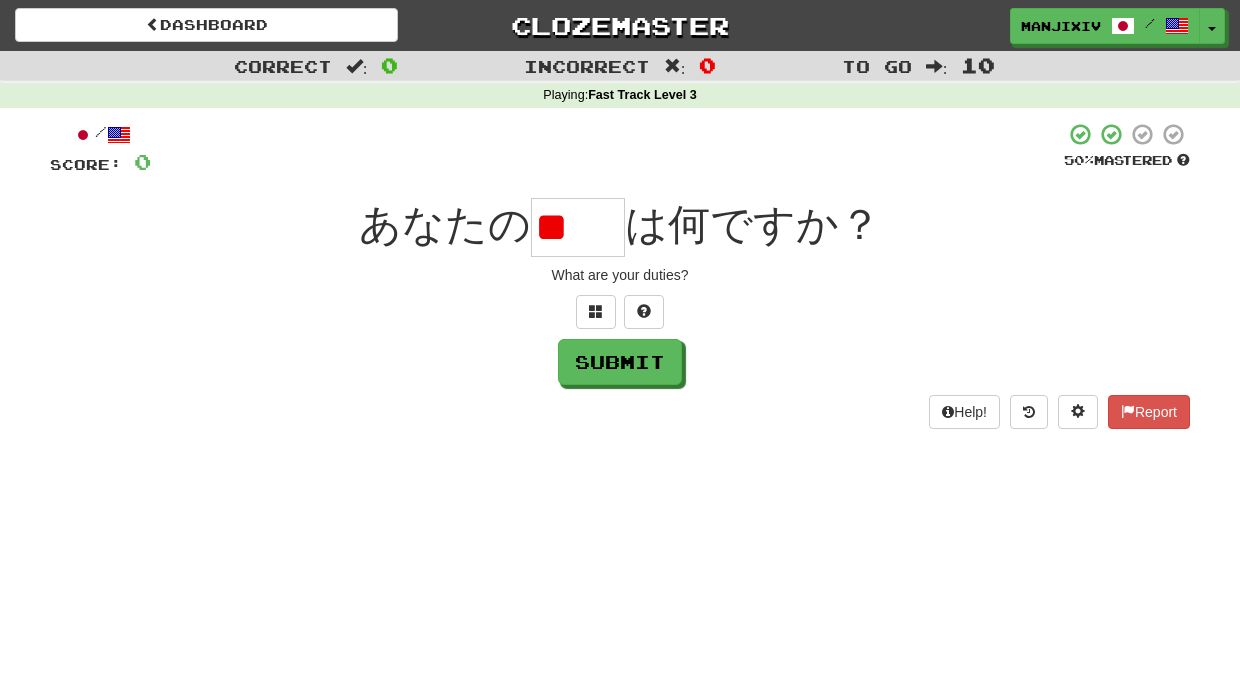type on "*" 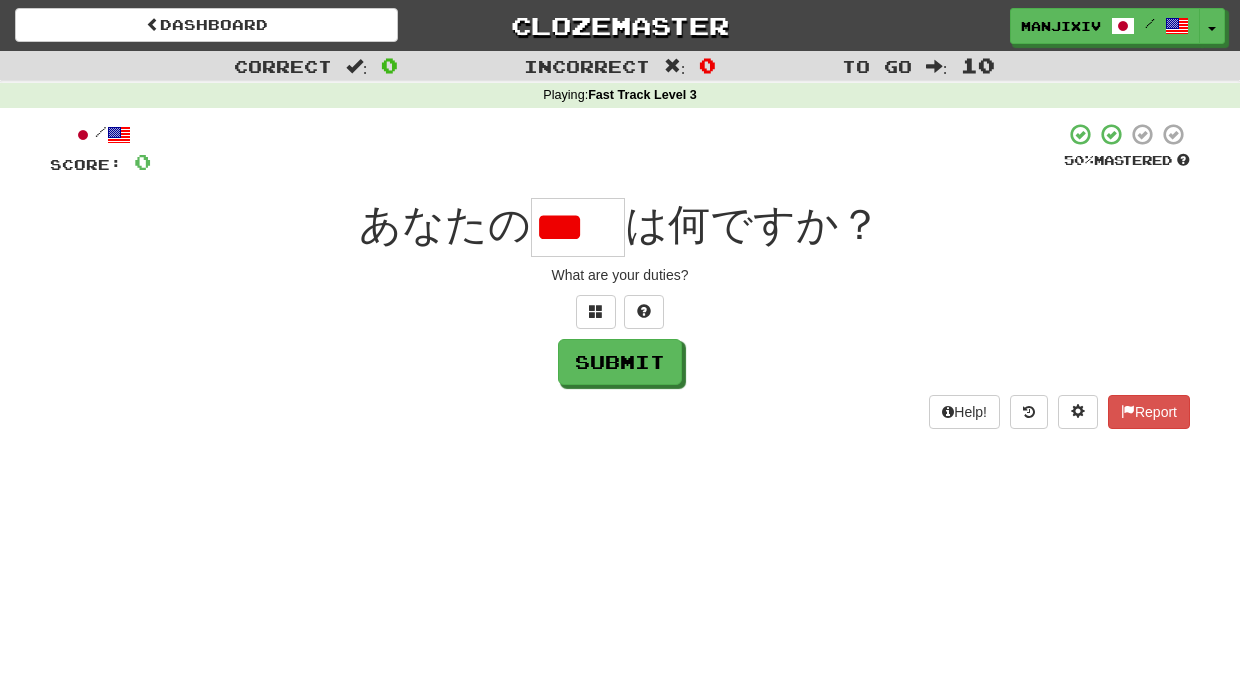 type on "*" 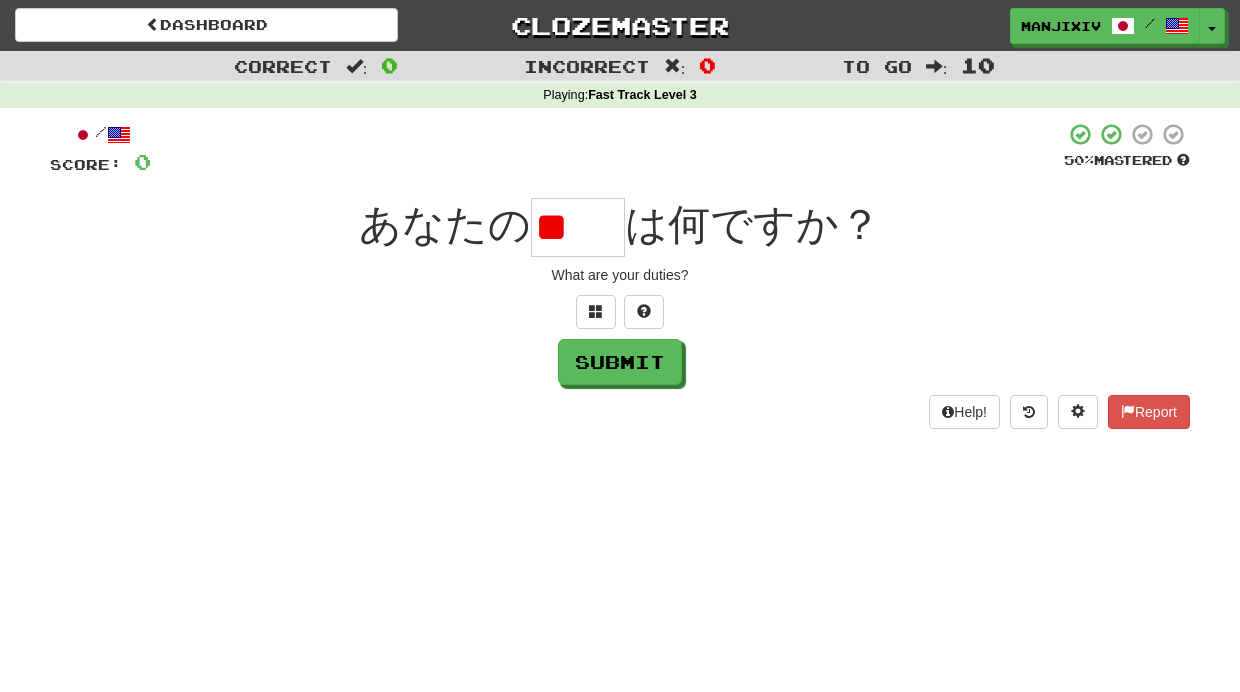 type on "*" 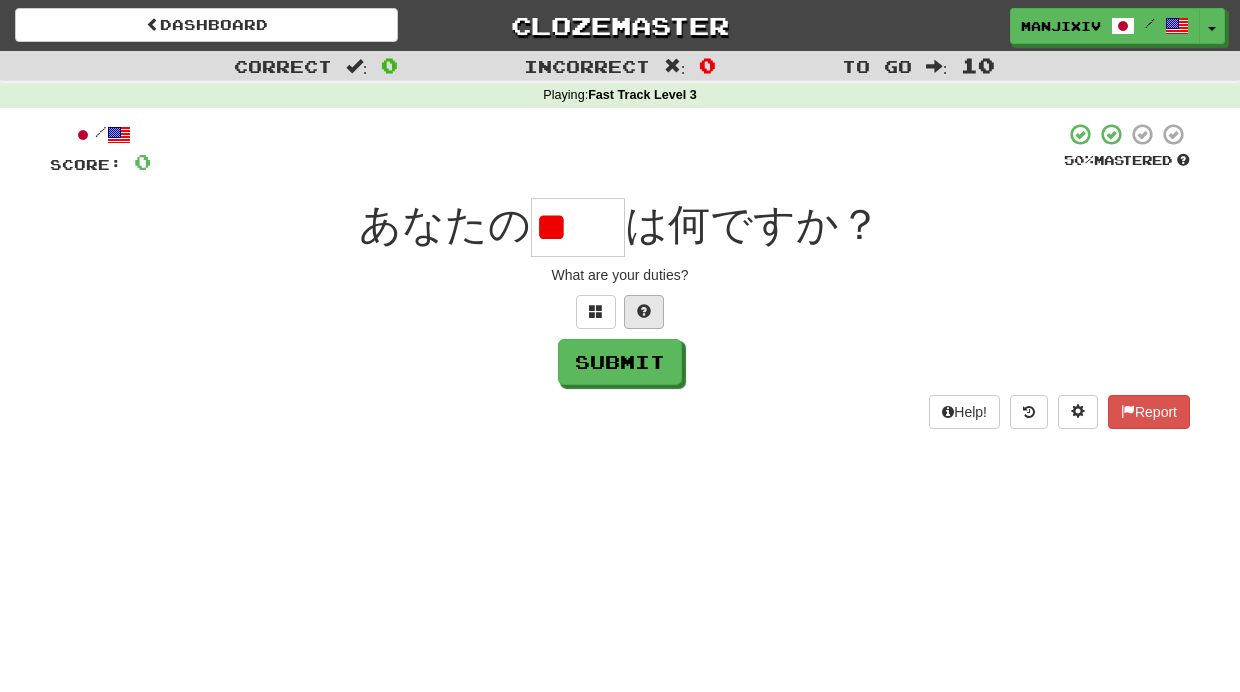 type on "*" 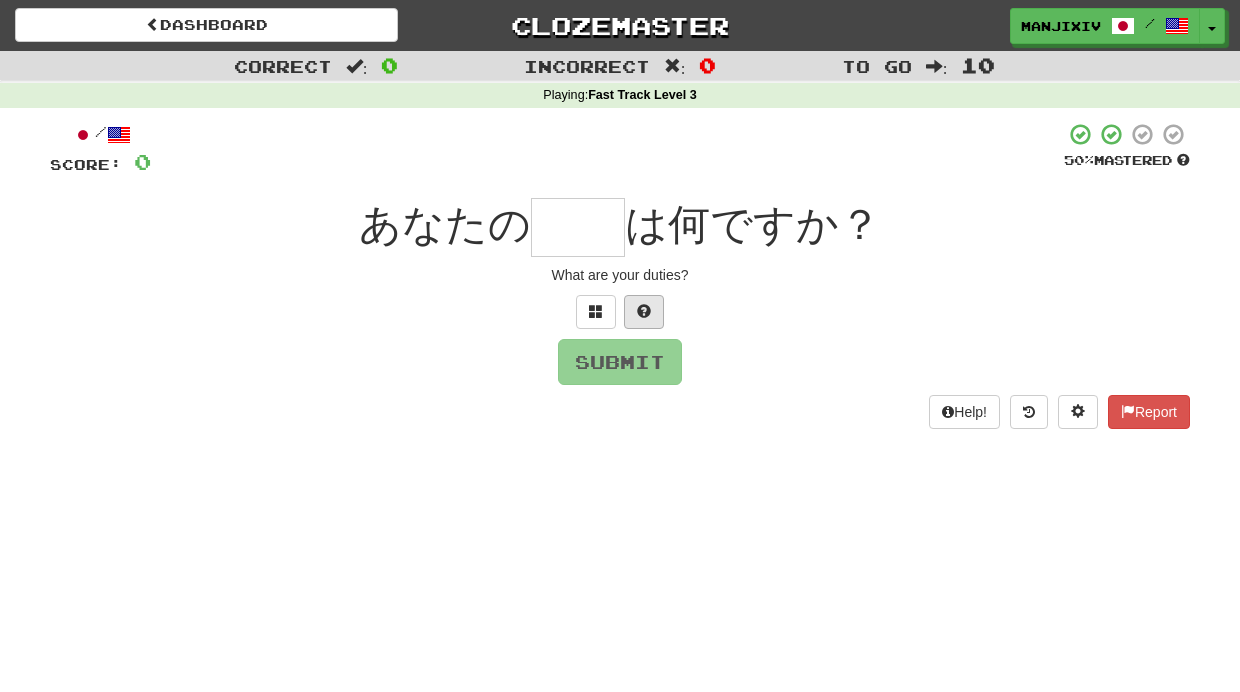click at bounding box center [644, 311] 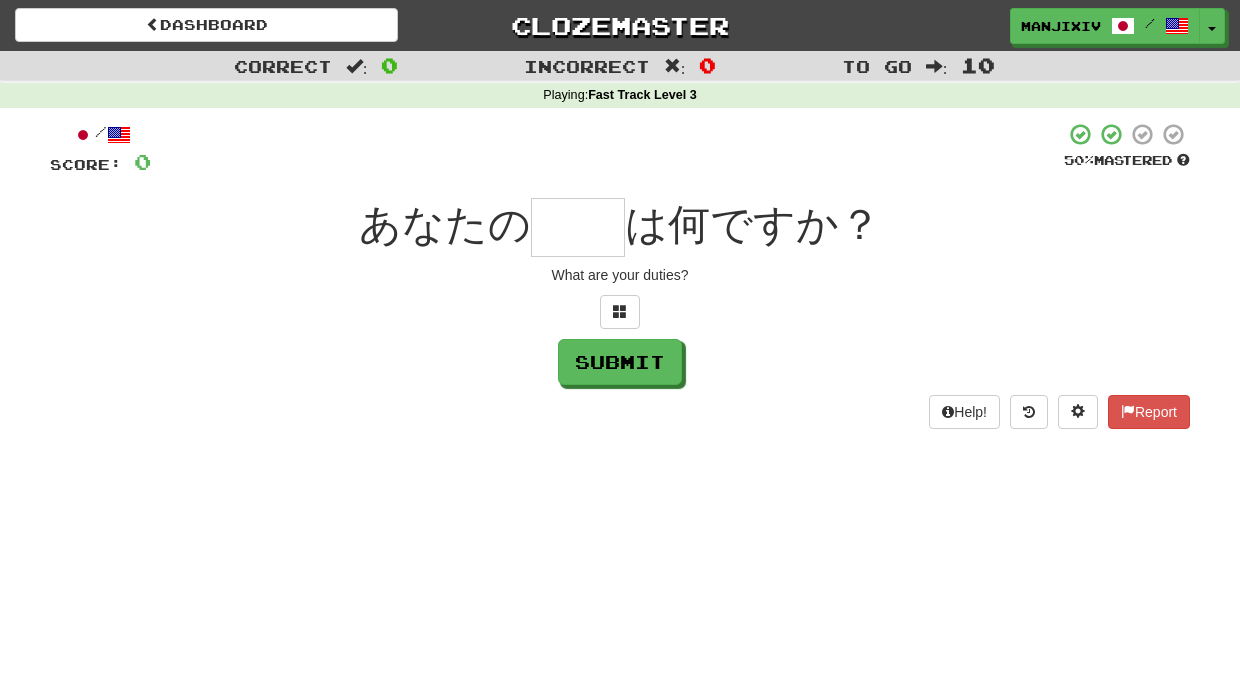 type on "*" 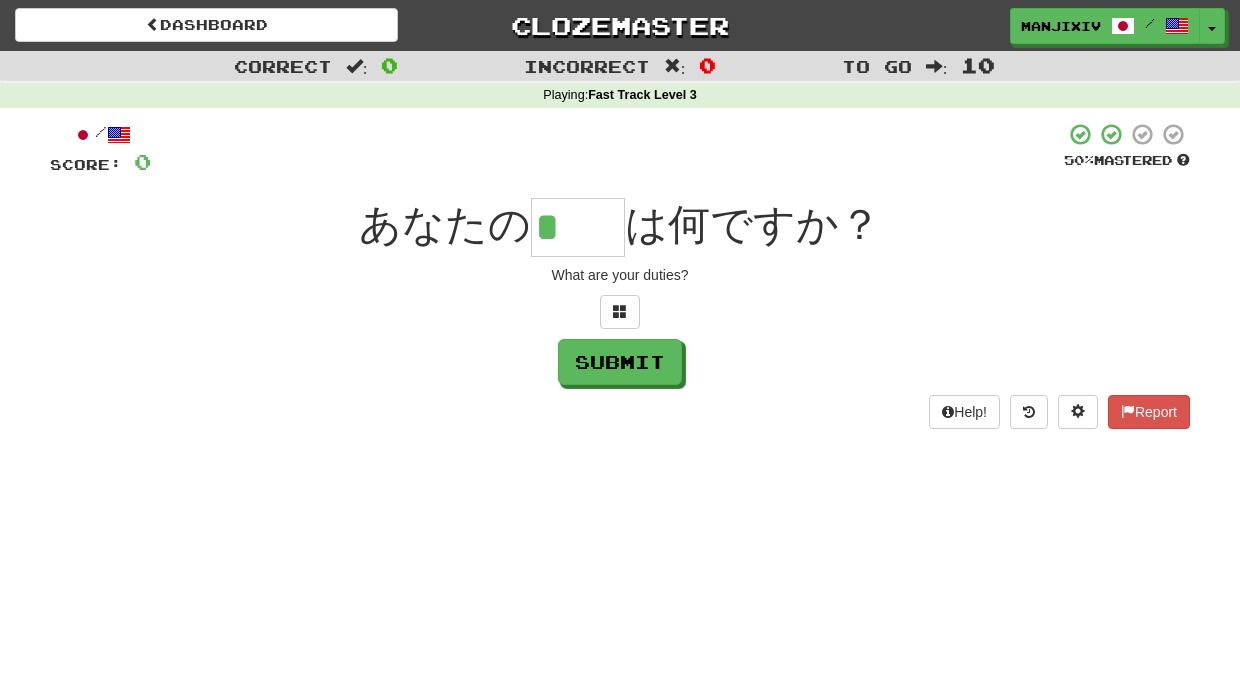 click on "*" at bounding box center [578, 227] 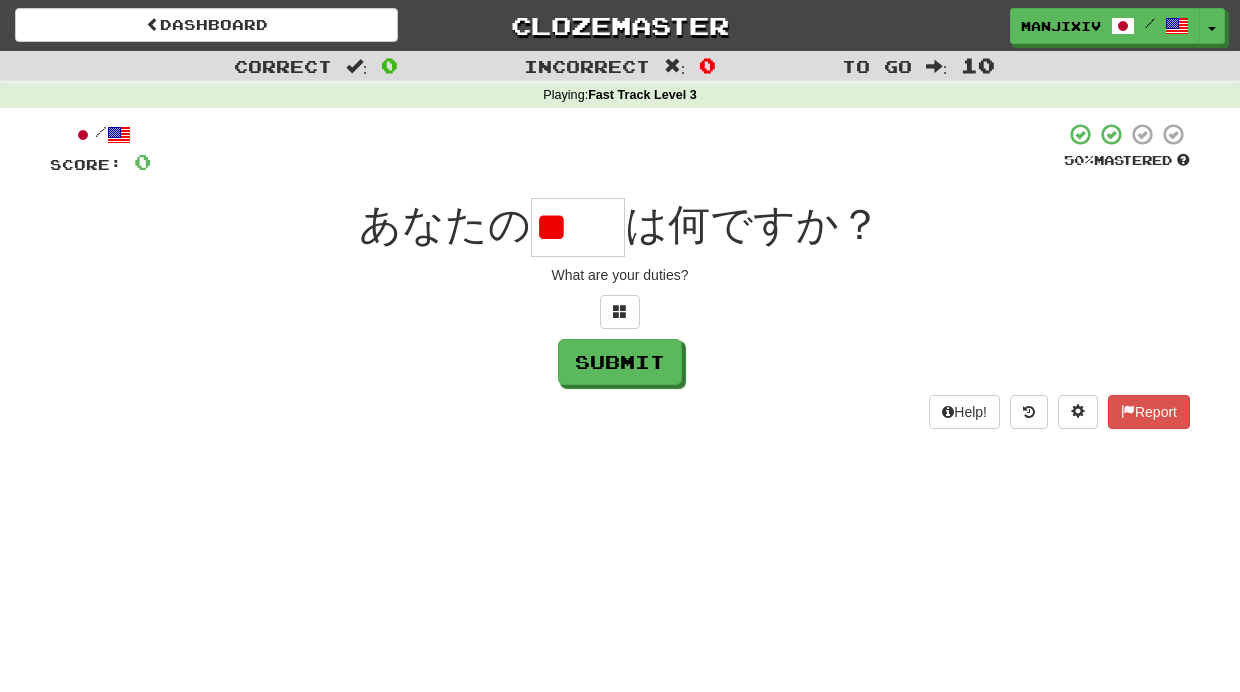 type on "*" 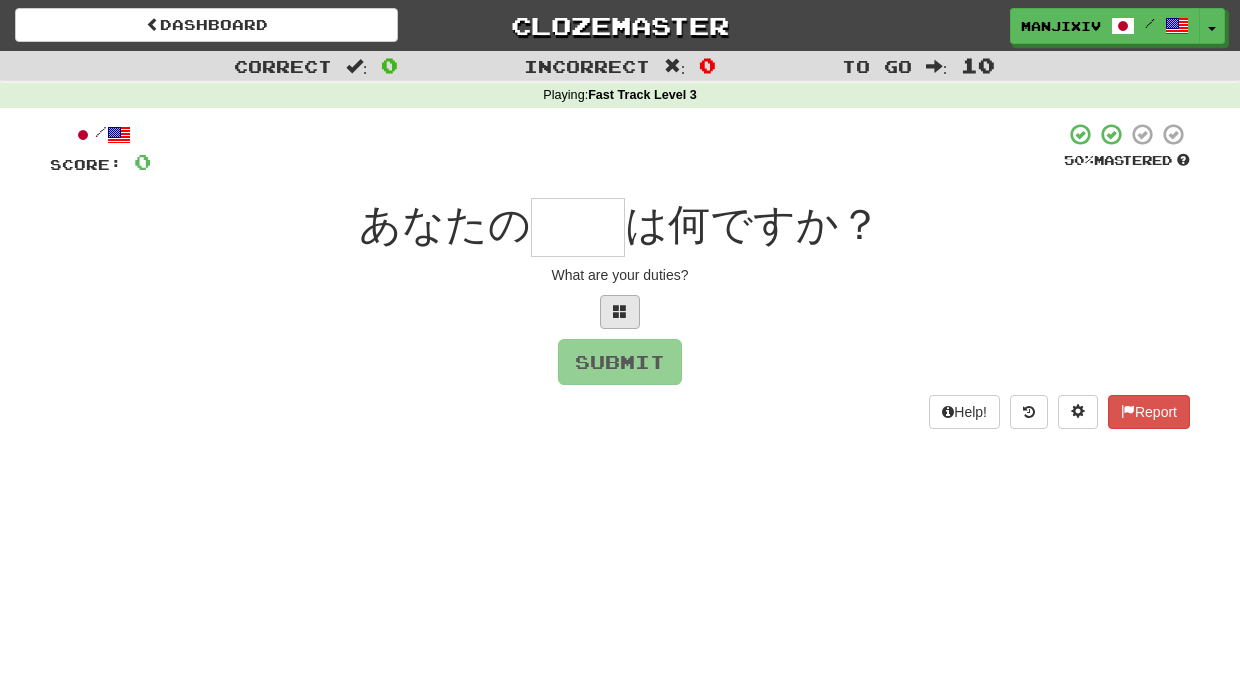 click at bounding box center [620, 312] 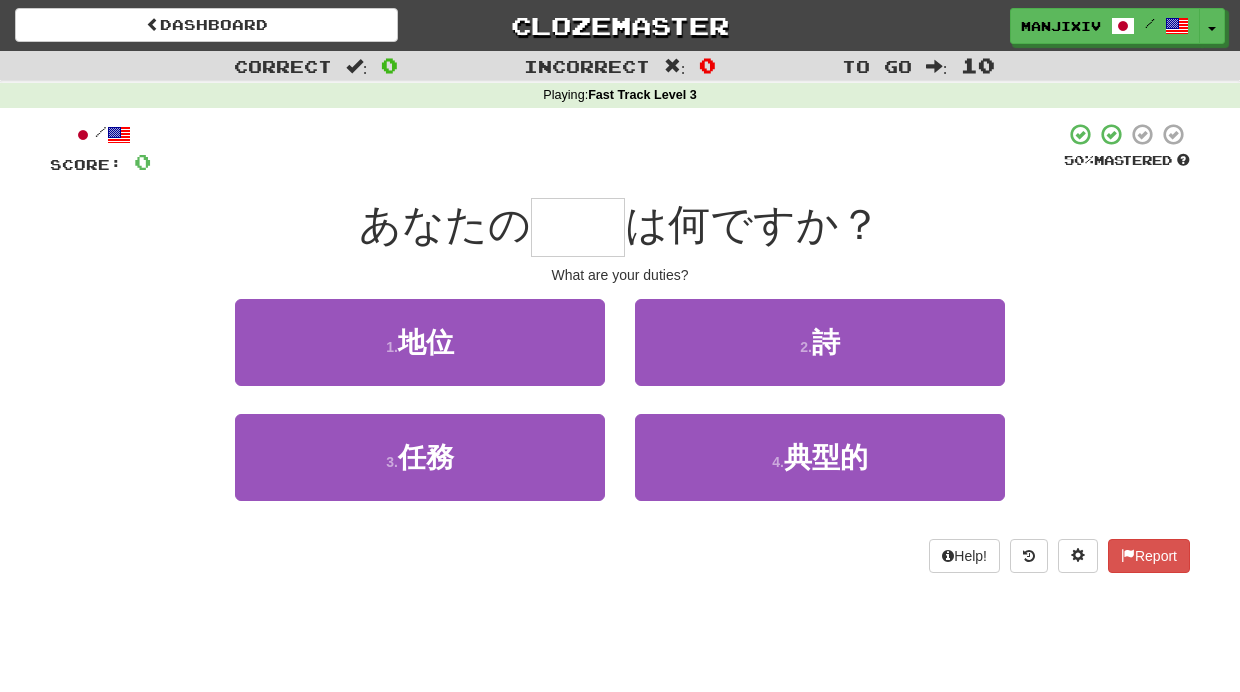 click at bounding box center [578, 227] 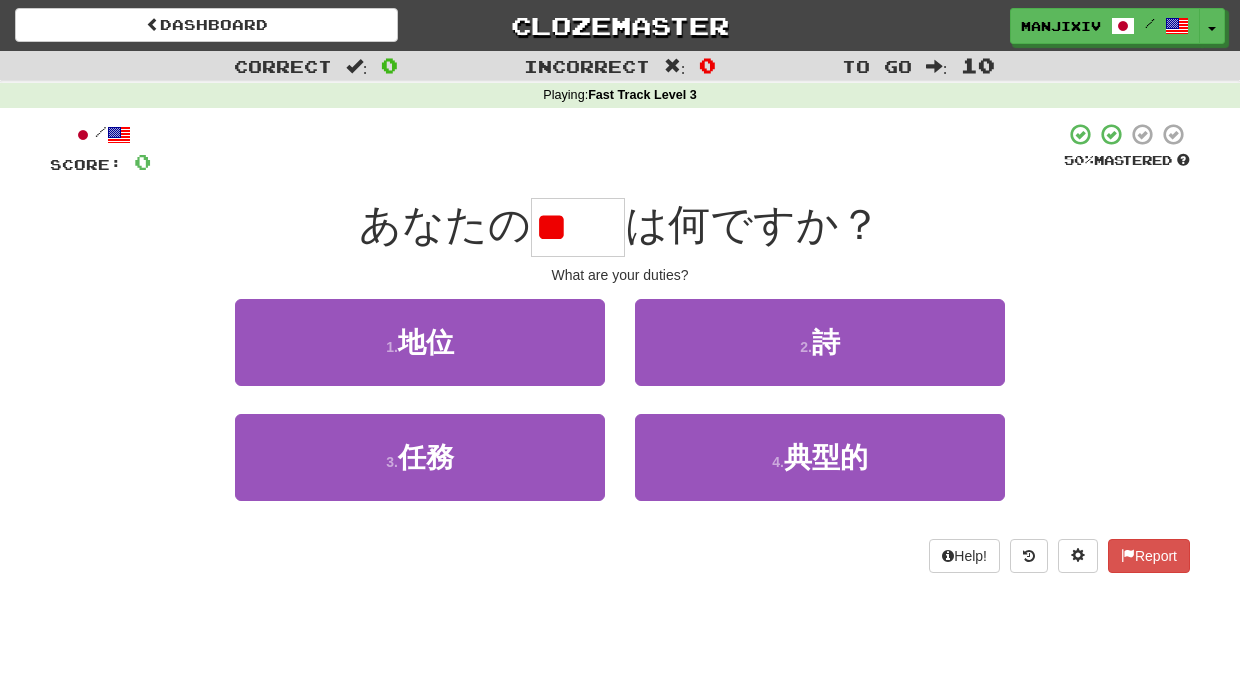 type on "*" 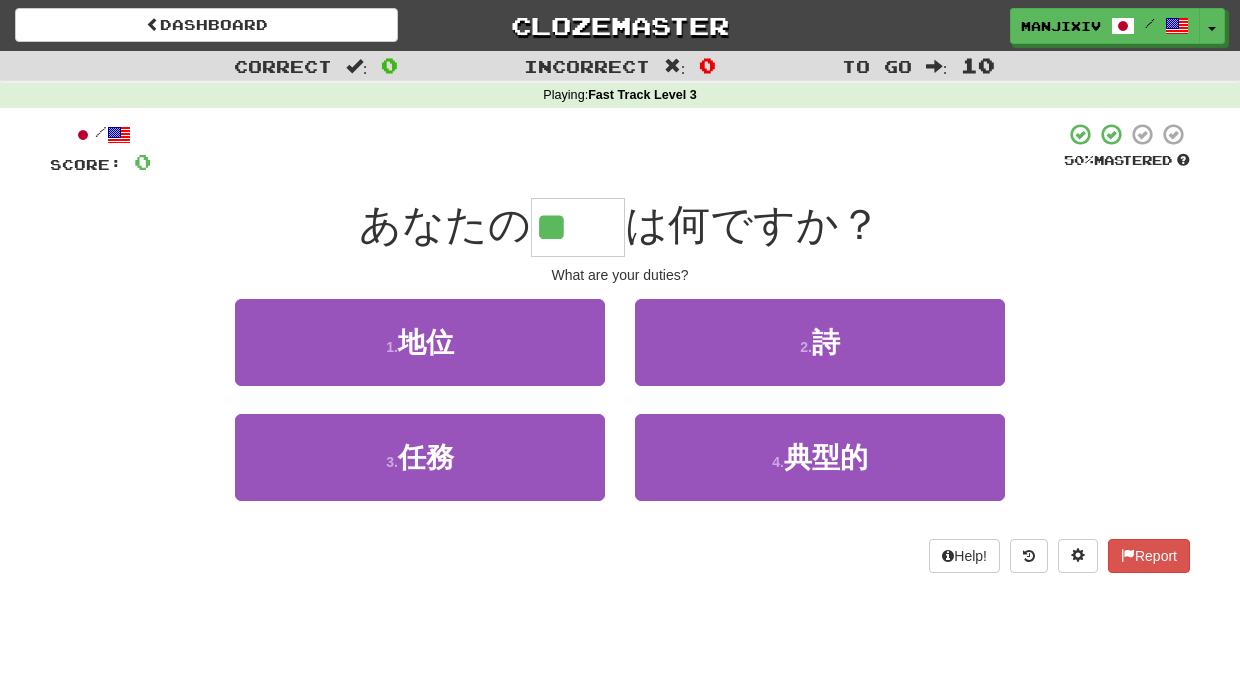 type on "**" 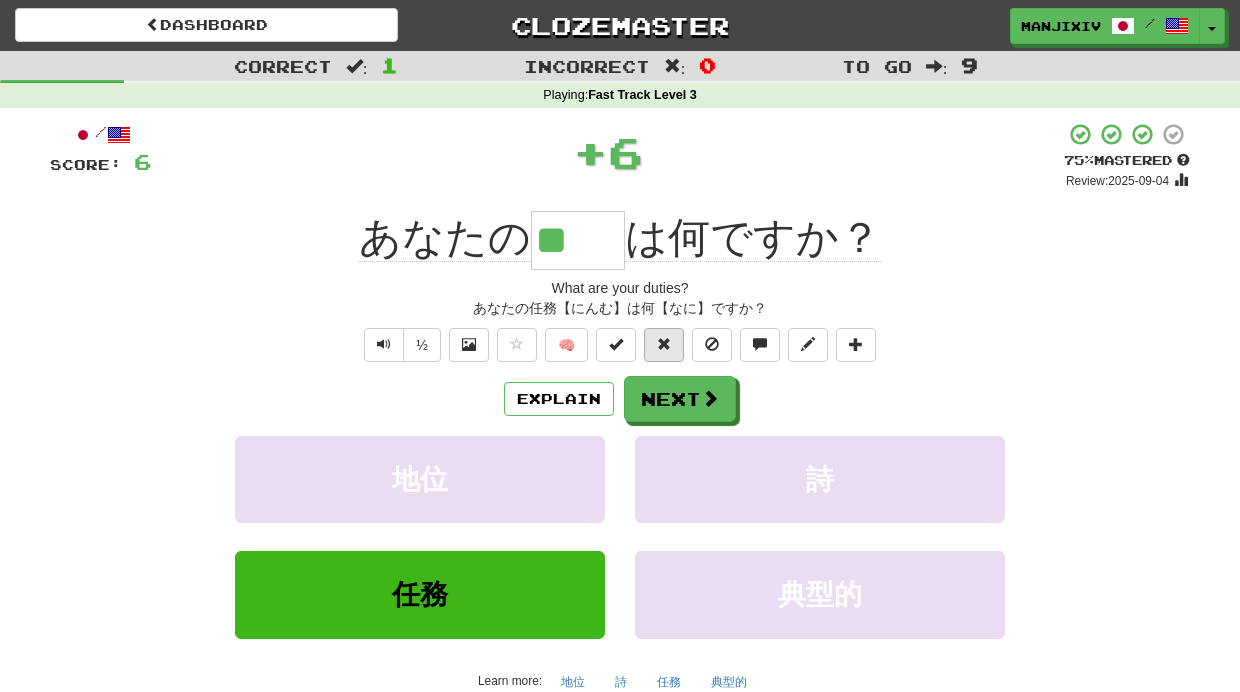 click at bounding box center [664, 345] 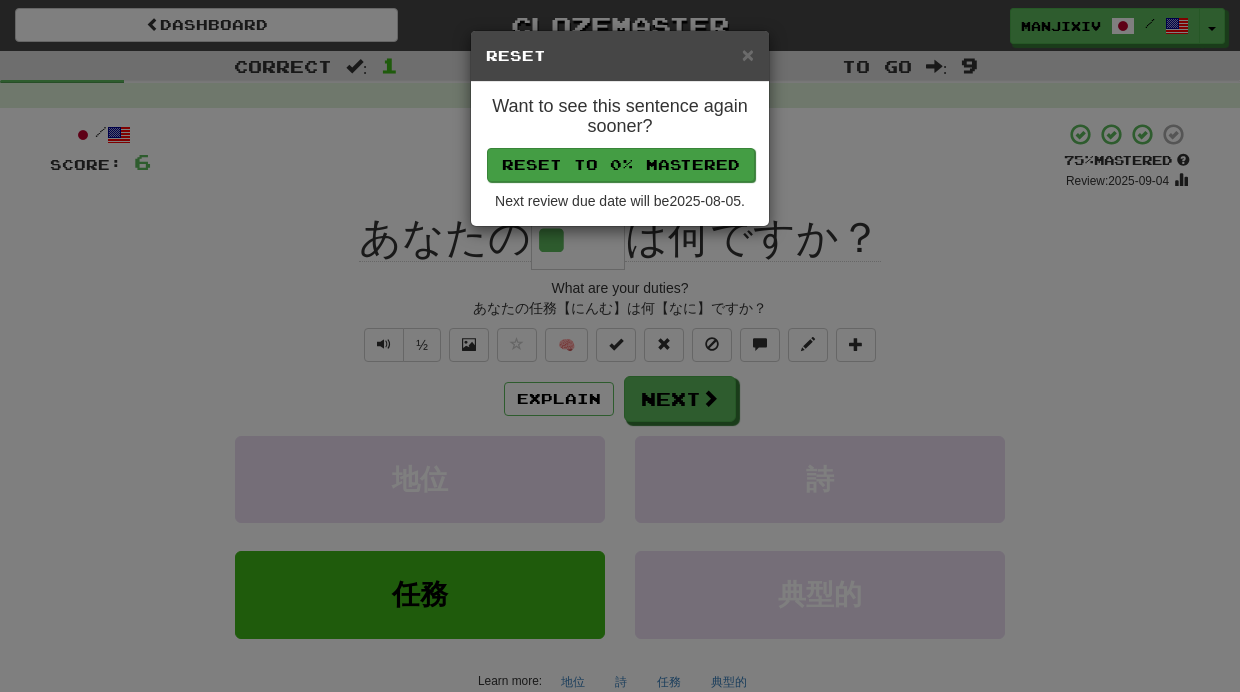 click on "Reset to 0% Mastered" at bounding box center (621, 165) 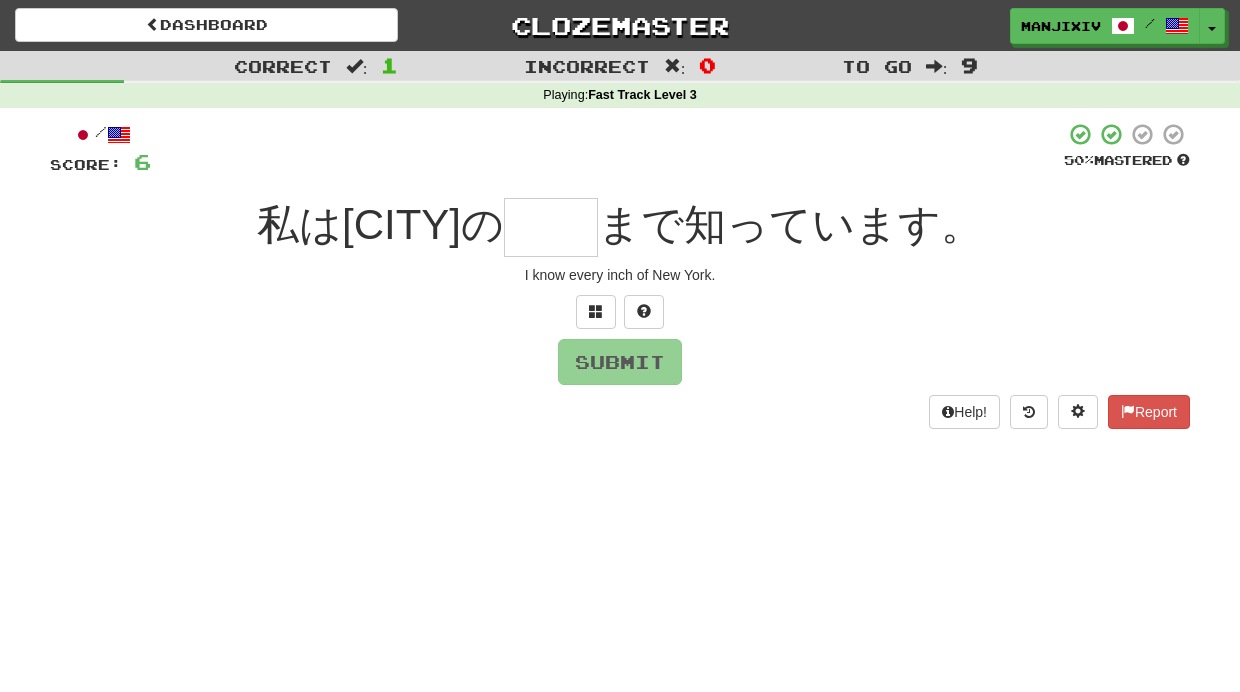 click at bounding box center (551, 227) 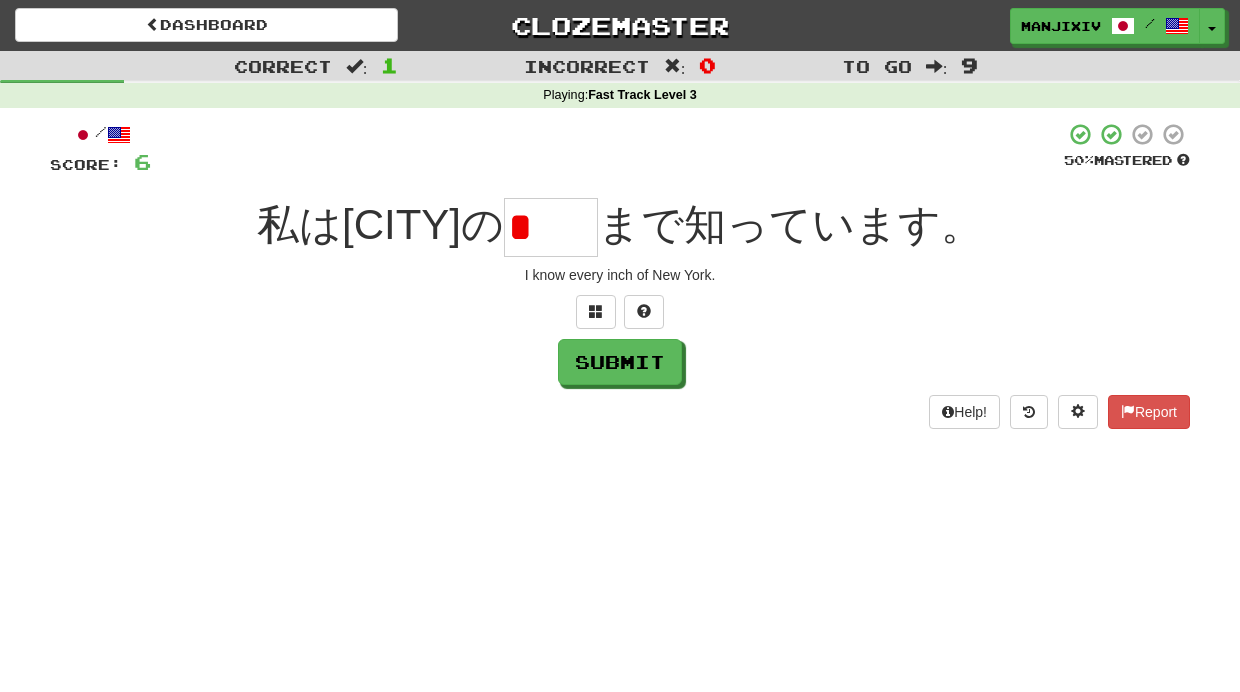 type on "*" 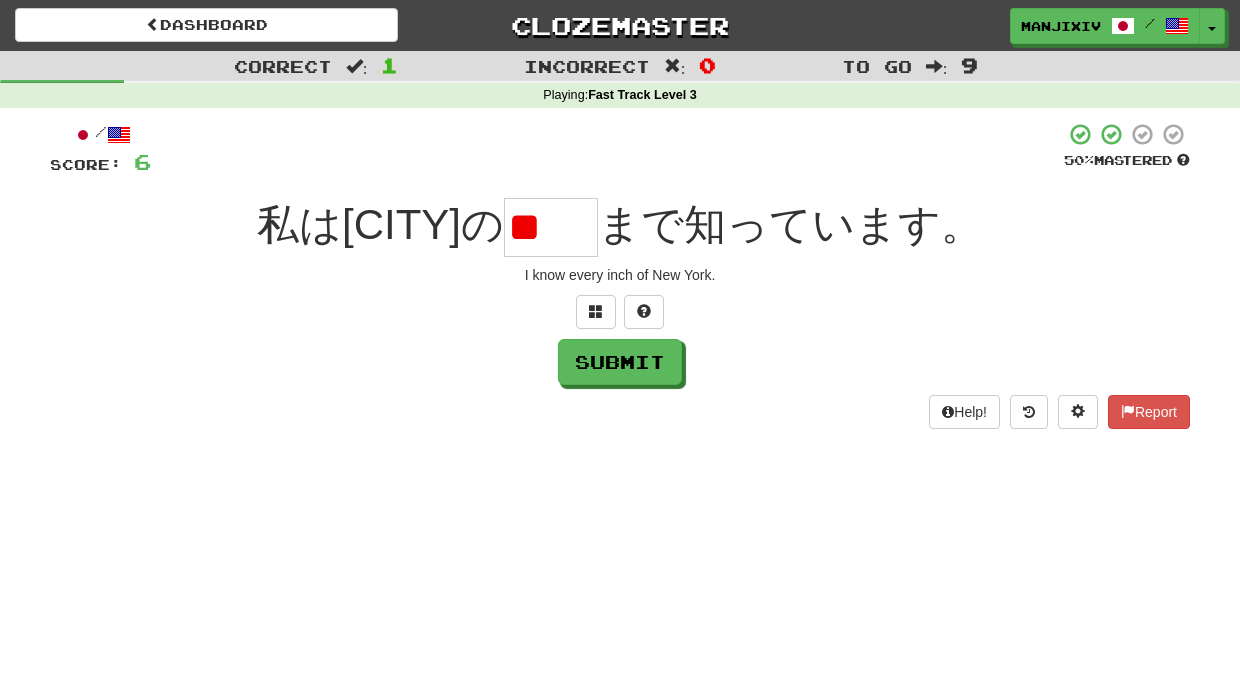 type on "*" 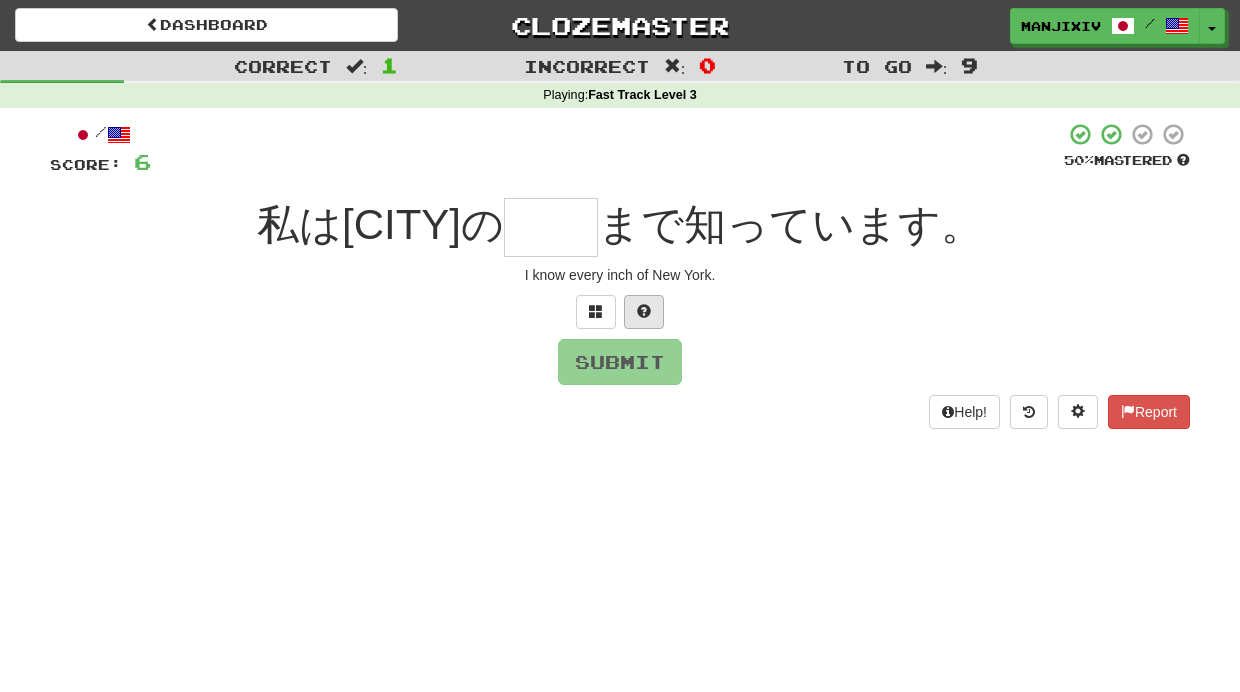 click at bounding box center (644, 312) 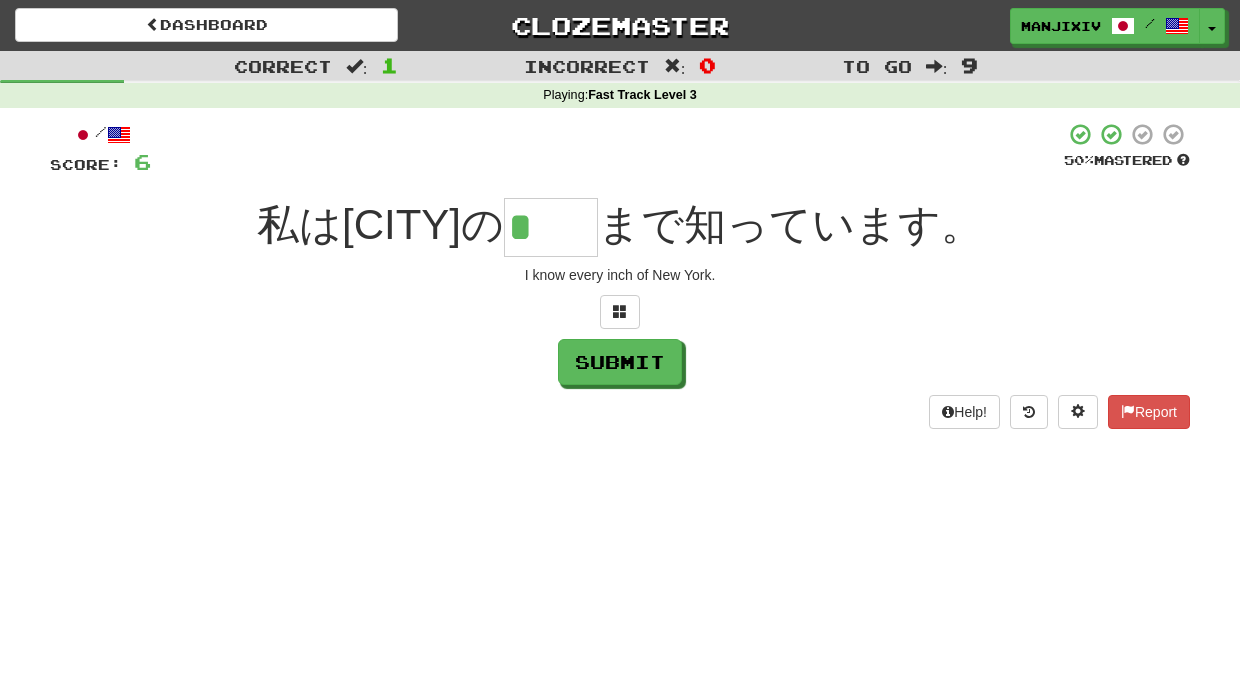 click on "*" at bounding box center [551, 227] 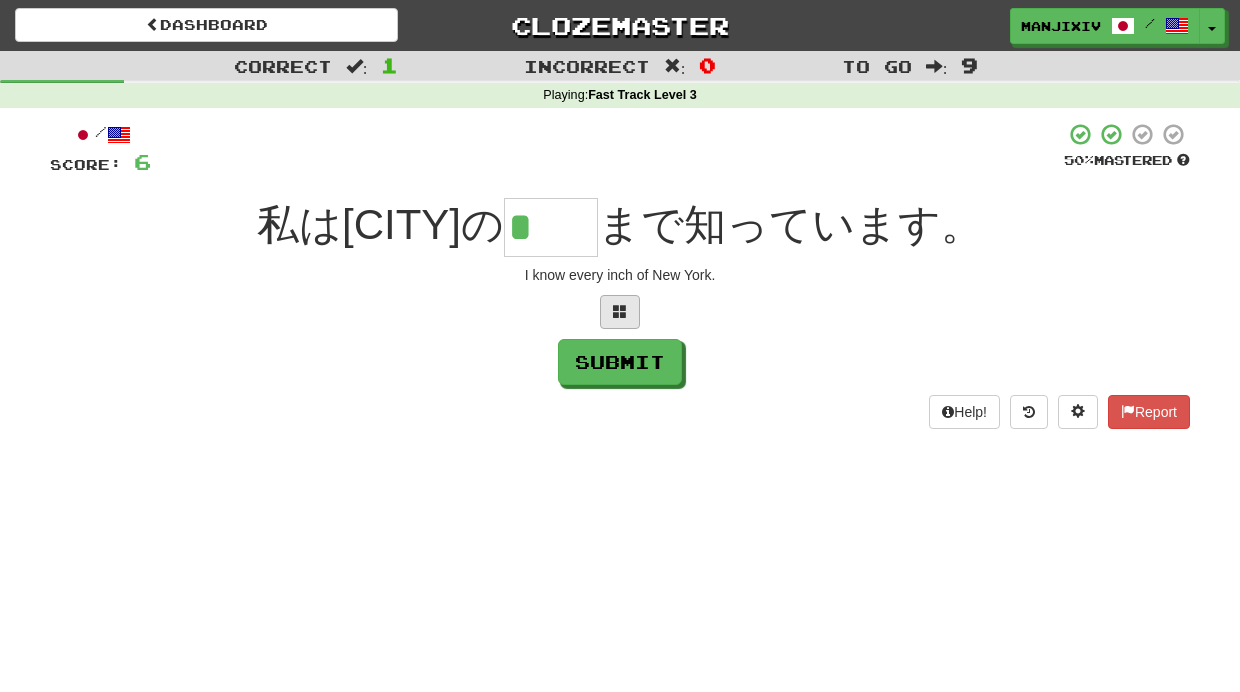 click at bounding box center [620, 312] 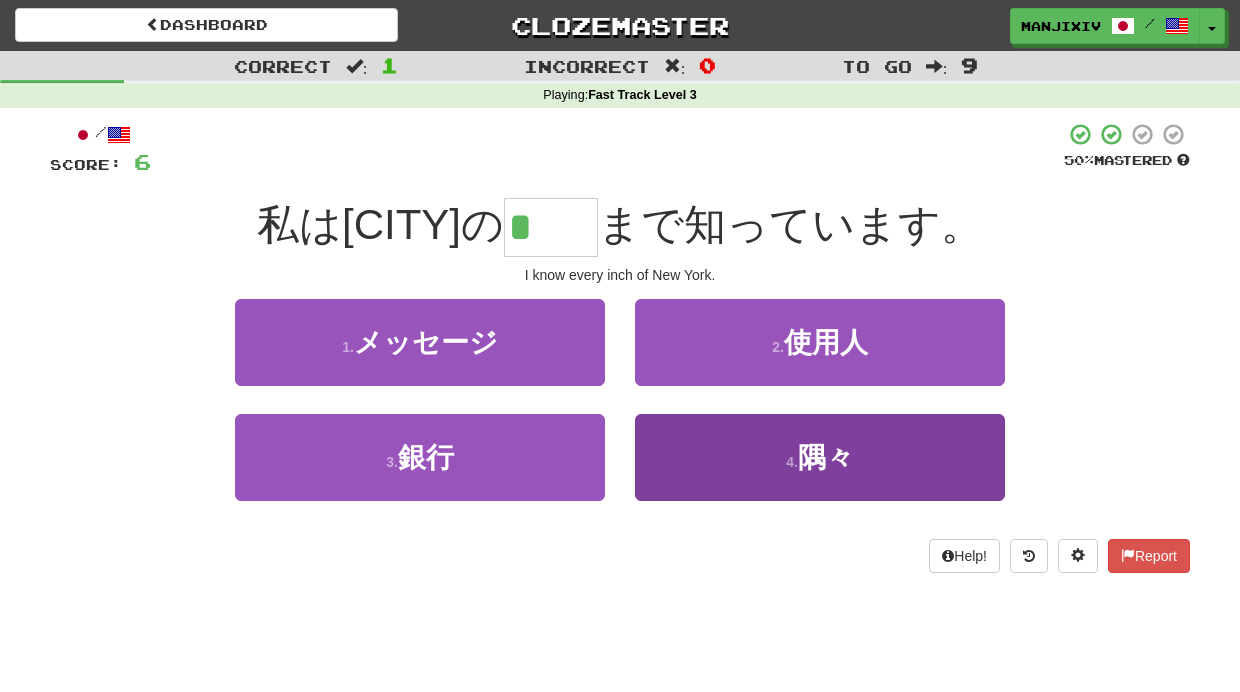 click on "隅々" at bounding box center (826, 457) 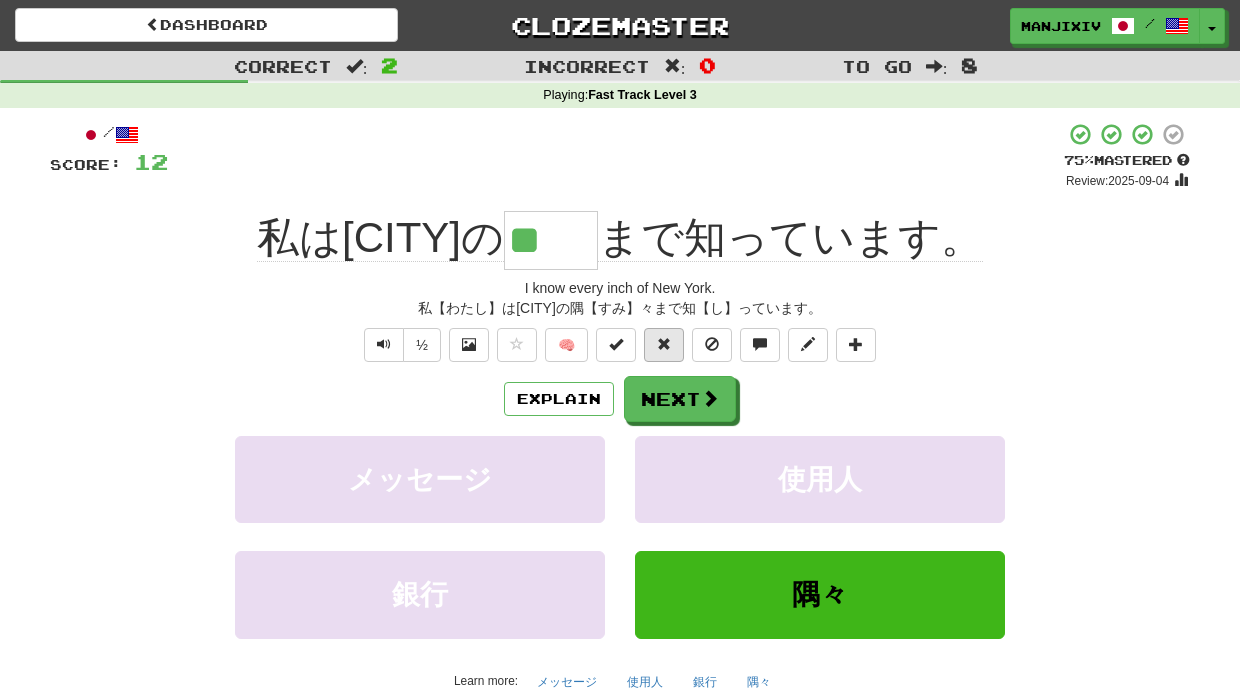 click at bounding box center (664, 344) 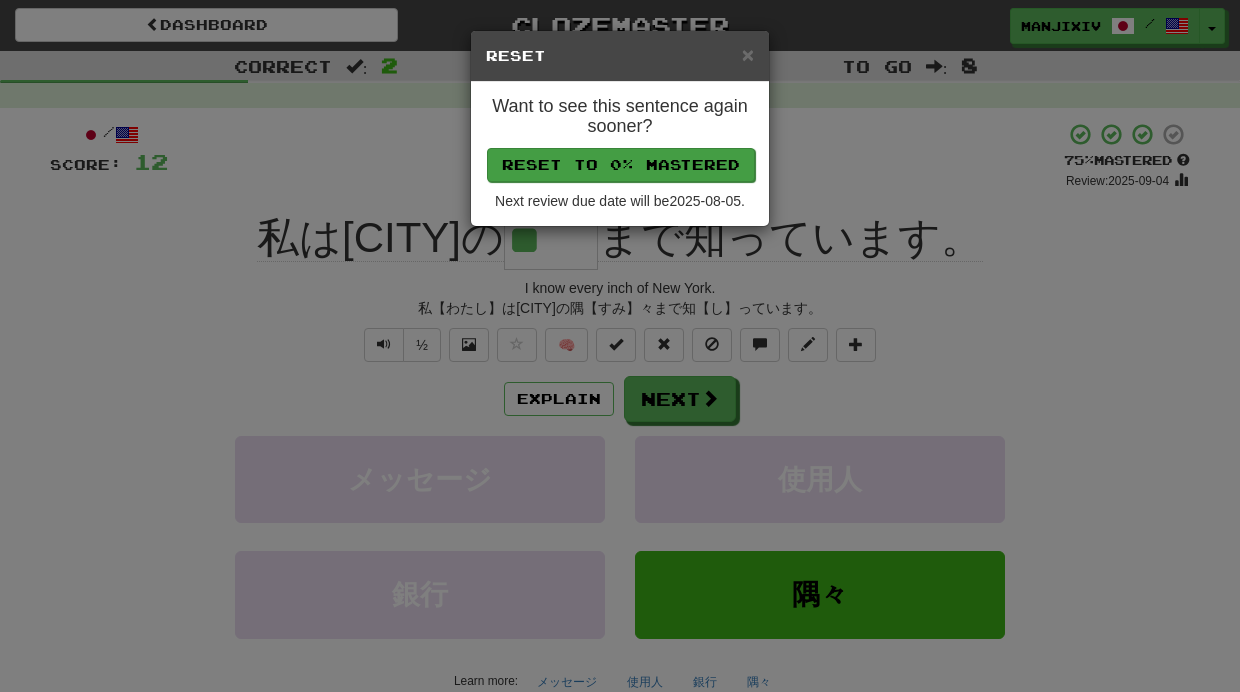 click on "Reset to 0% Mastered" at bounding box center [621, 165] 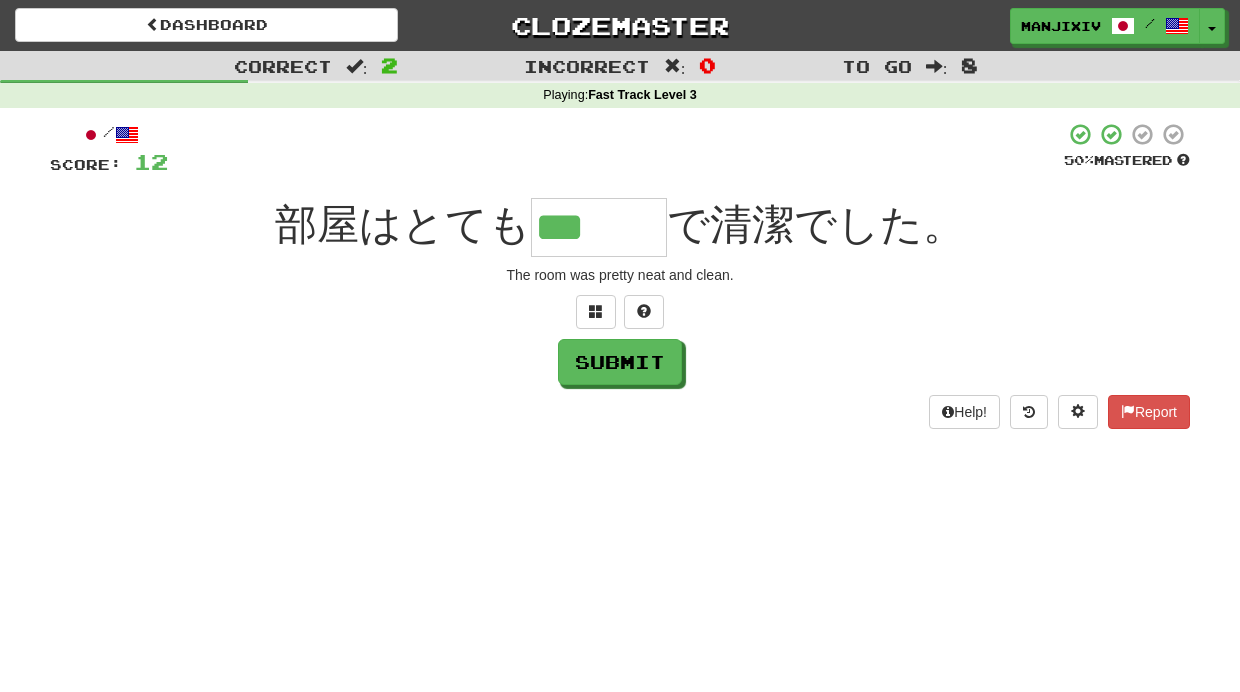 type on "***" 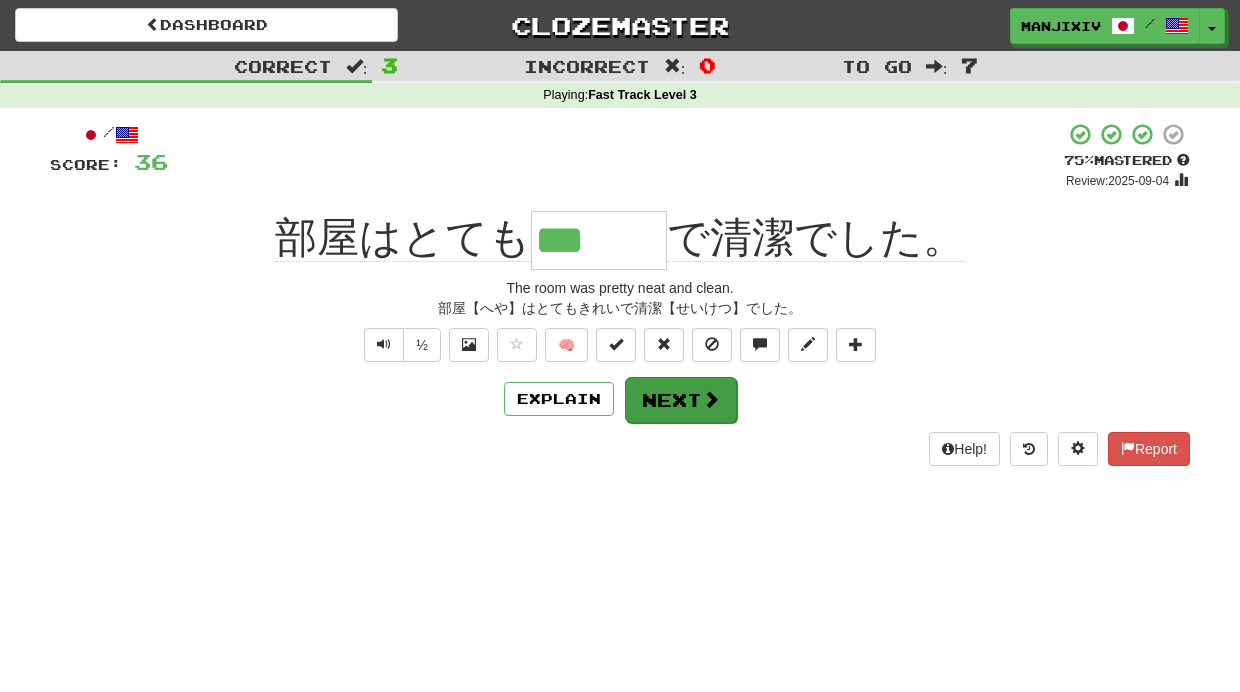 click on "Next" at bounding box center [681, 400] 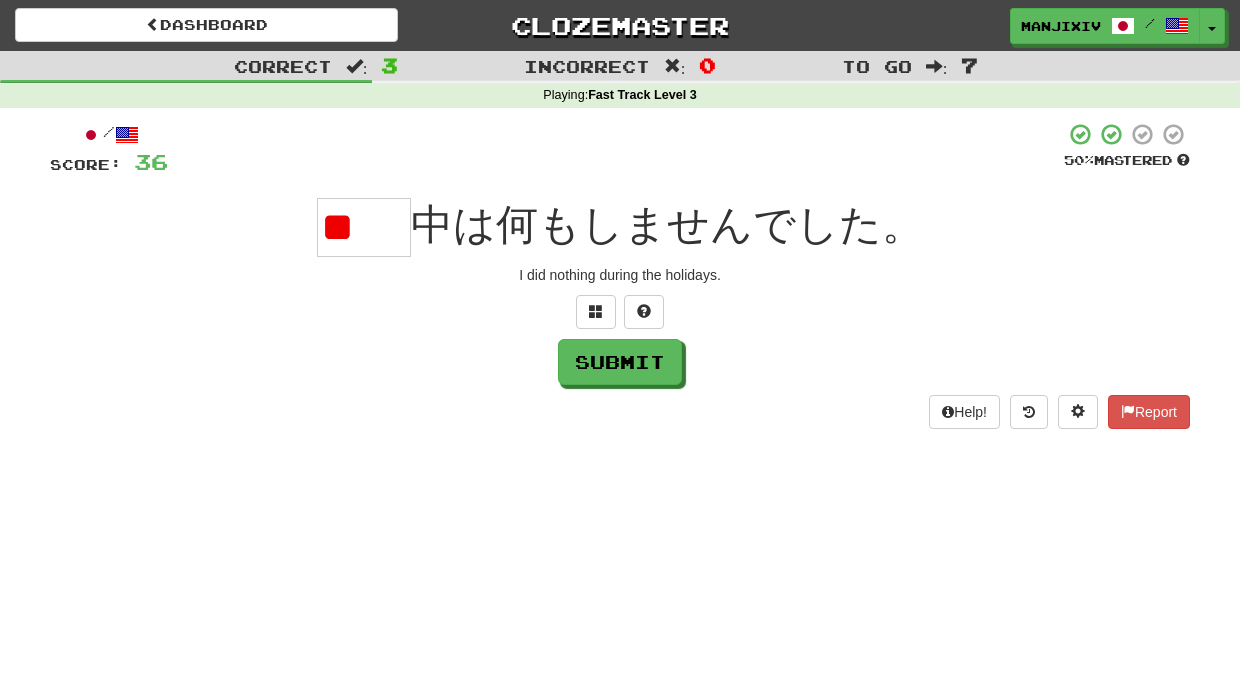 type on "*" 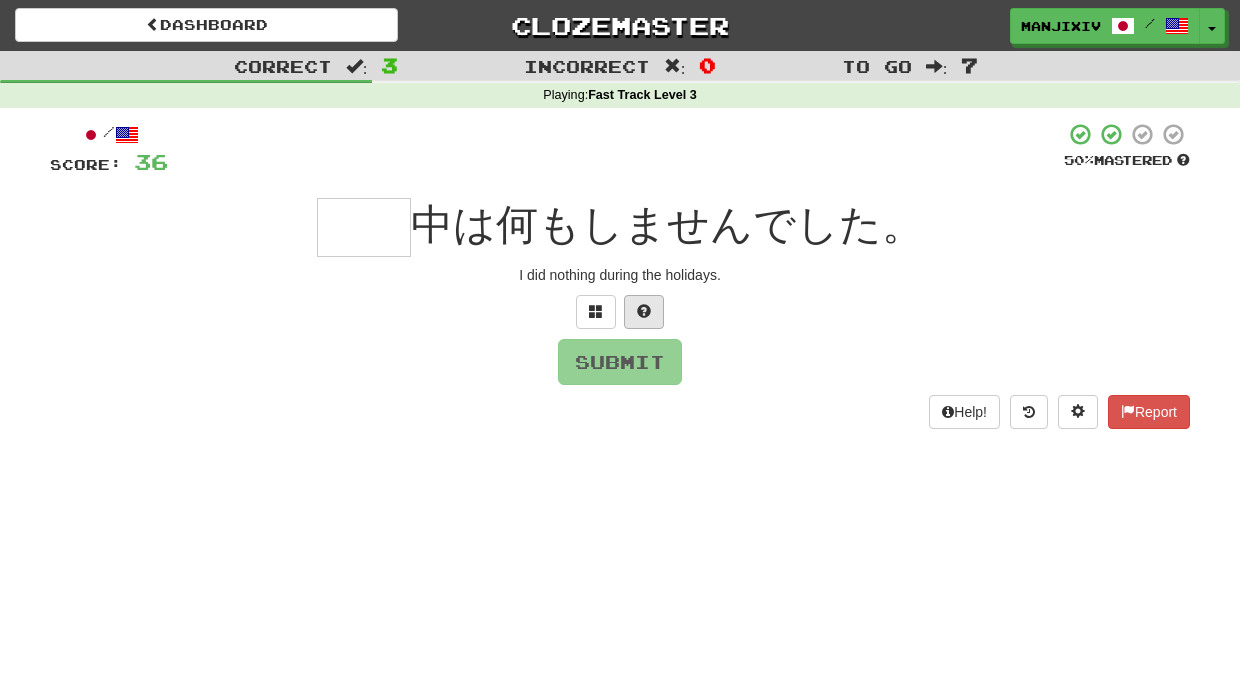 click at bounding box center [644, 311] 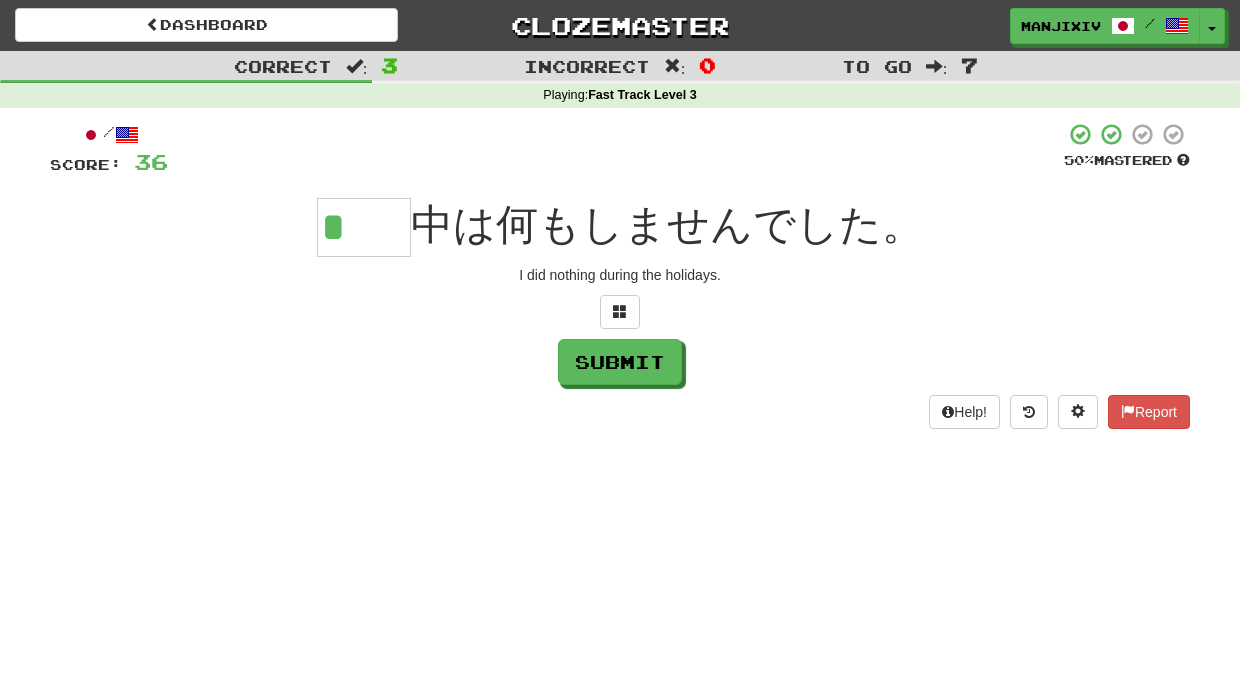 drag, startPoint x: 383, startPoint y: 233, endPoint x: 301, endPoint y: 225, distance: 82.38932 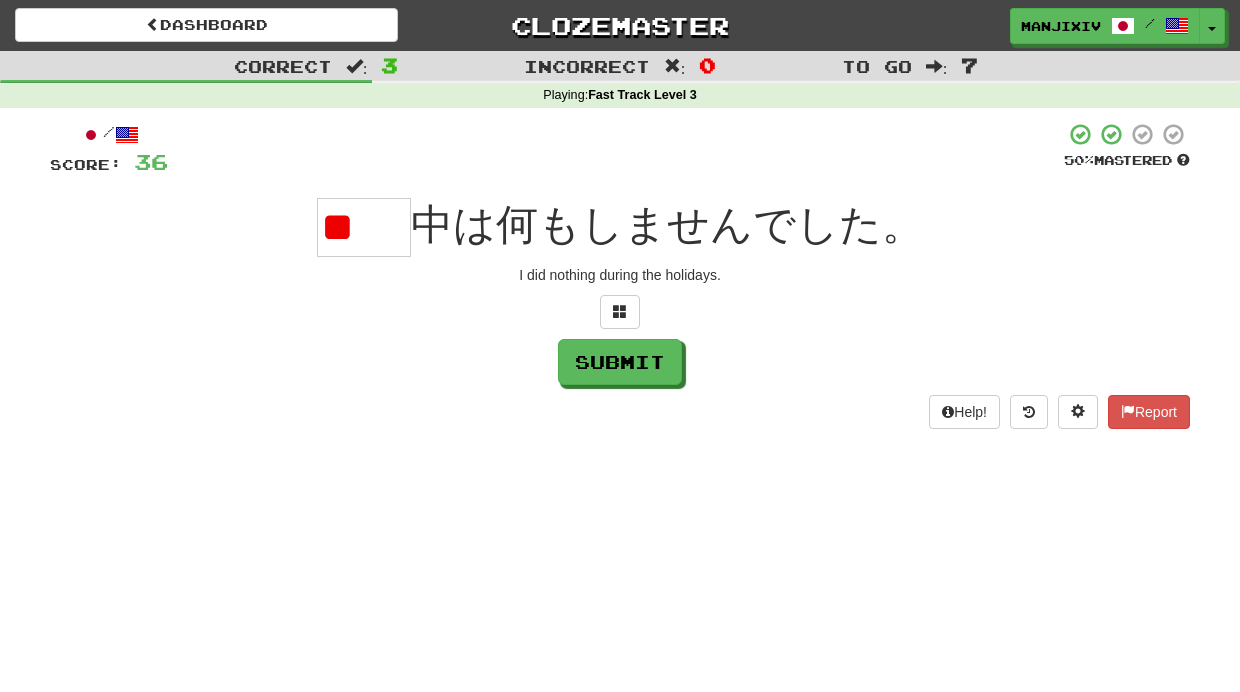 type on "*" 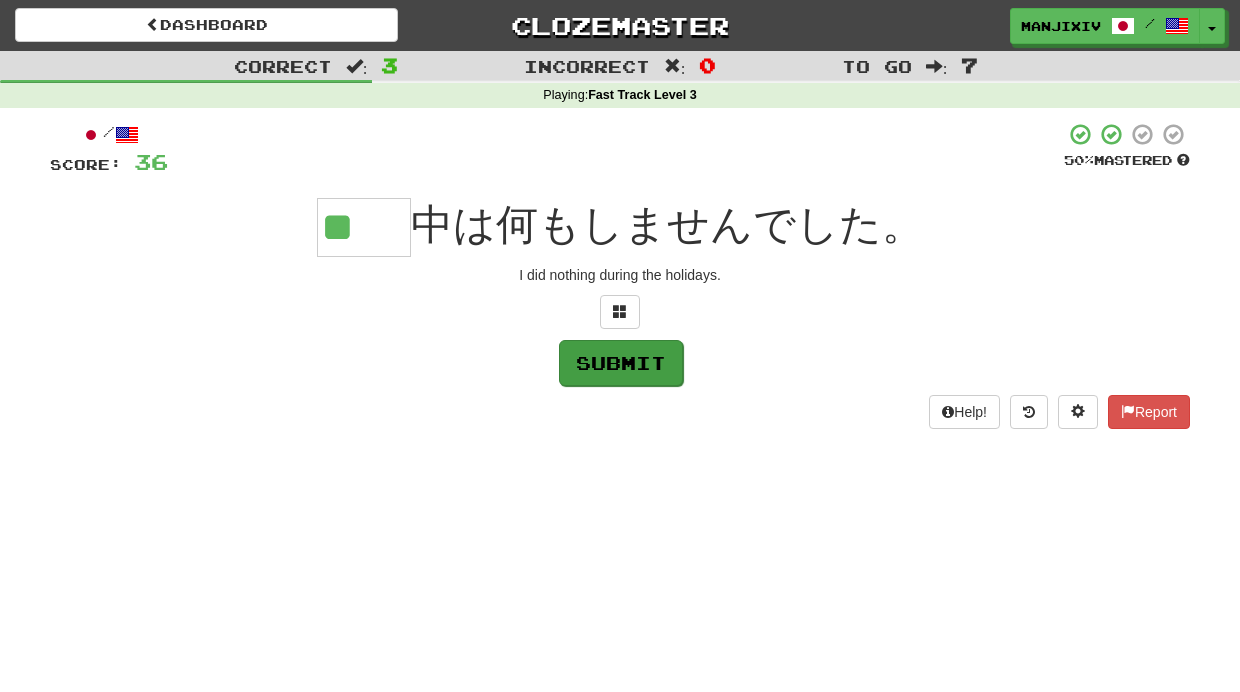 type on "**" 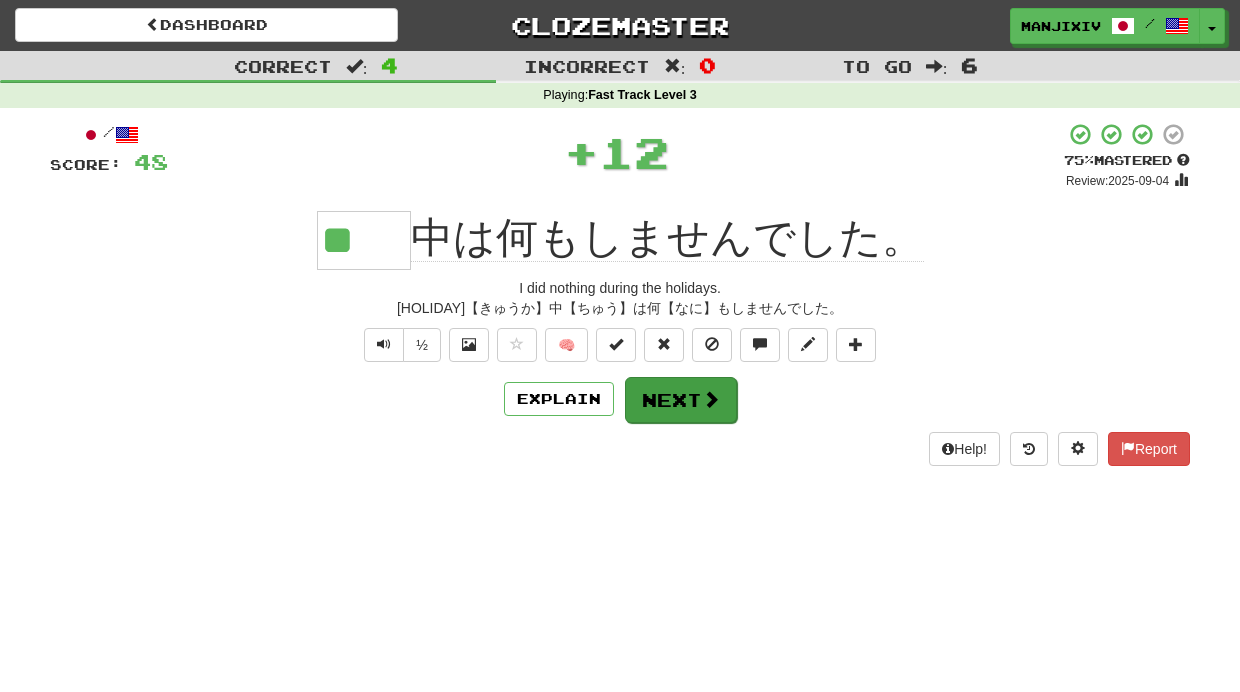click at bounding box center (711, 399) 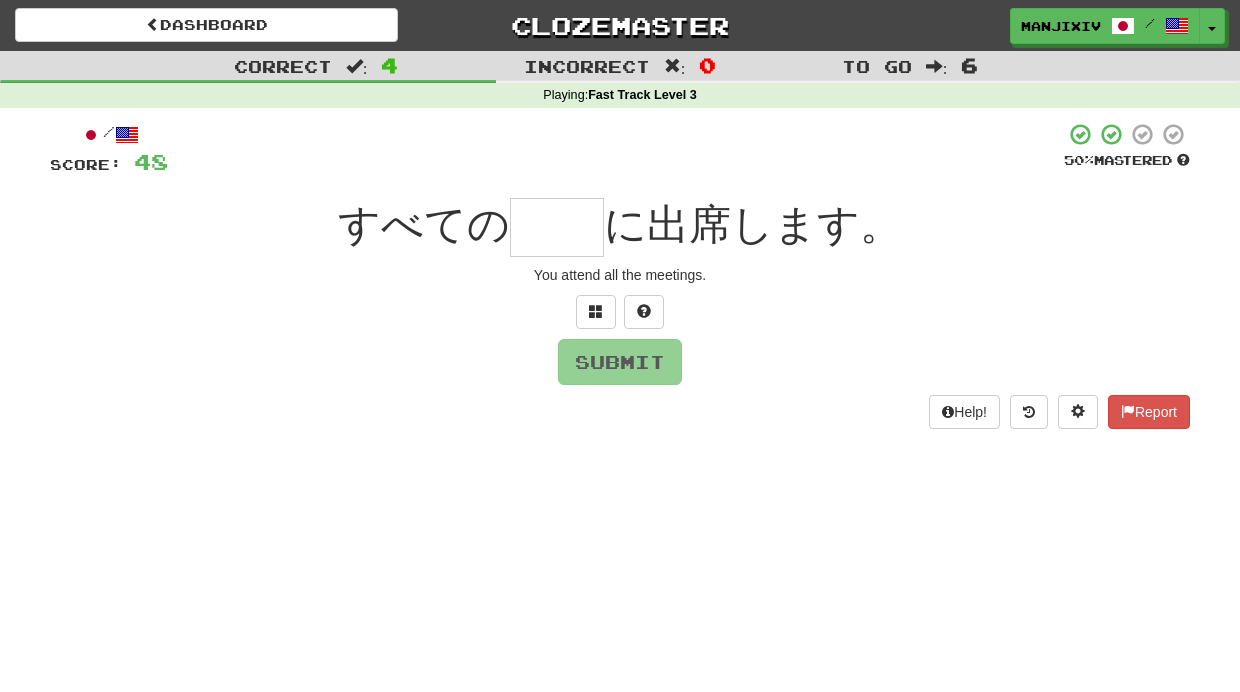 click at bounding box center [557, 227] 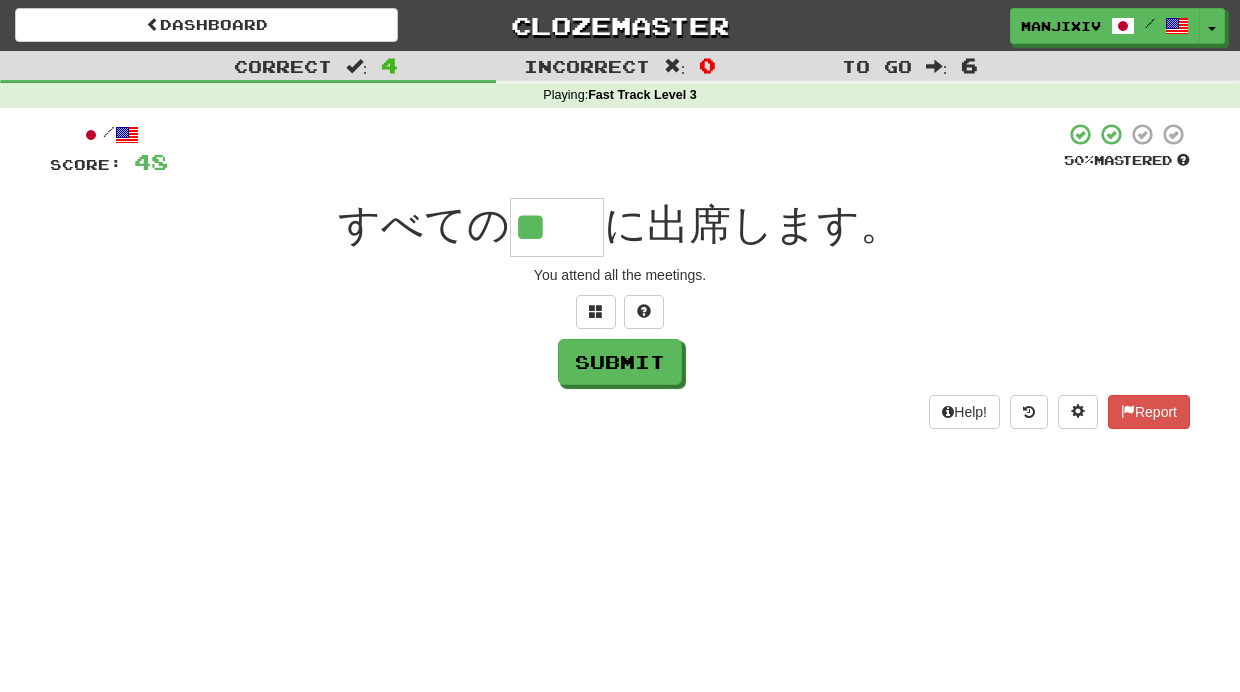 type on "**" 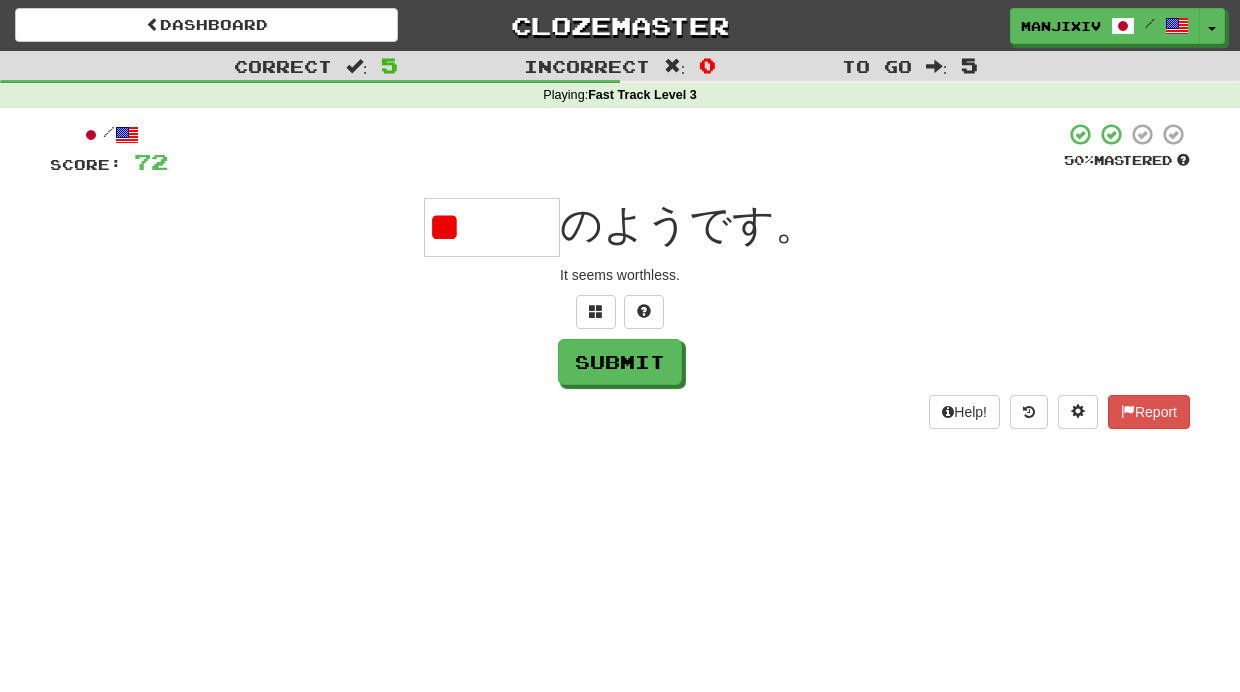 type on "*" 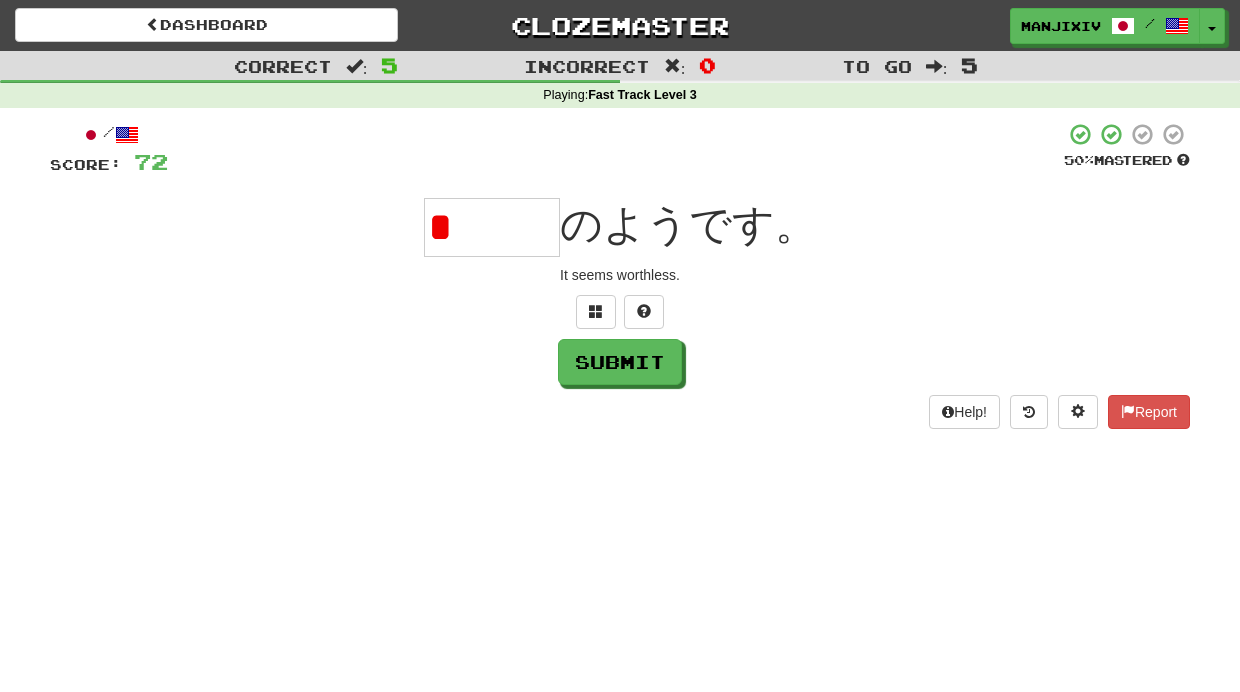 type on "*" 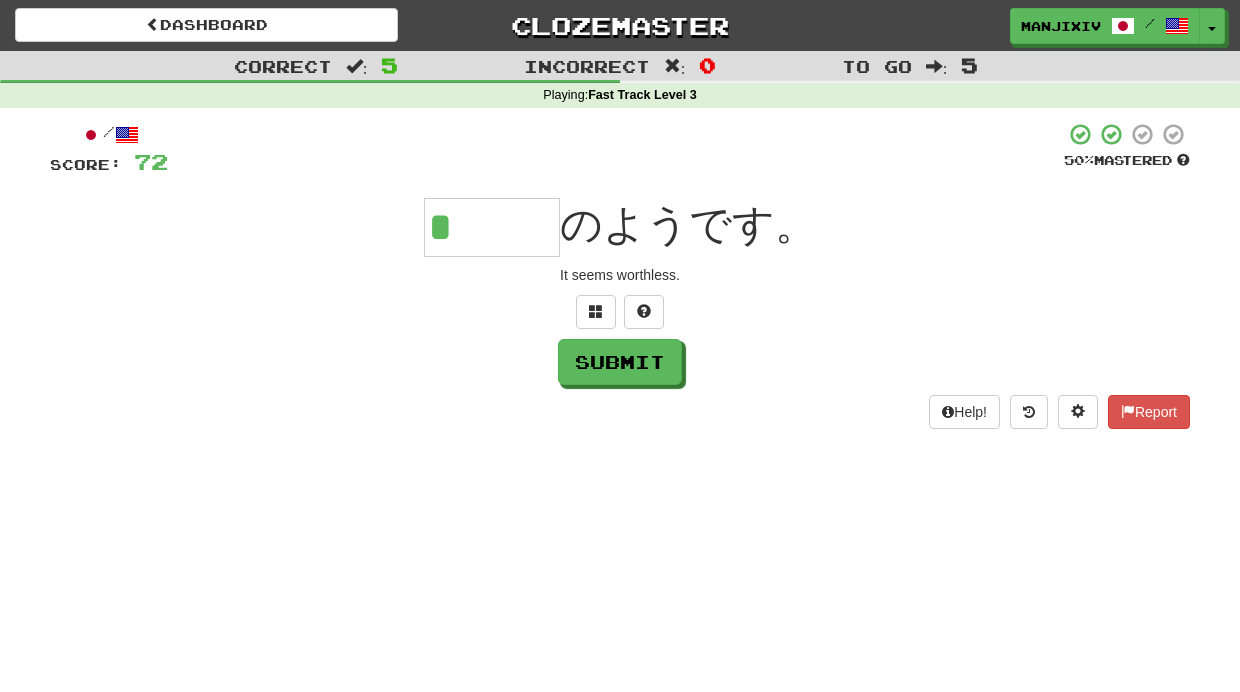 click at bounding box center (620, 312) 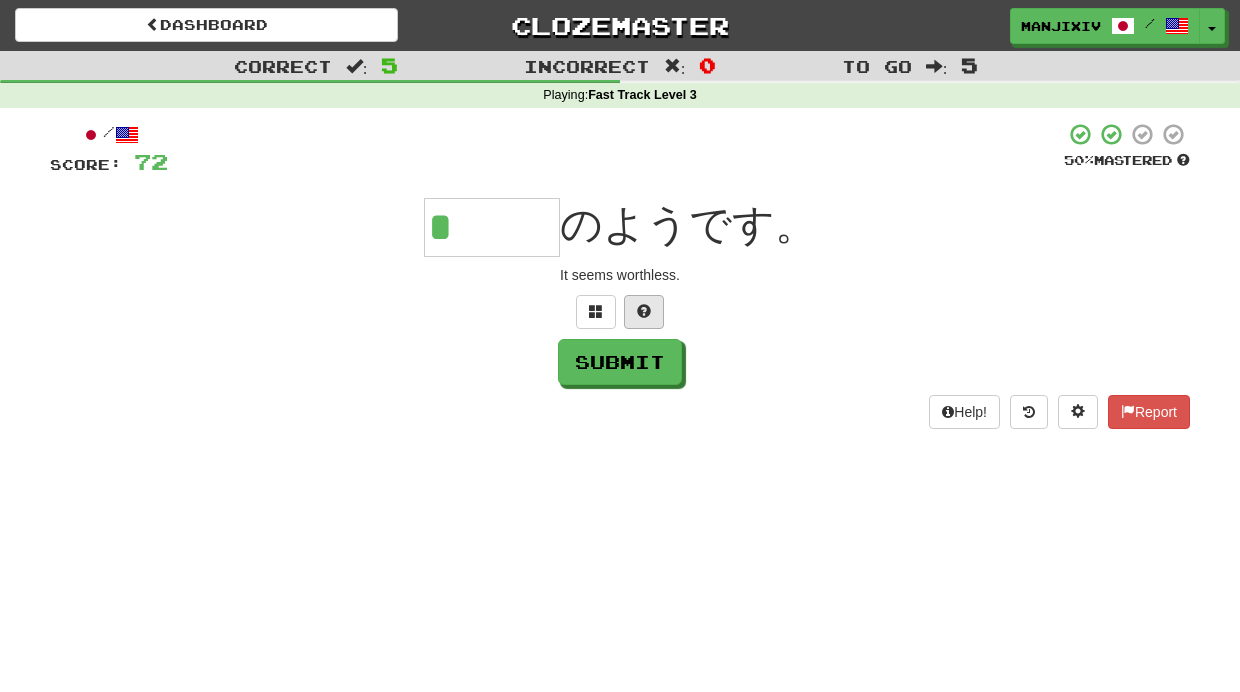 click at bounding box center (644, 312) 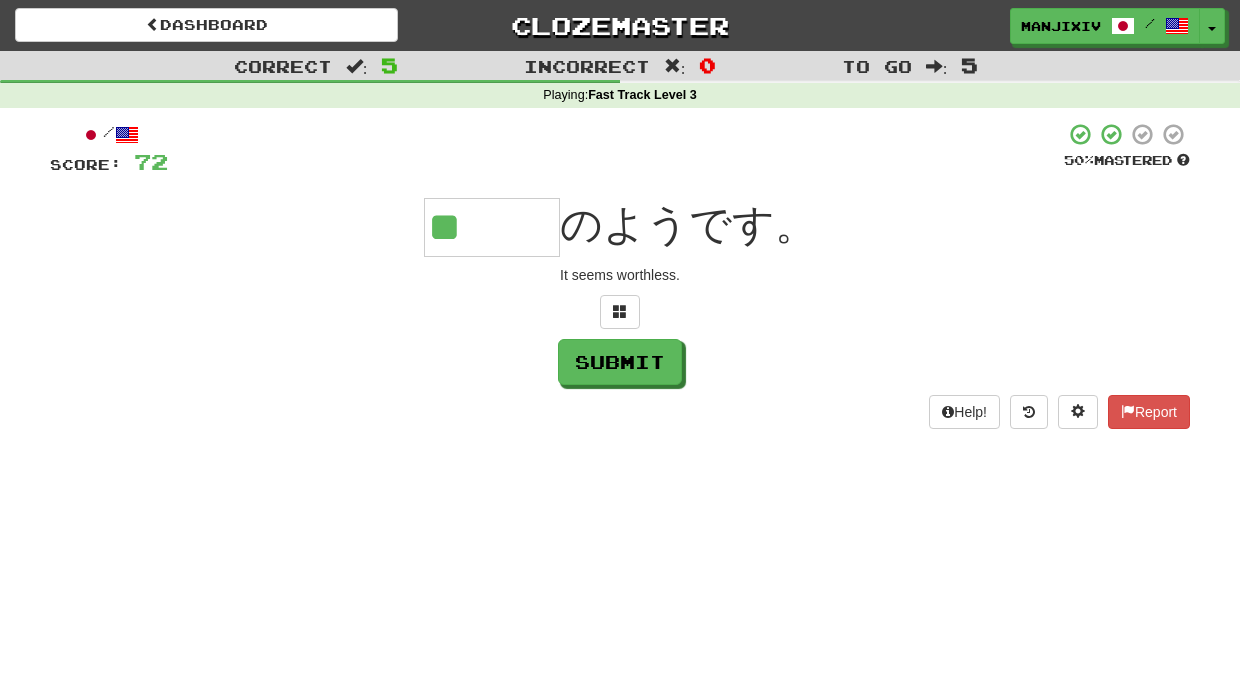 click on "**" at bounding box center (492, 227) 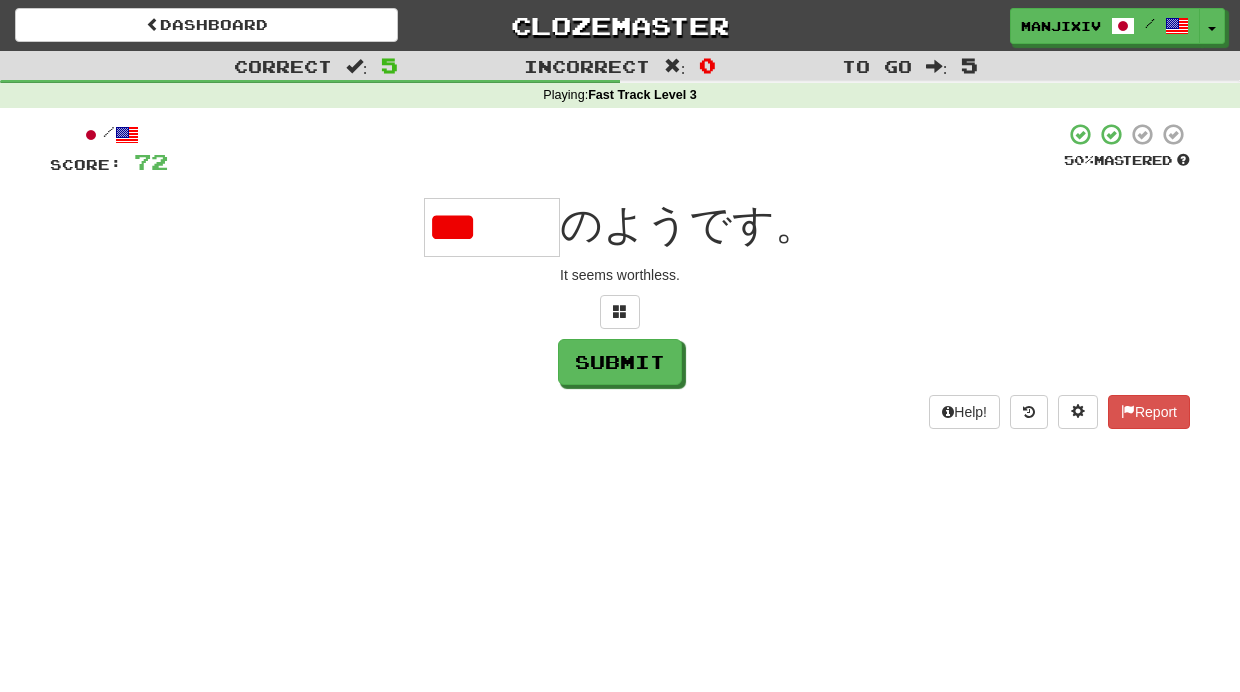 click at bounding box center [620, 312] 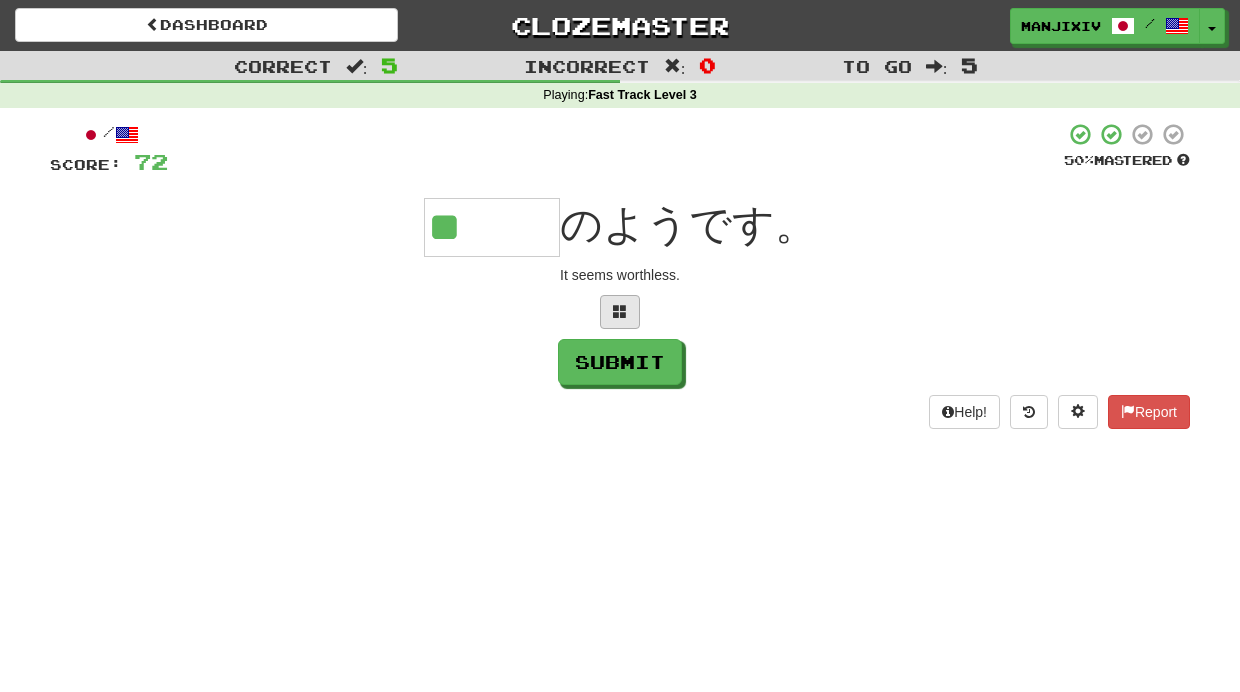 click at bounding box center (620, 312) 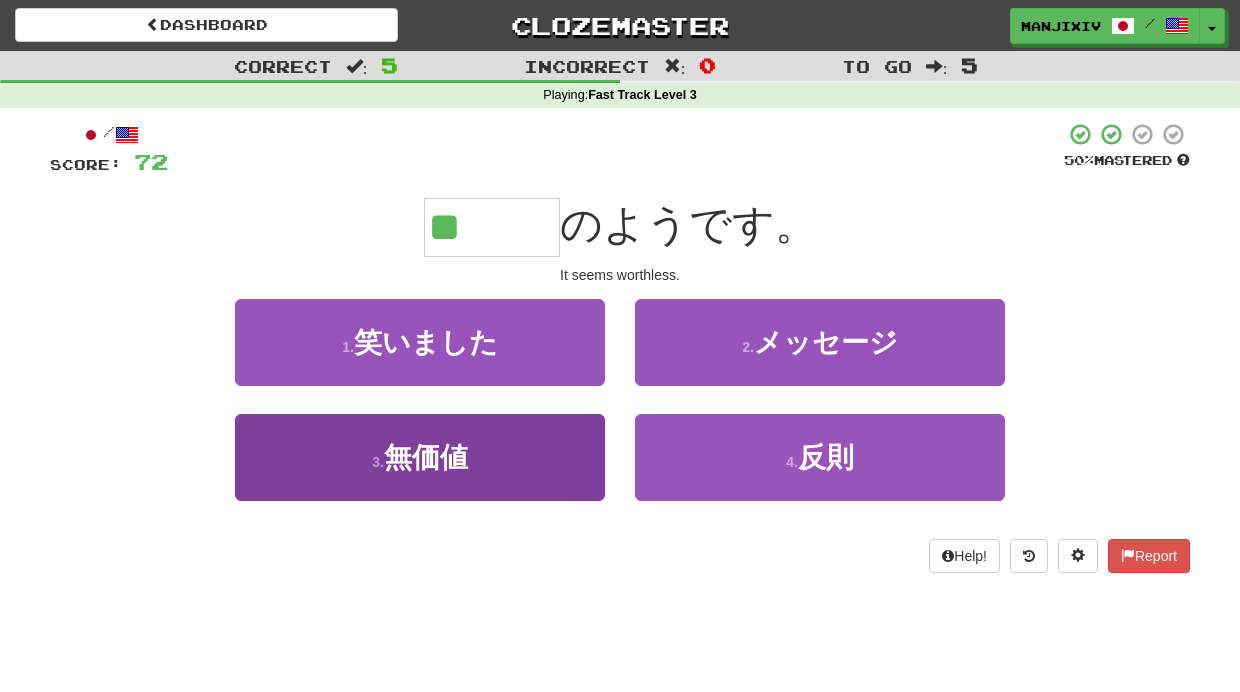 click on "無価値" at bounding box center (426, 457) 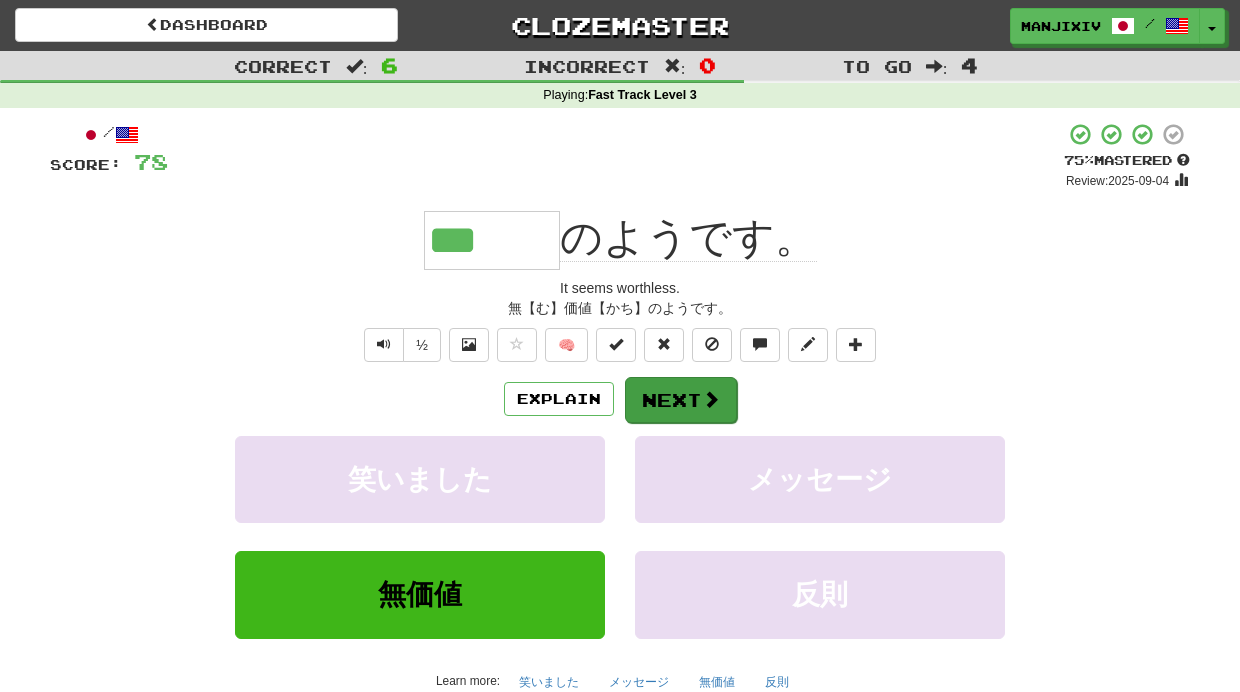 click at bounding box center (711, 399) 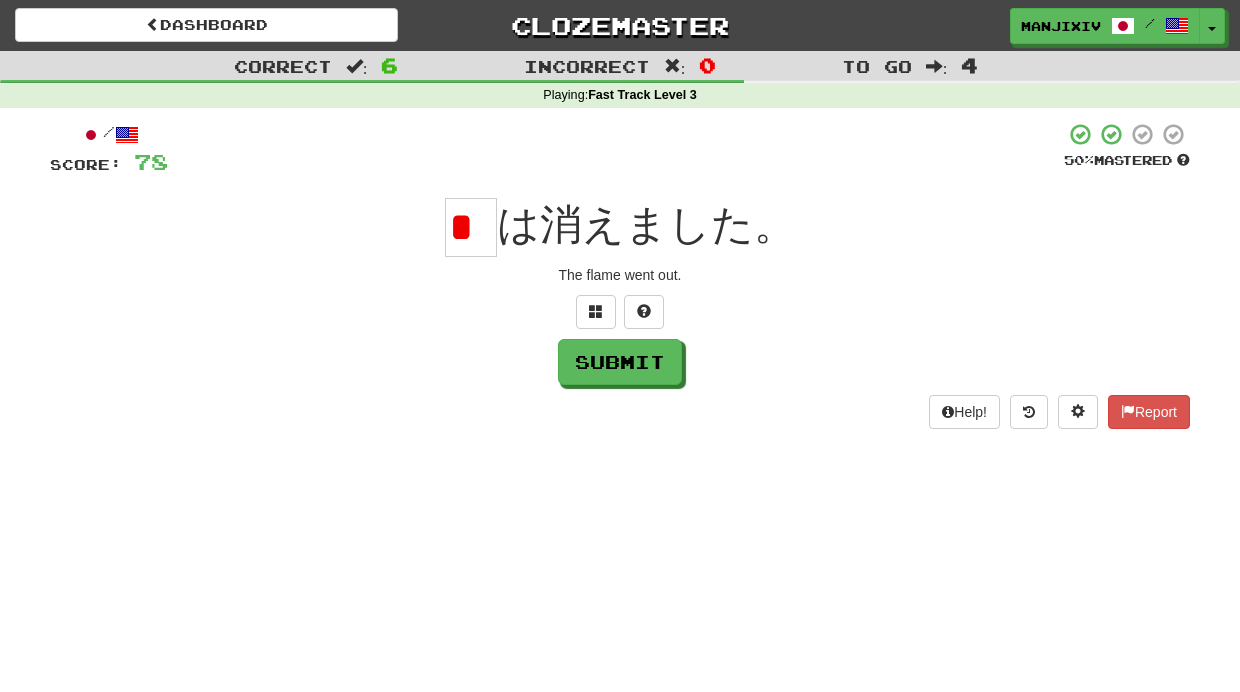 type on "*" 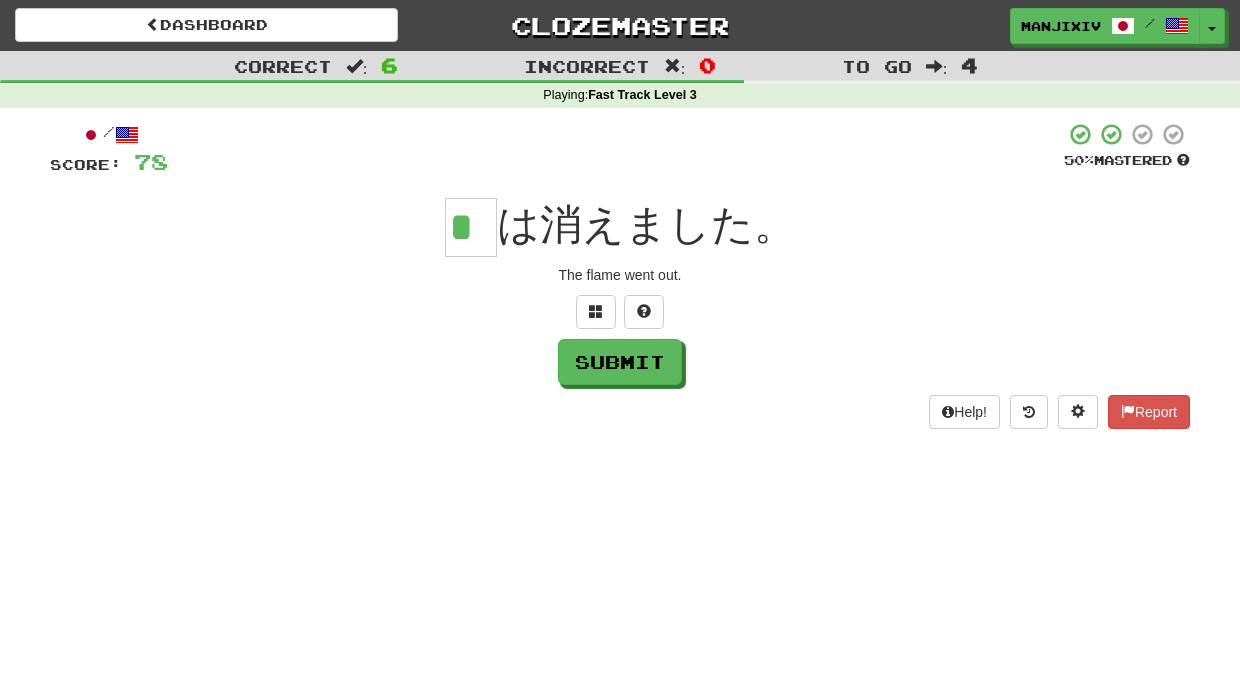 type on "*" 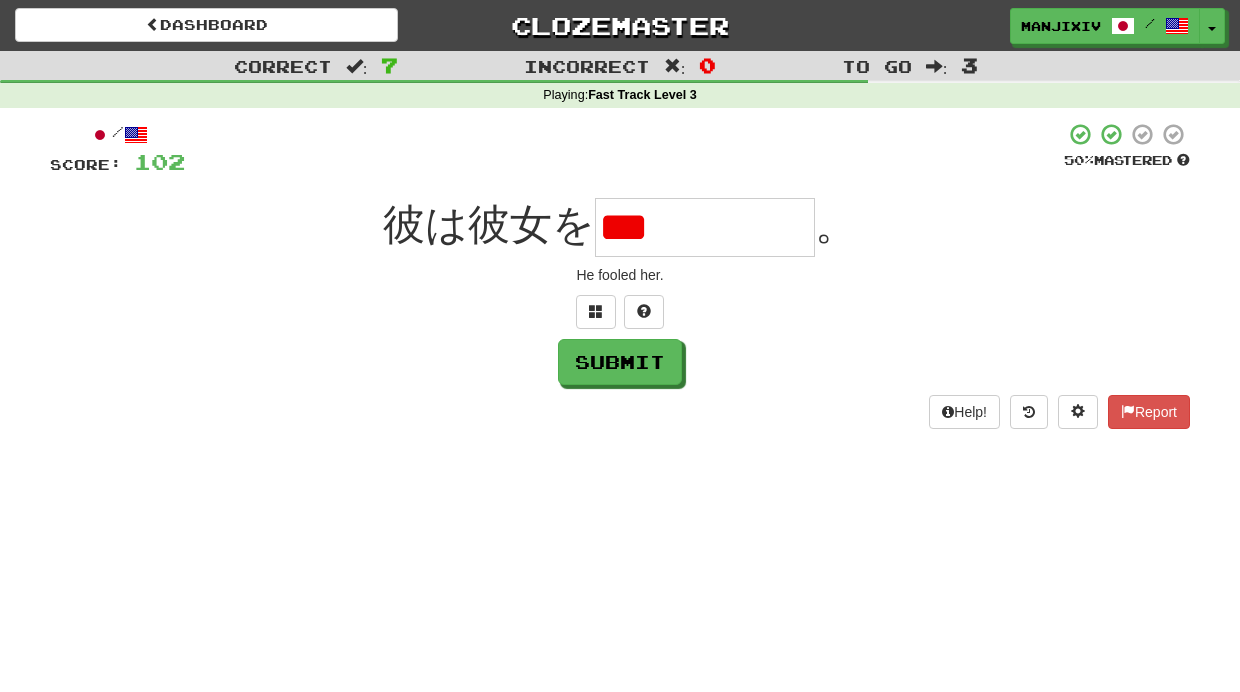 click on "/  Score:   102 50 %  Mastered 彼は彼女を *** 。 He fooled her. Submit  Help!  Report" at bounding box center [620, 275] 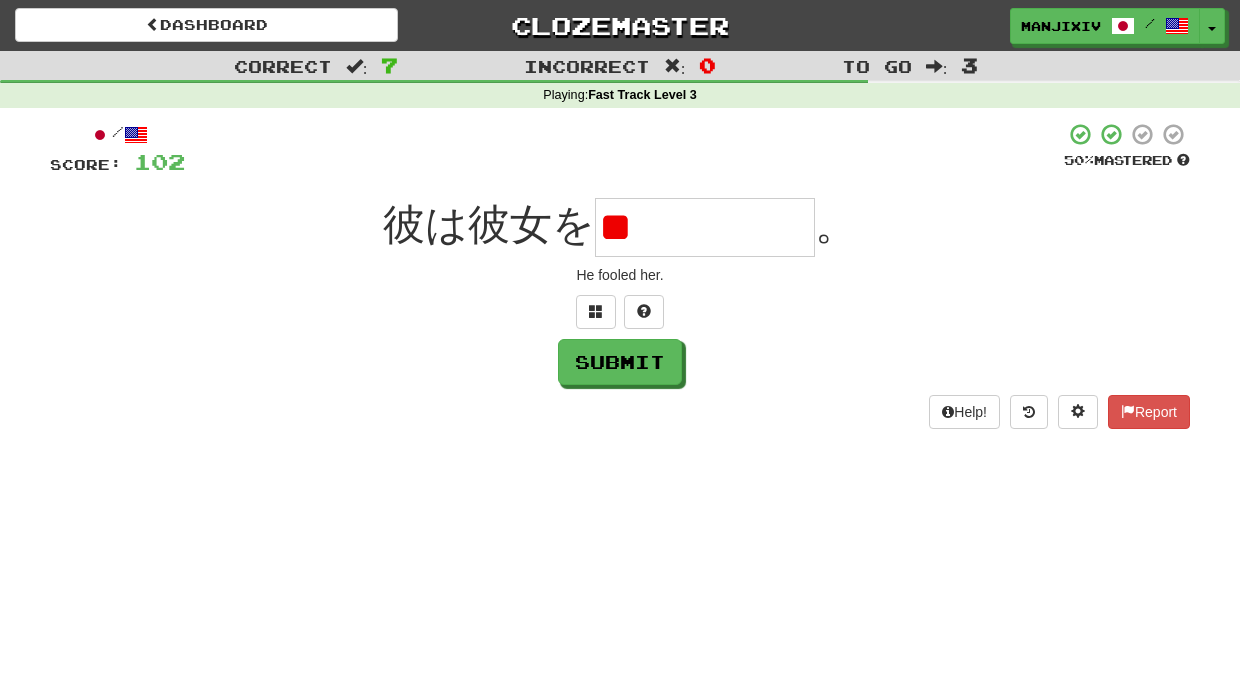 type on "*" 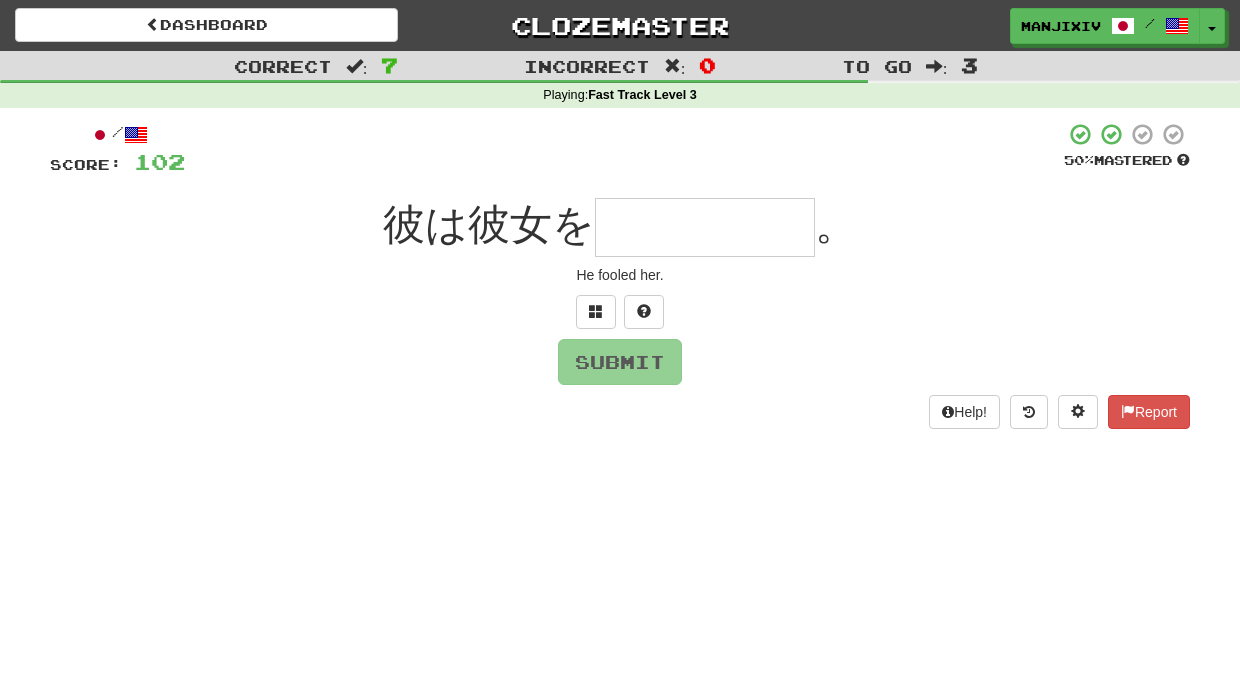 type on "*" 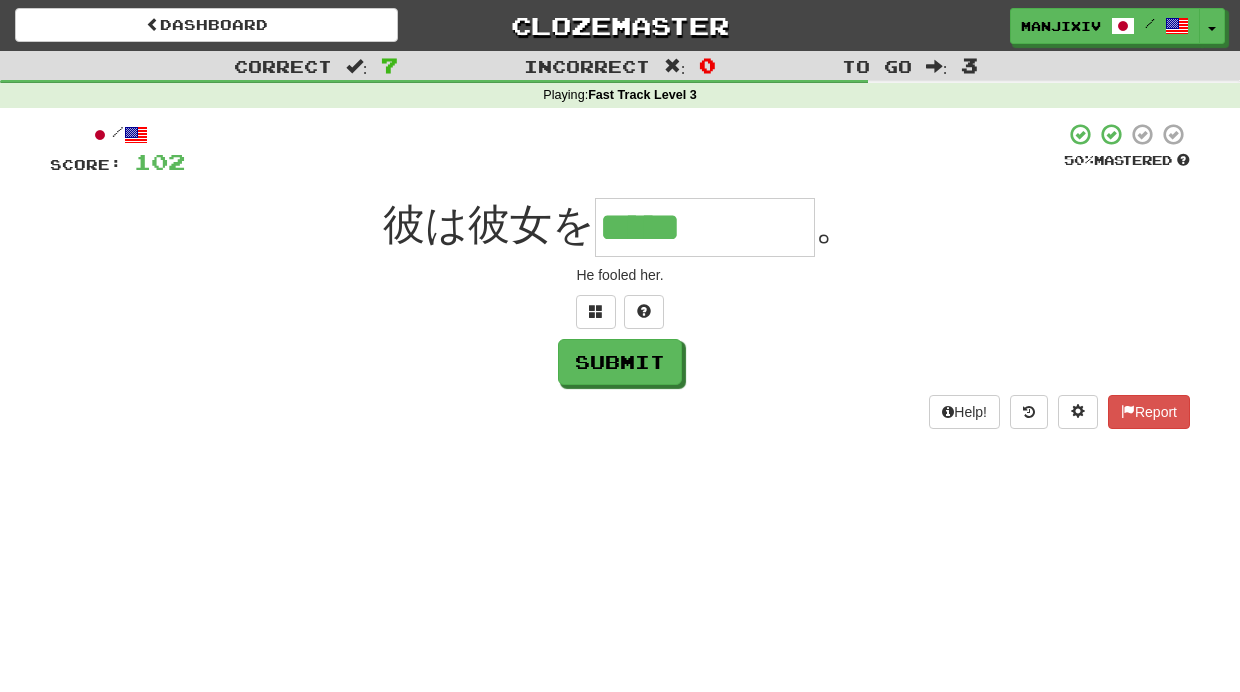 type on "*****" 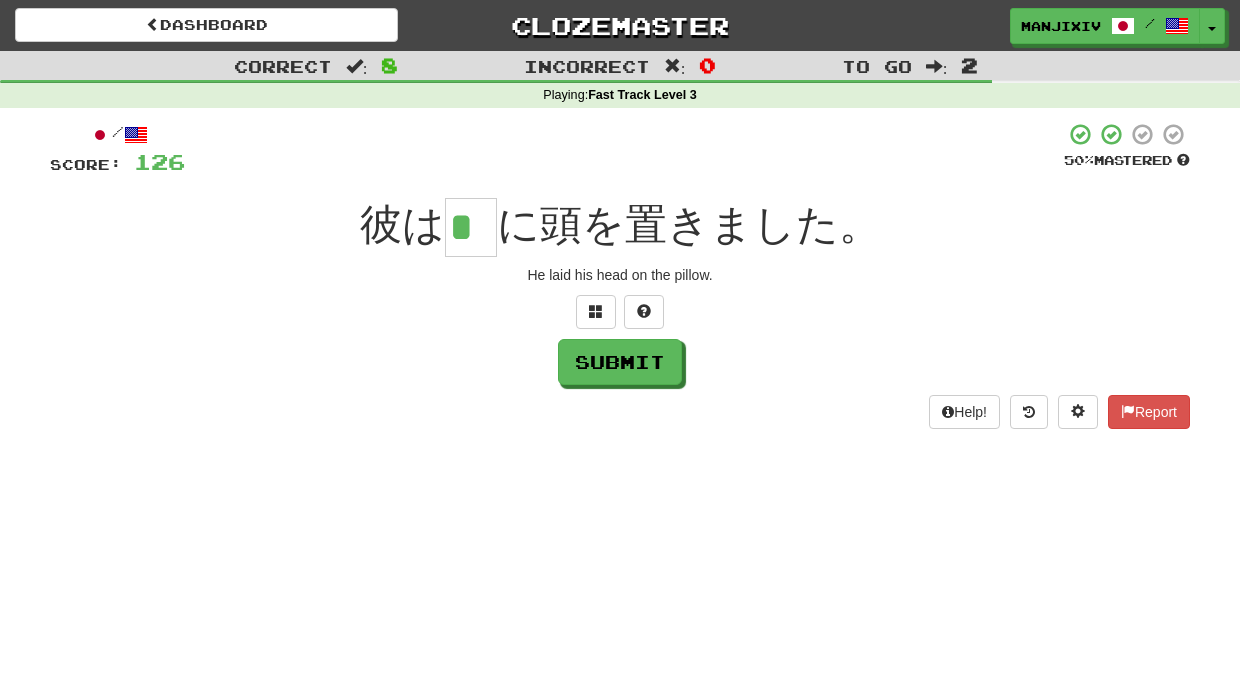 type on "*" 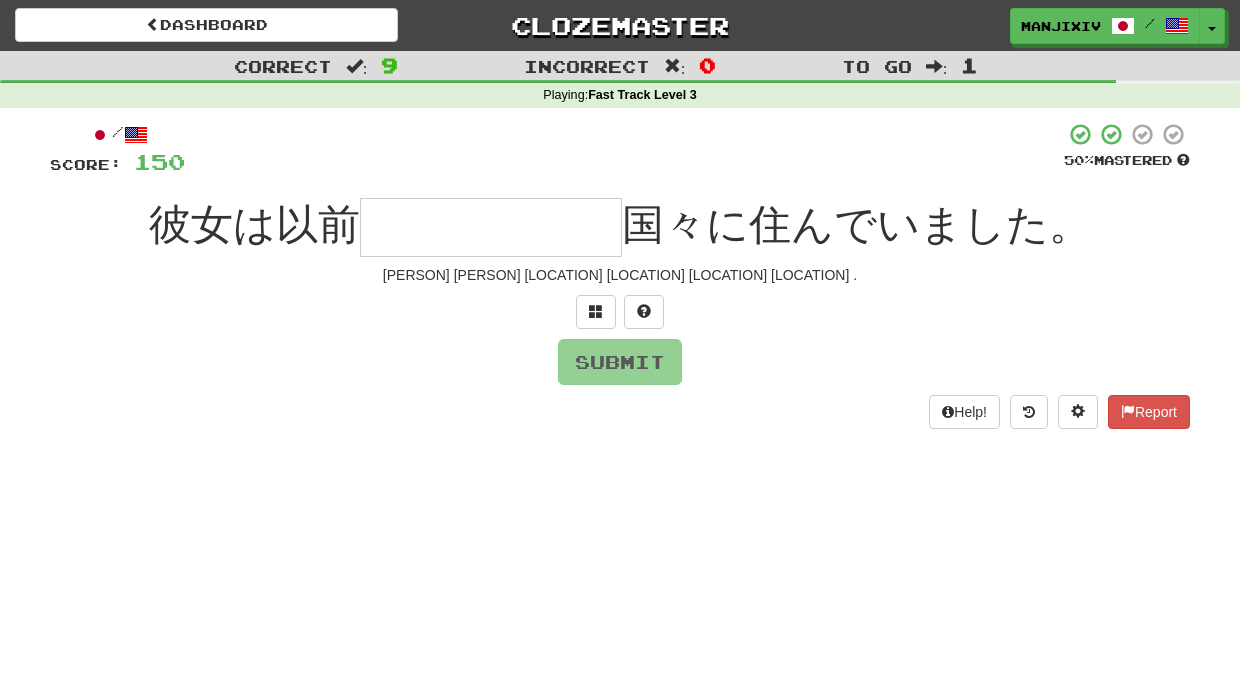 click at bounding box center (491, 227) 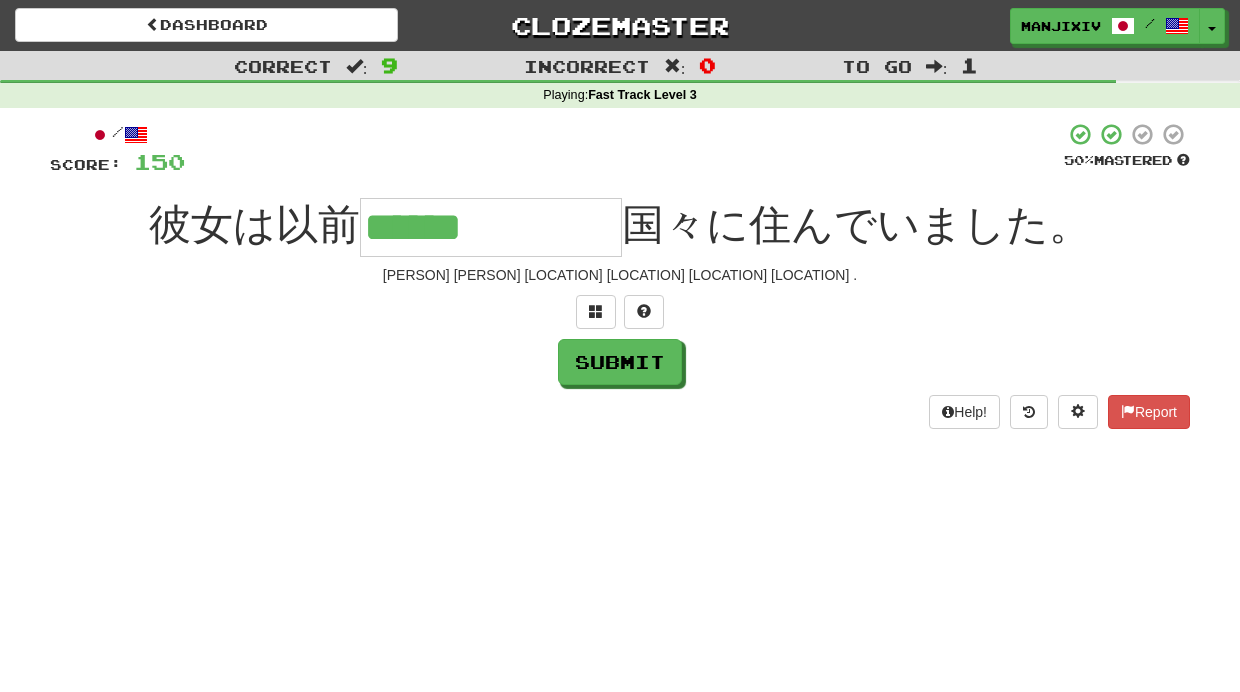 type on "******" 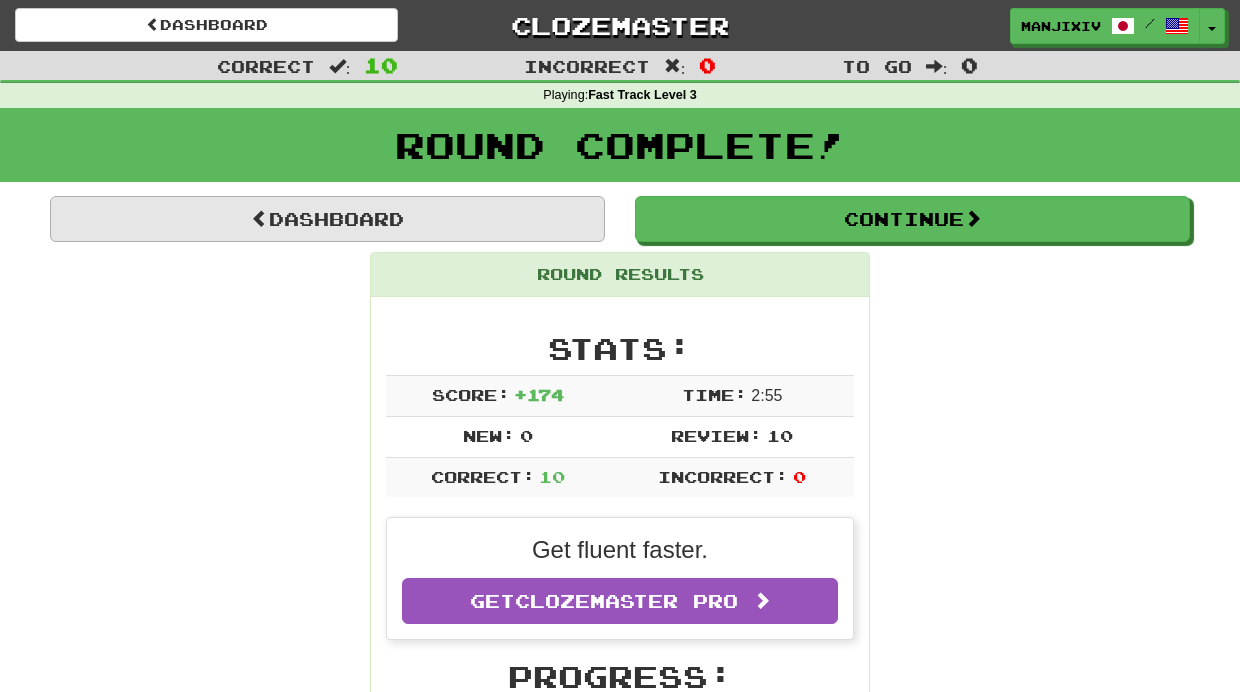 click on "Dashboard" at bounding box center (327, 219) 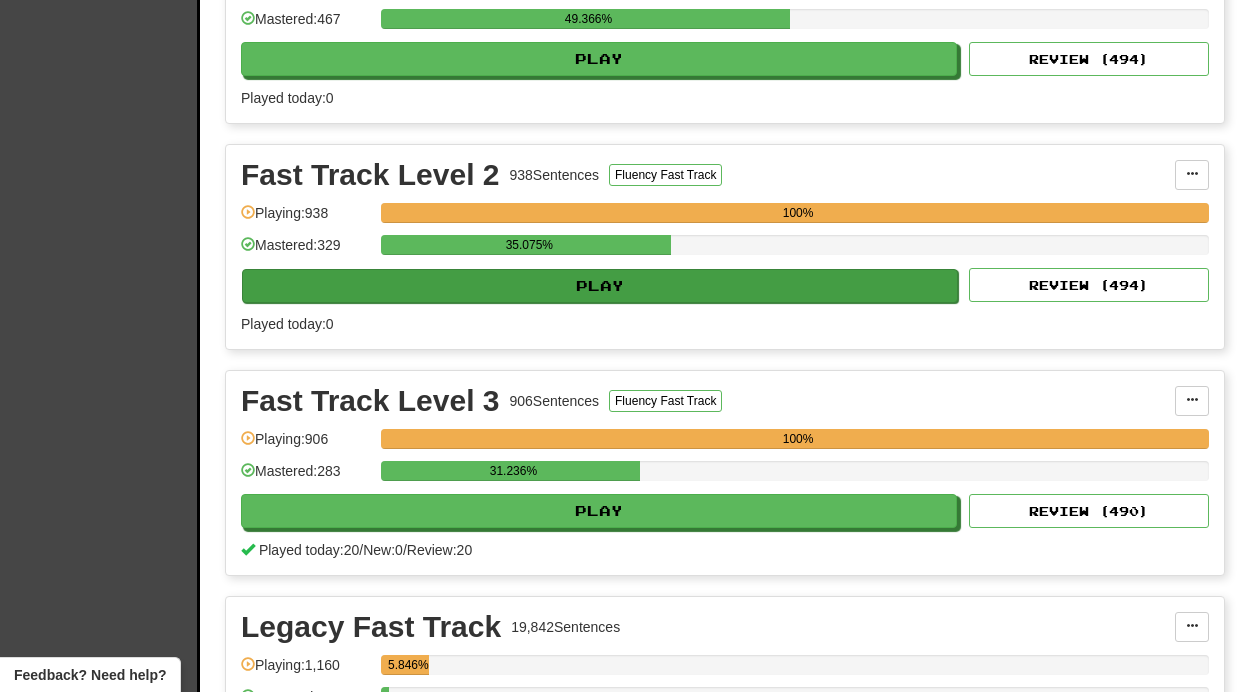 scroll, scrollTop: 542, scrollLeft: 0, axis: vertical 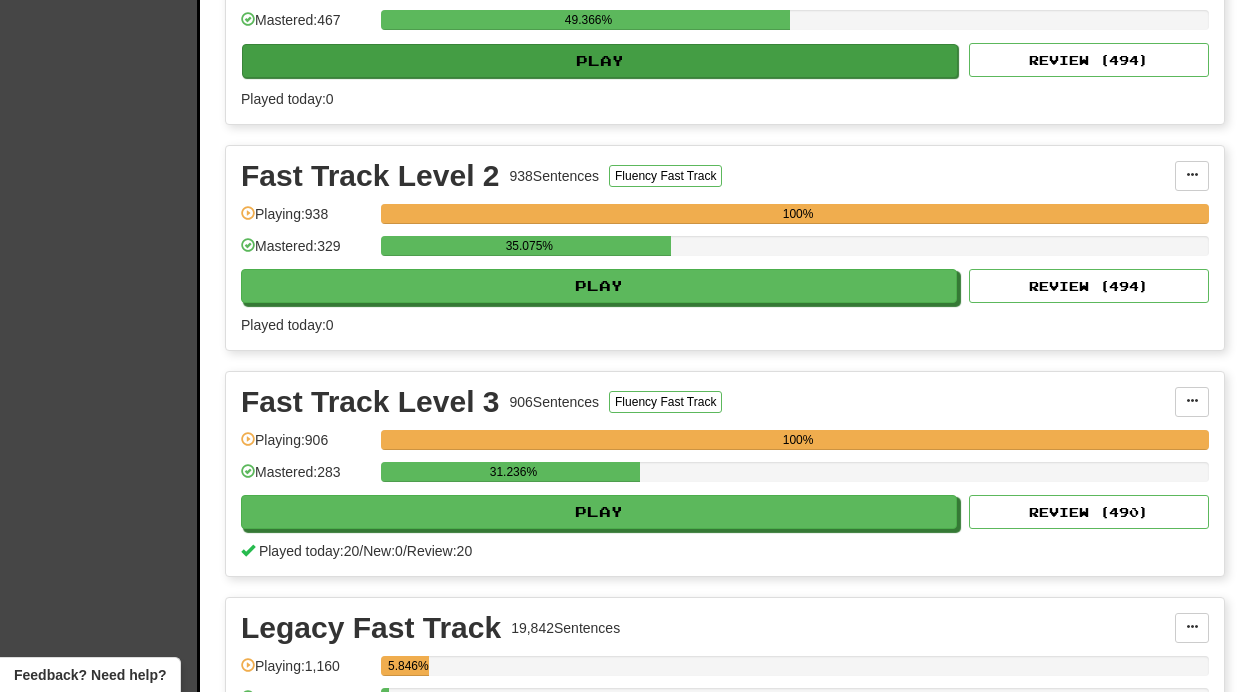 click on "Play" at bounding box center [600, 61] 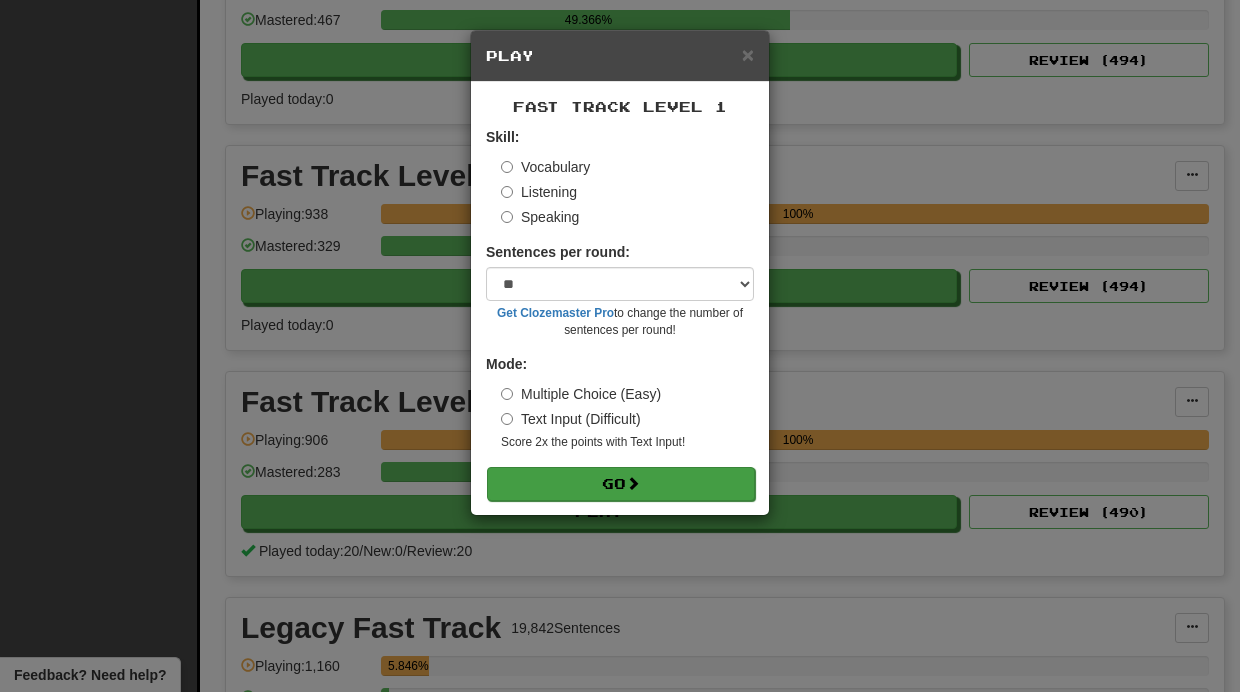 click on "Go" at bounding box center (621, 484) 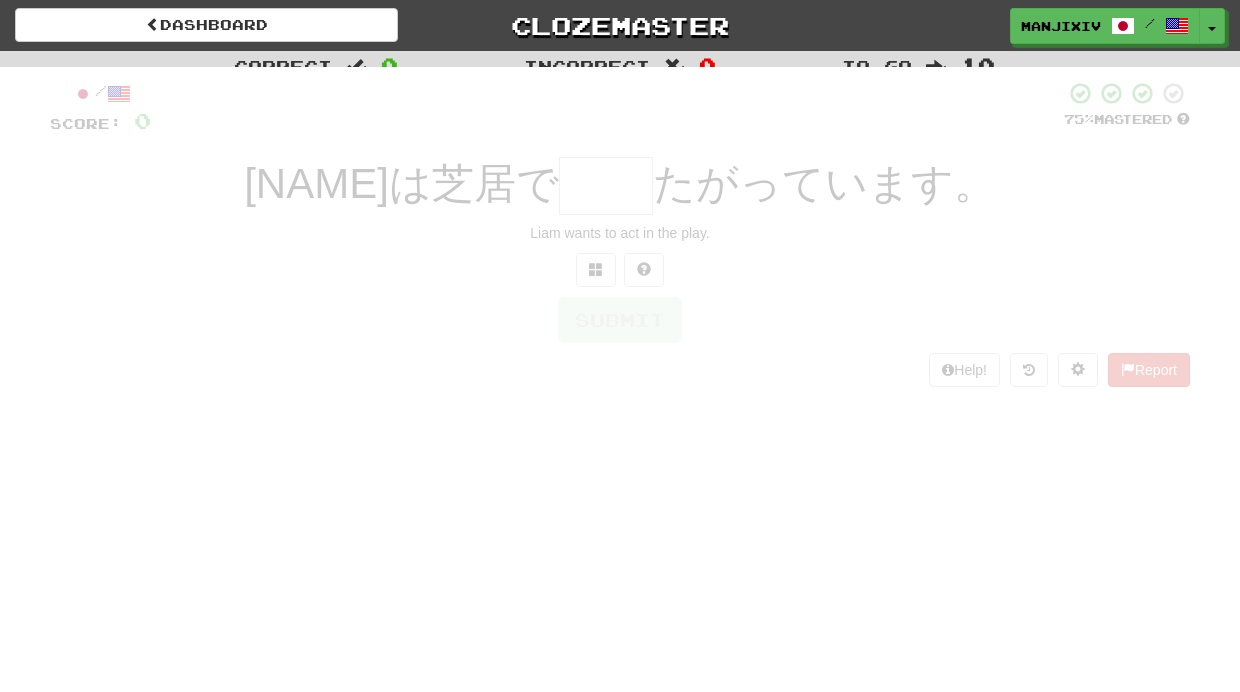 scroll, scrollTop: 0, scrollLeft: 0, axis: both 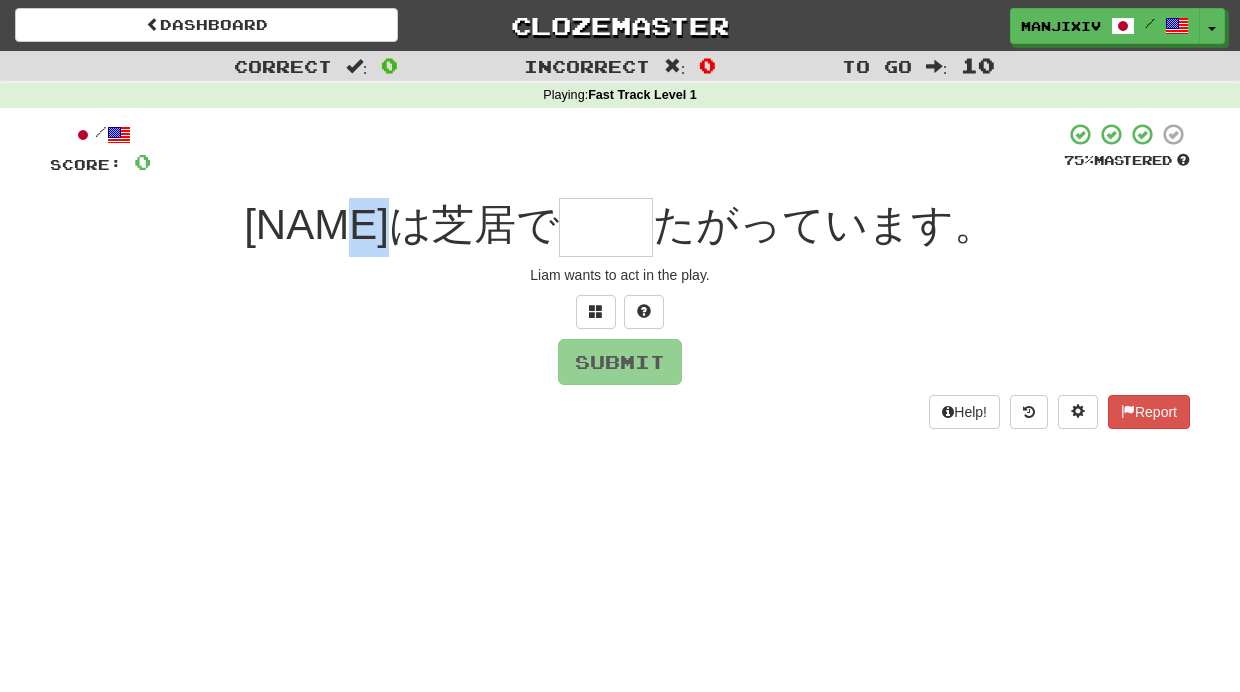 drag, startPoint x: 423, startPoint y: 230, endPoint x: 498, endPoint y: 230, distance: 75 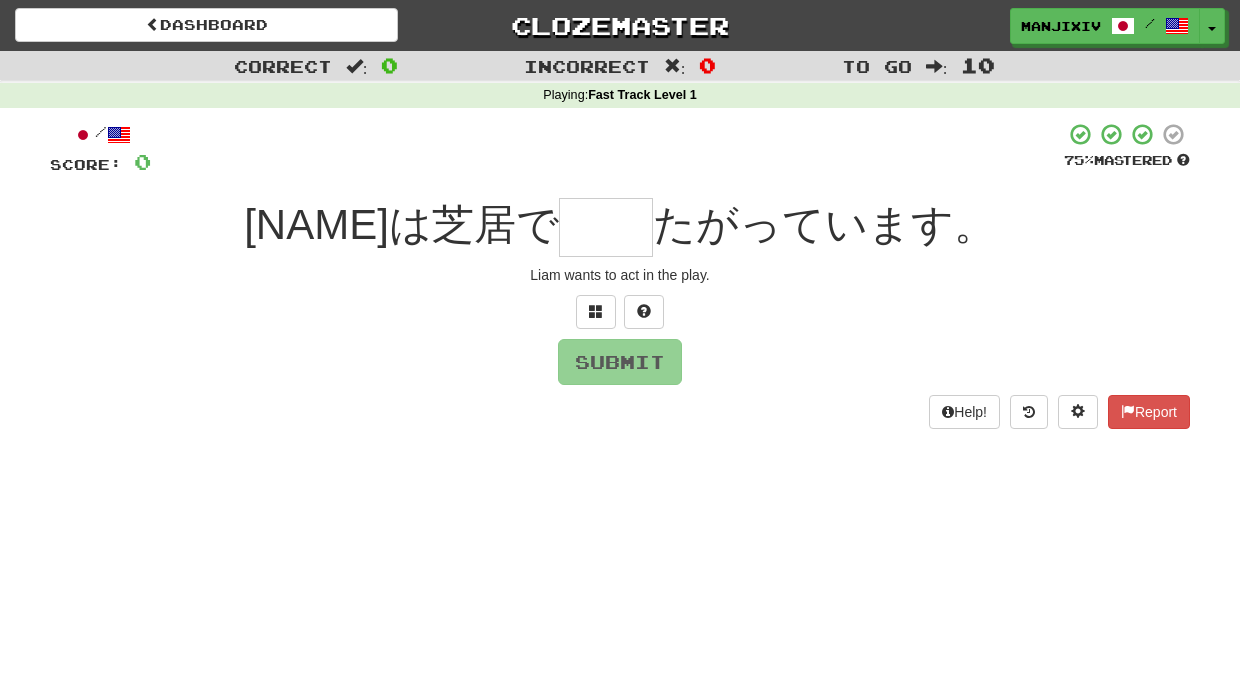 click at bounding box center (620, 312) 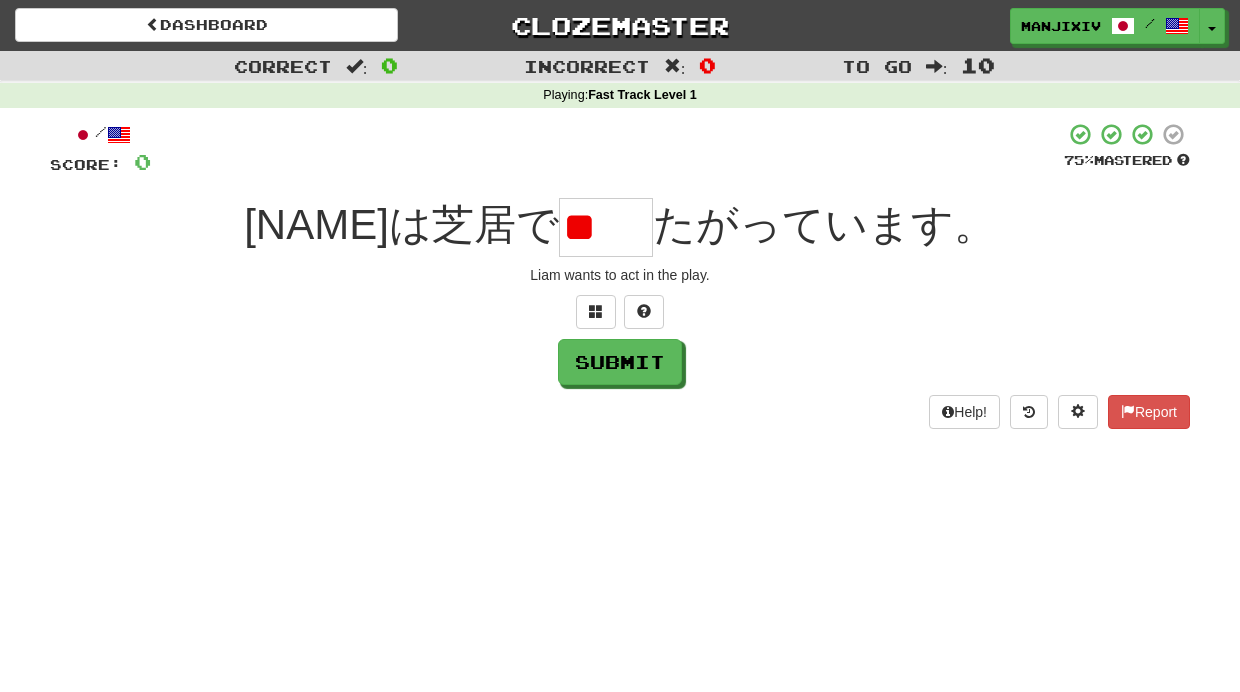 type on "*" 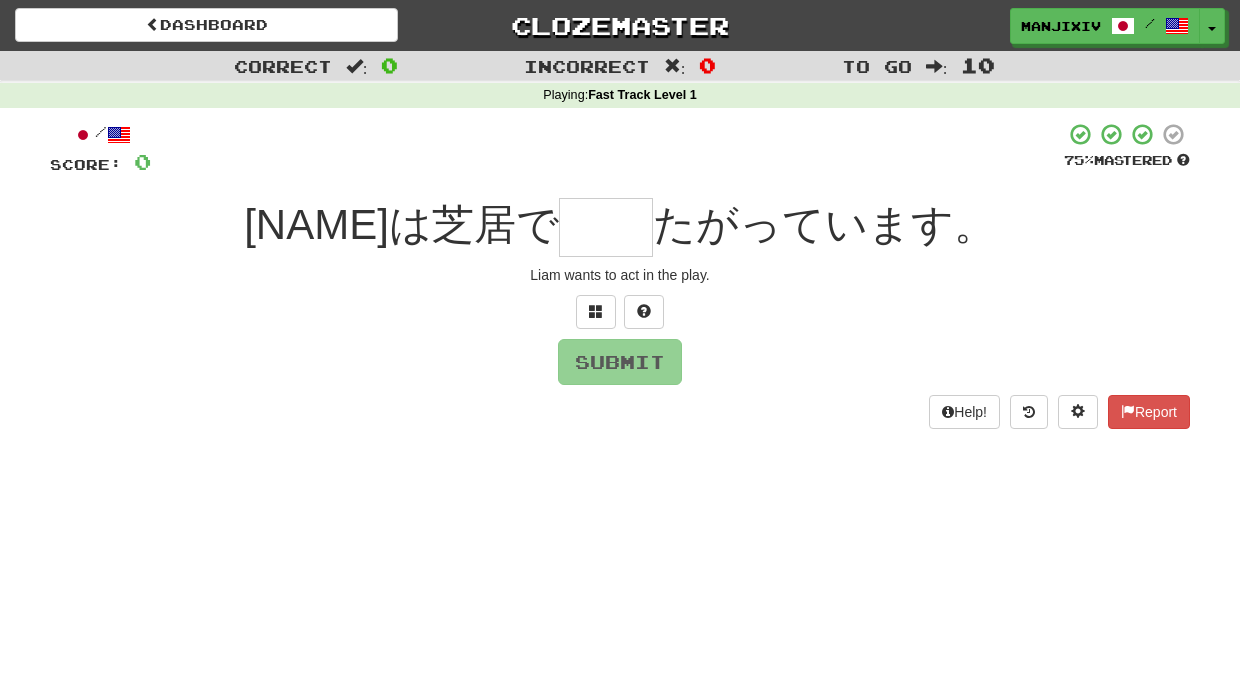 click at bounding box center (606, 227) 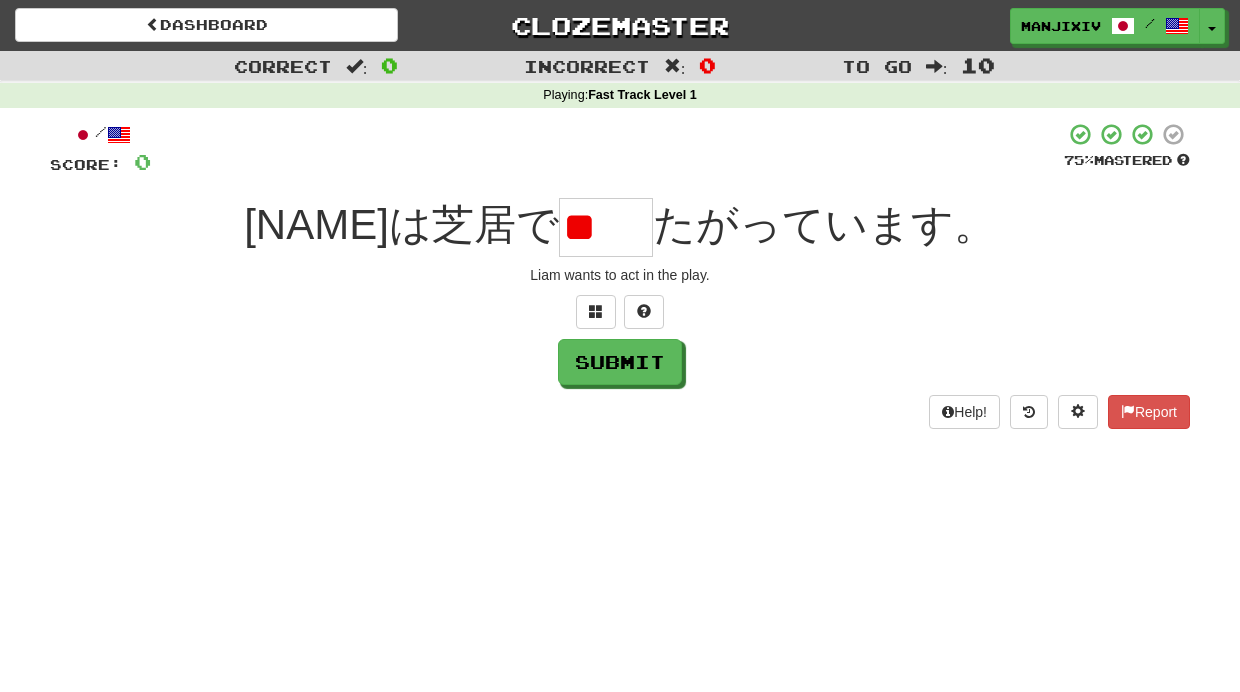 type on "*" 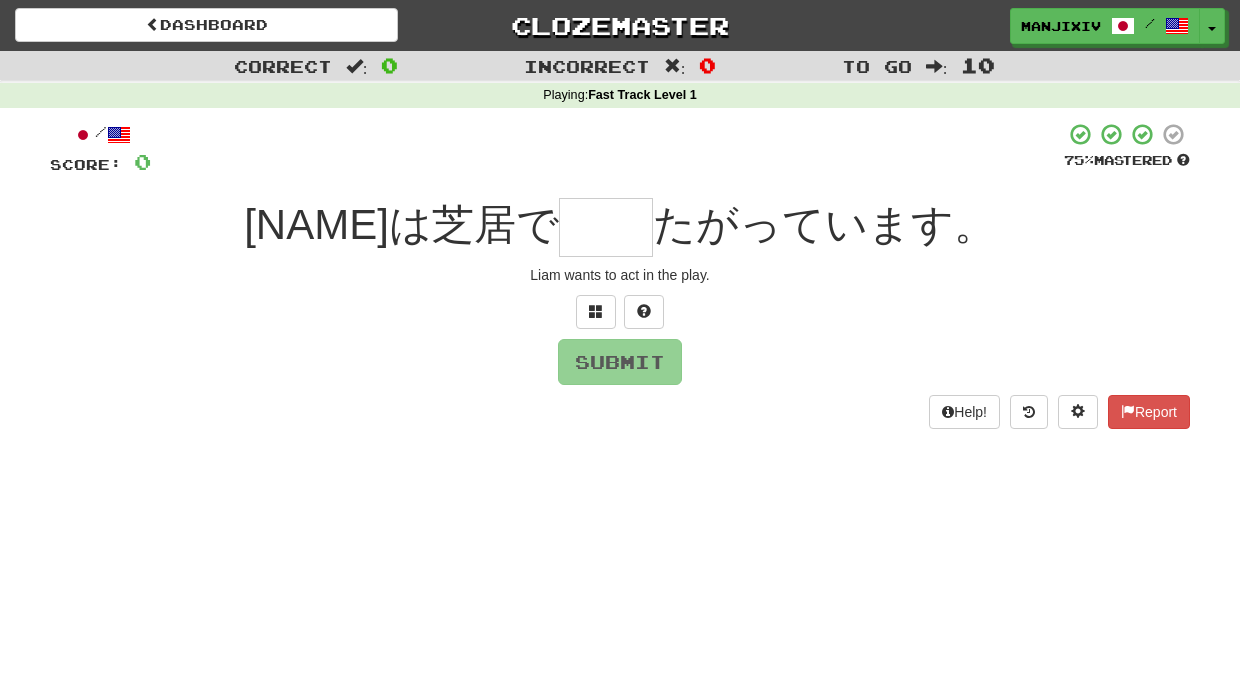 click at bounding box center [606, 227] 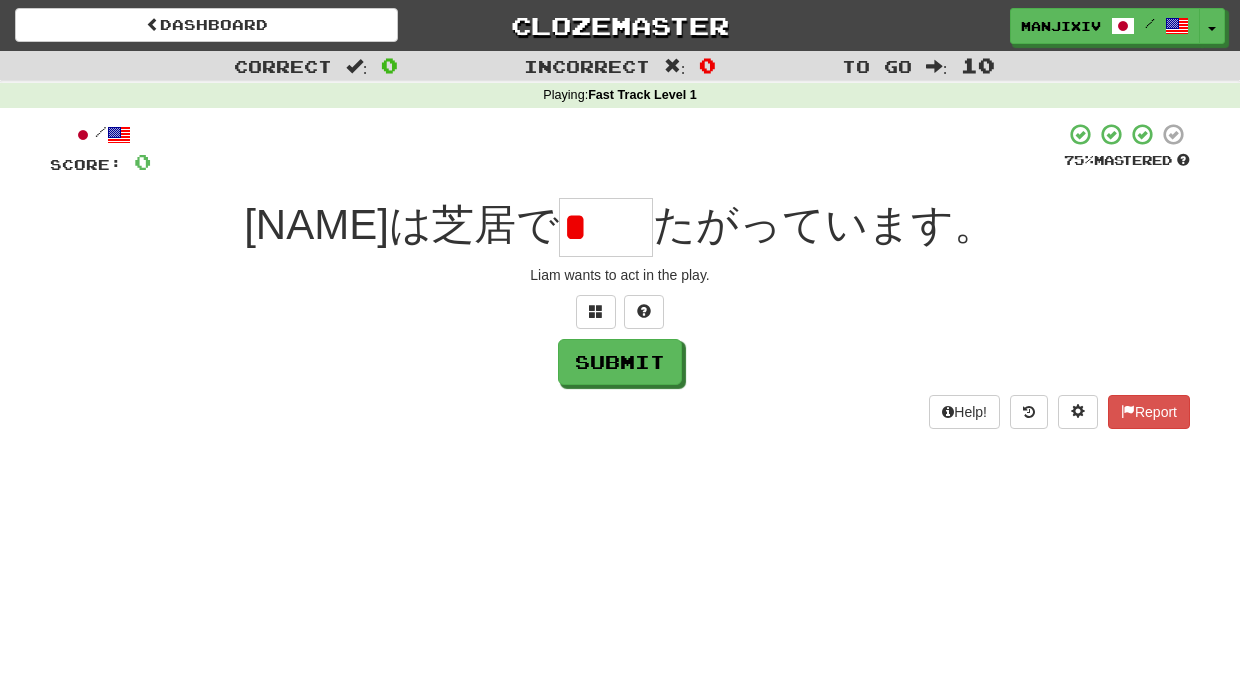 type on "*" 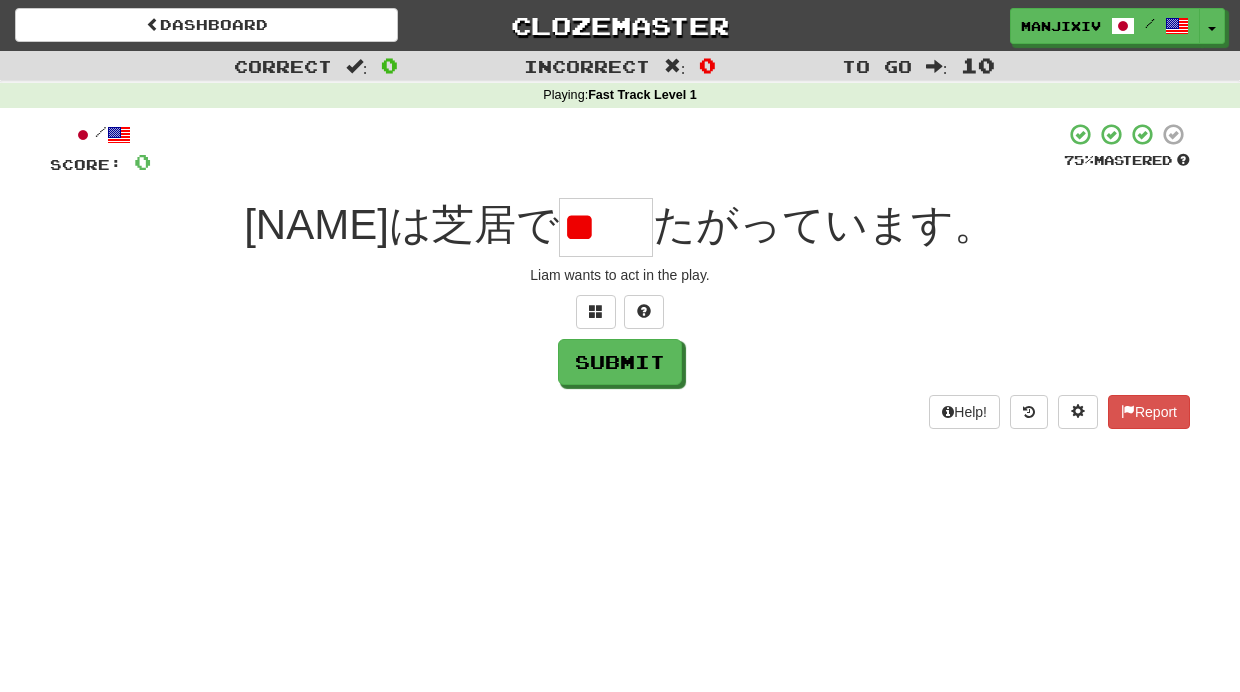 type on "*" 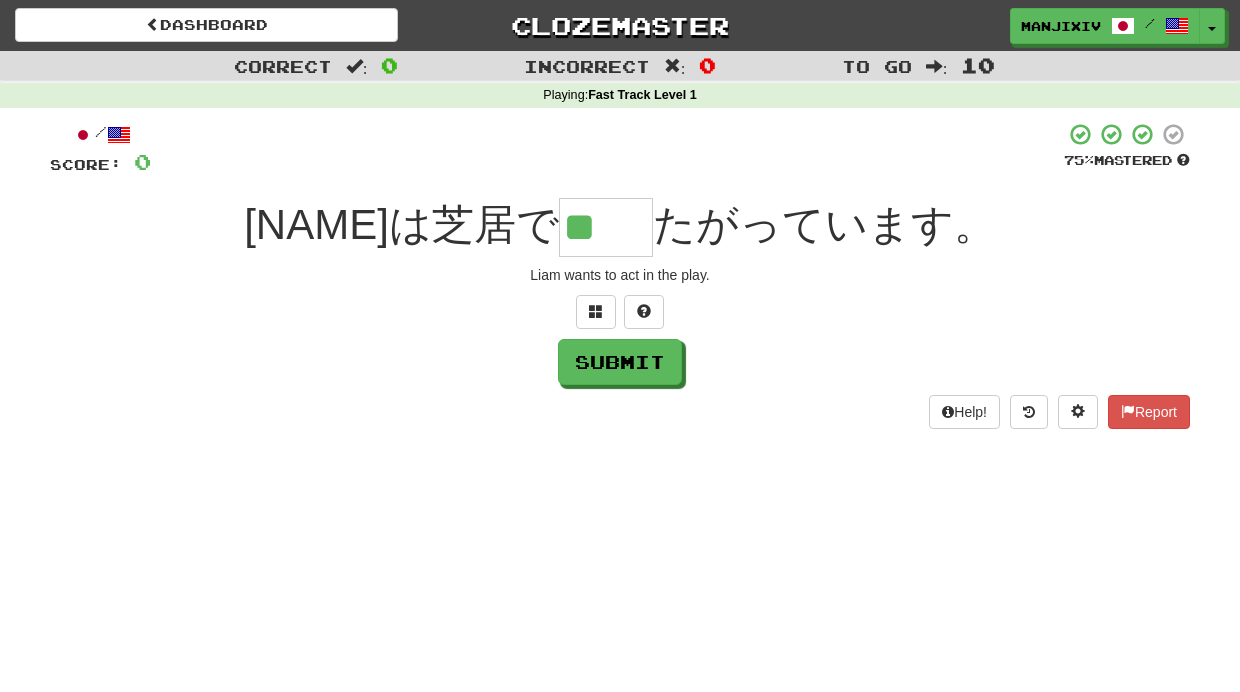 type on "**" 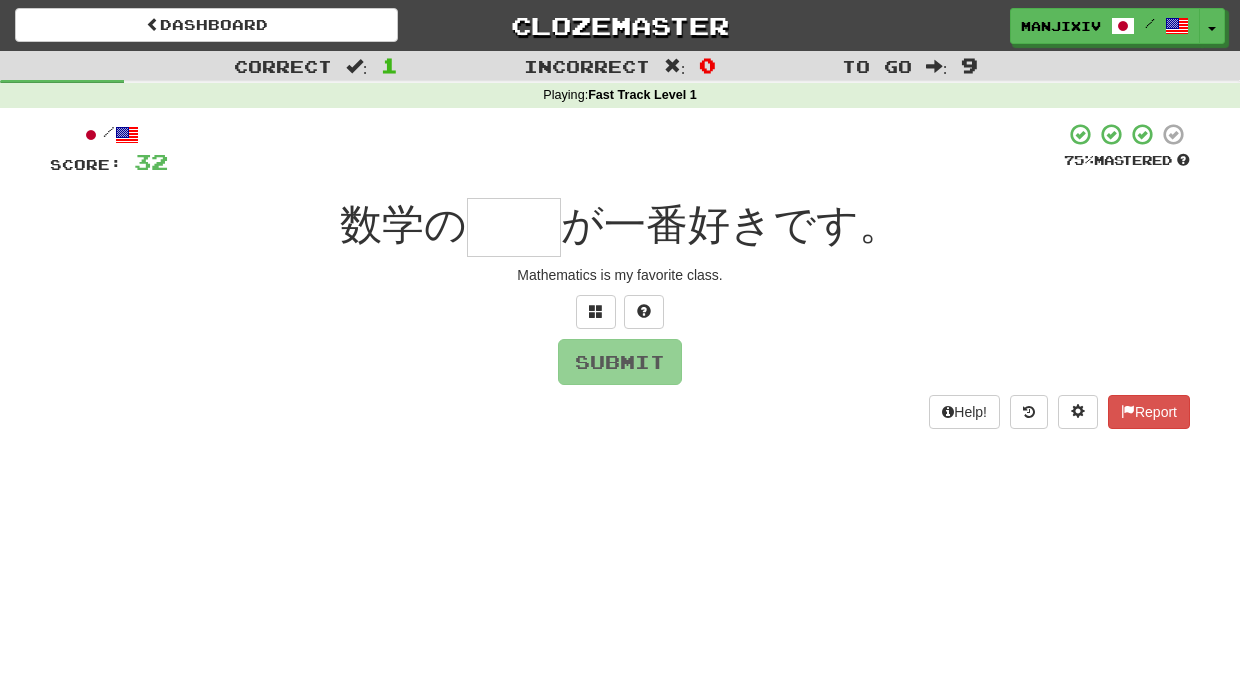 click at bounding box center [514, 227] 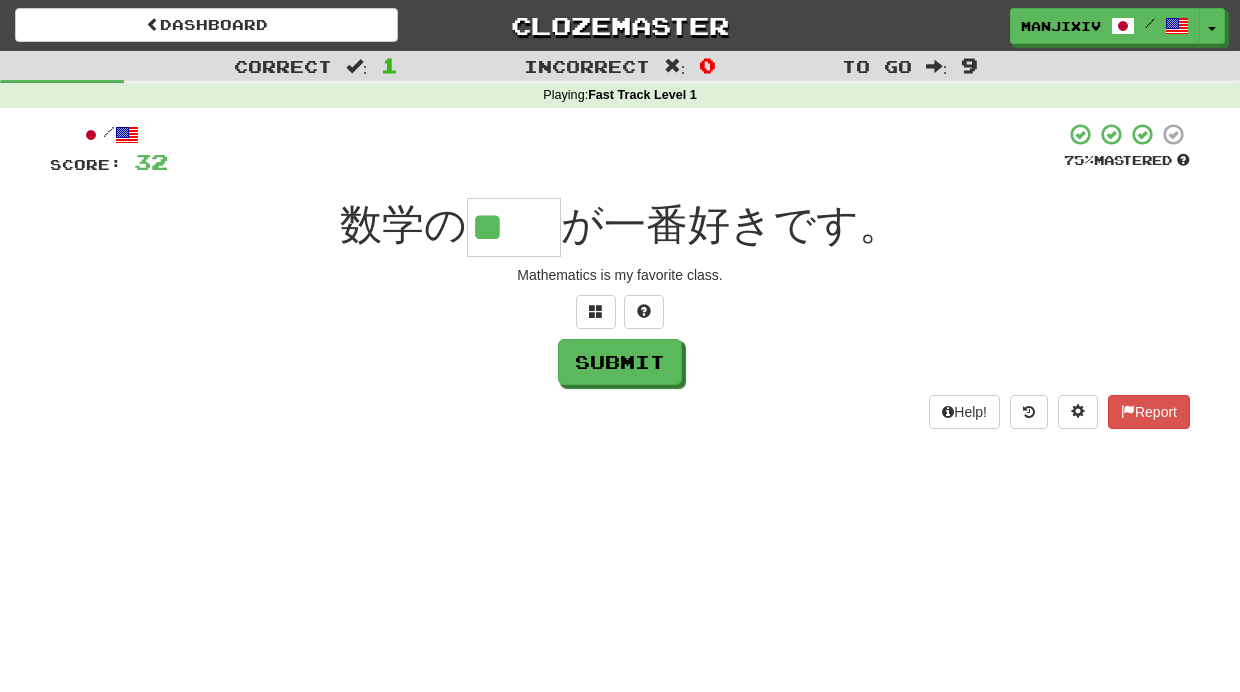 type on "**" 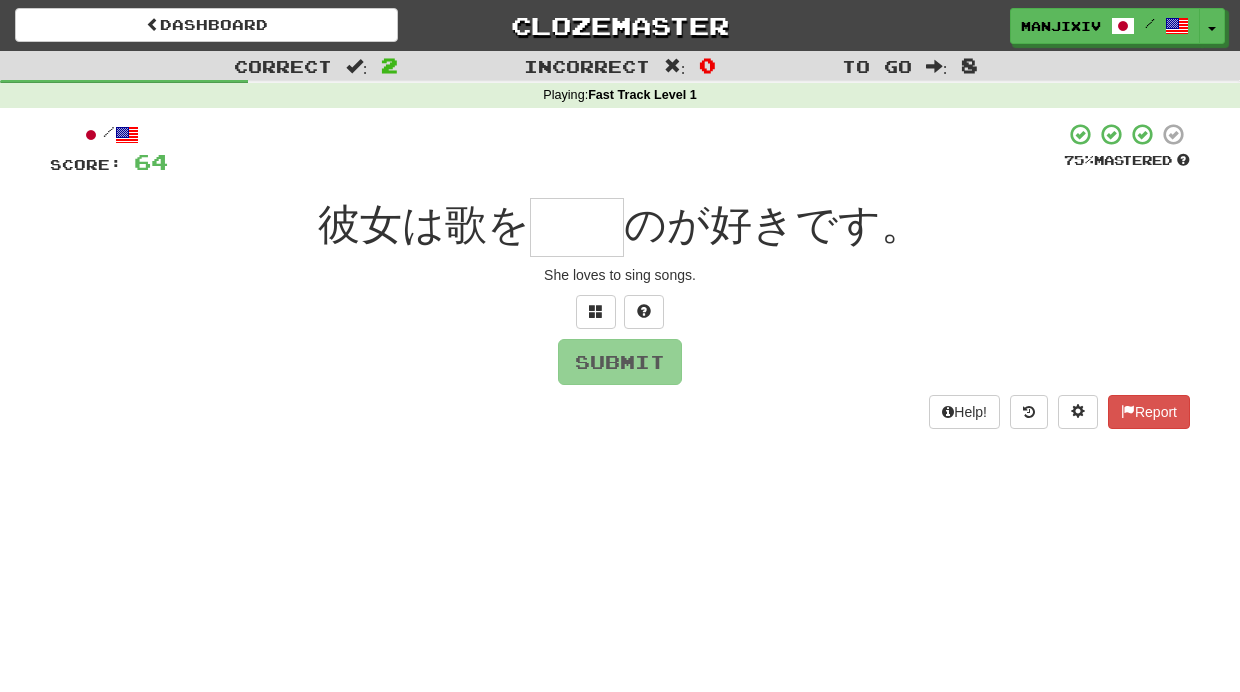 click at bounding box center [577, 227] 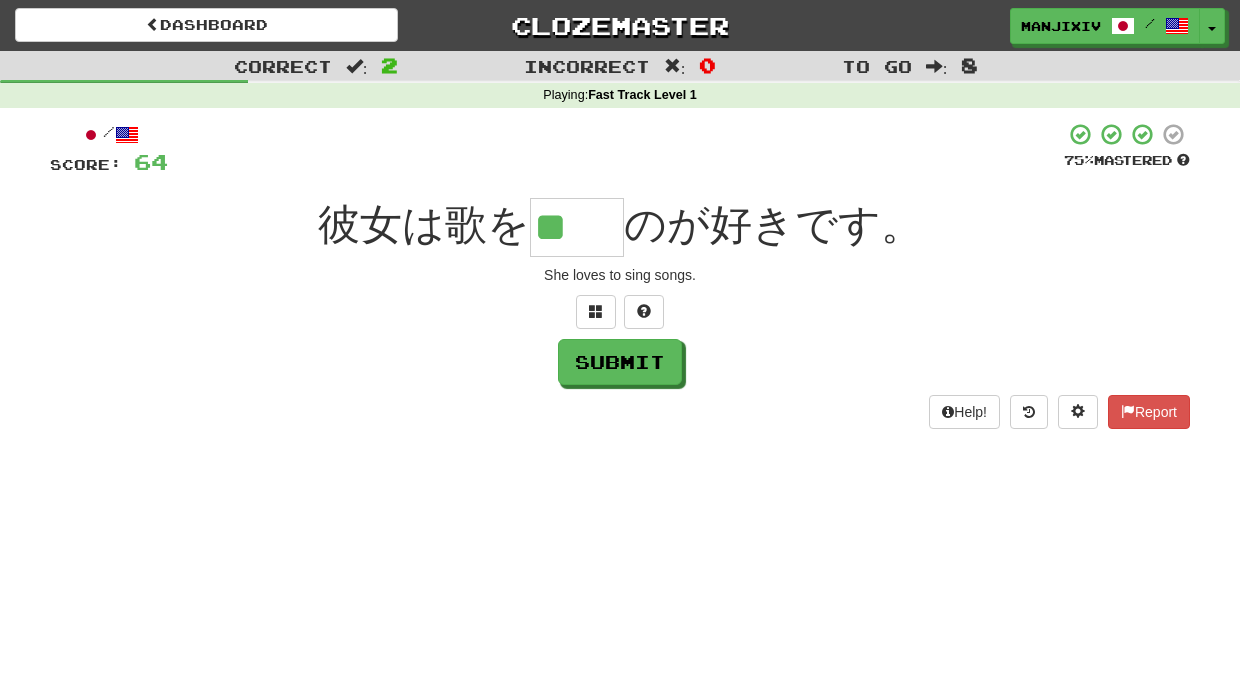type on "**" 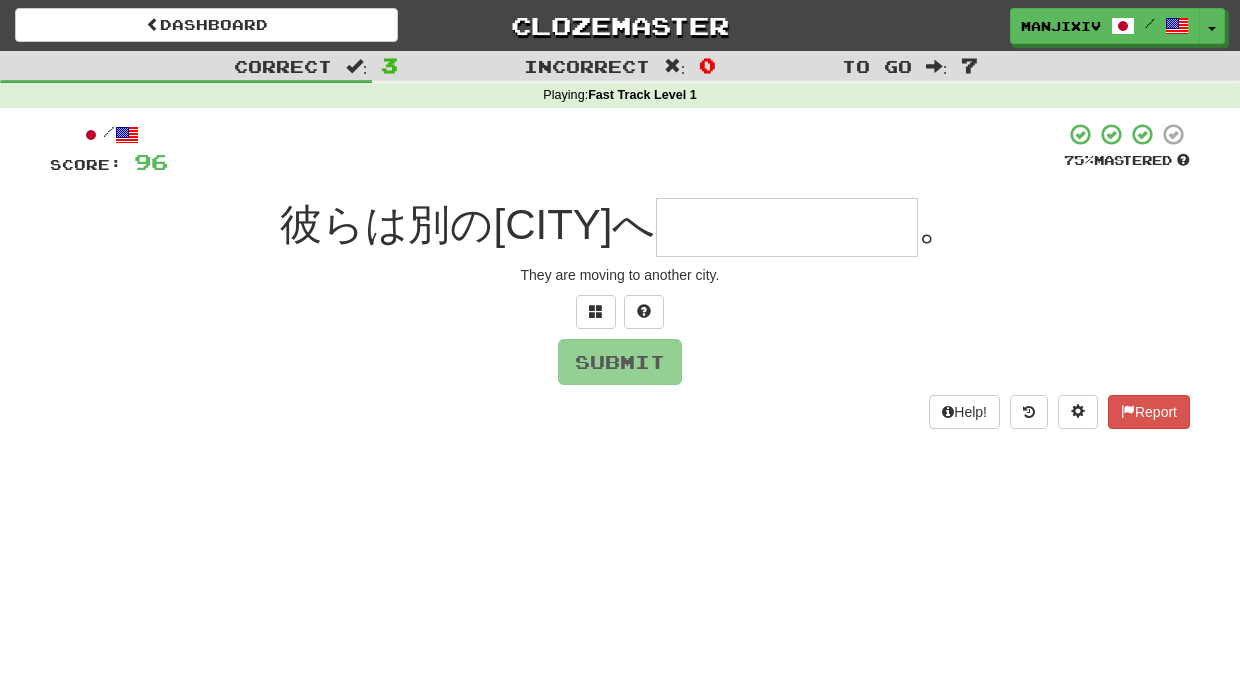 click at bounding box center [787, 227] 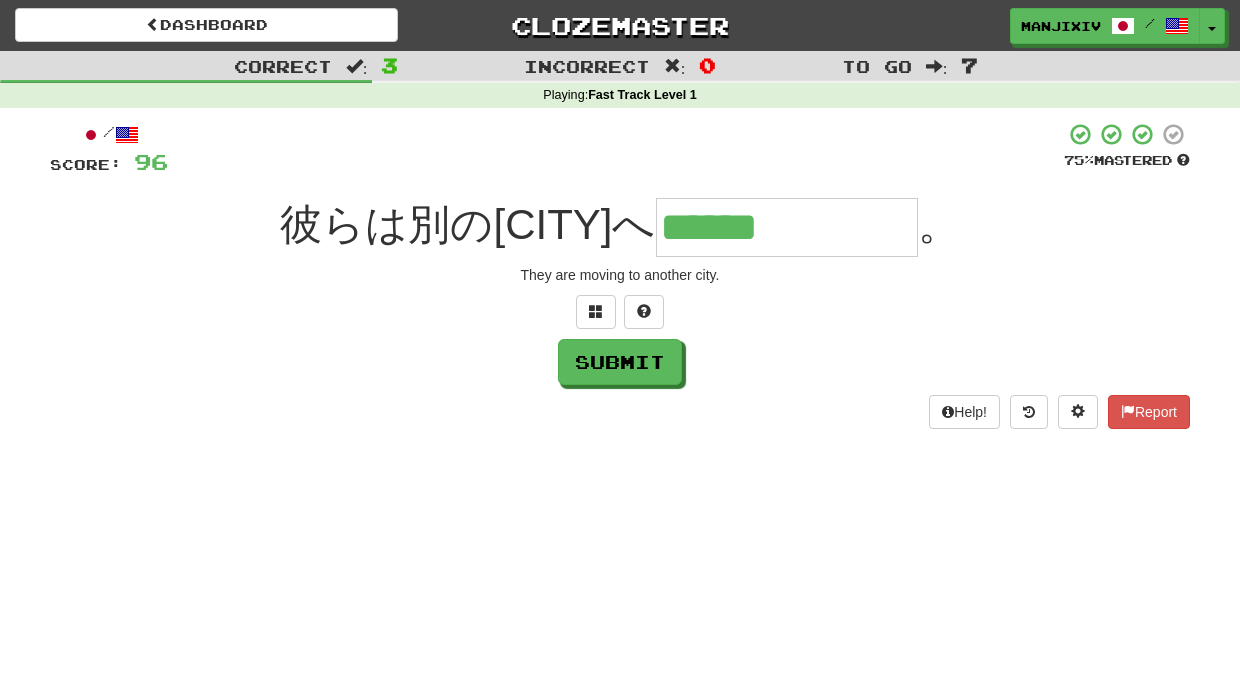type on "******" 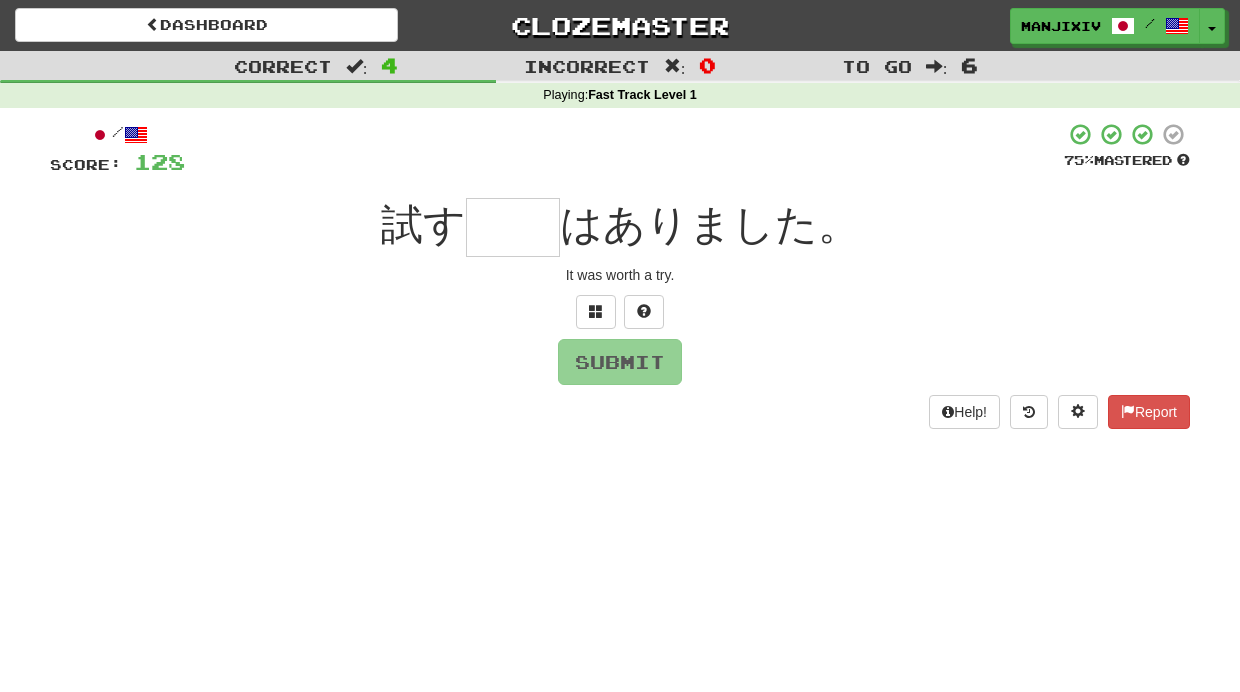 click at bounding box center [513, 227] 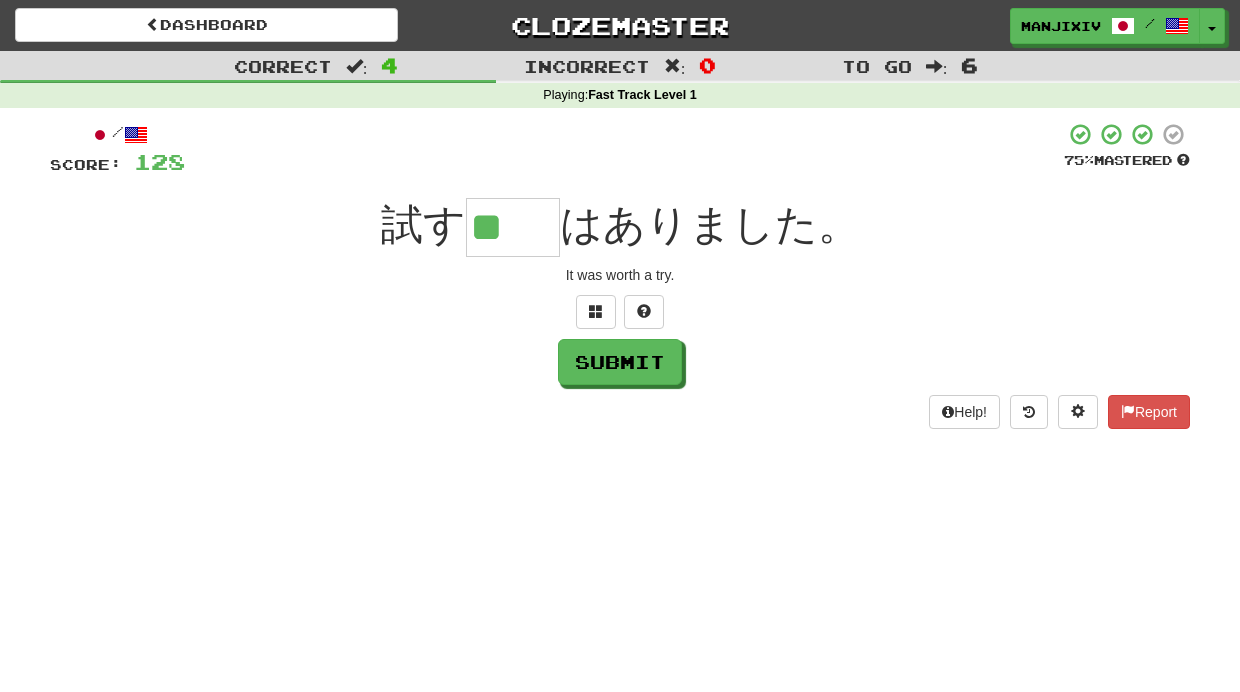 type on "**" 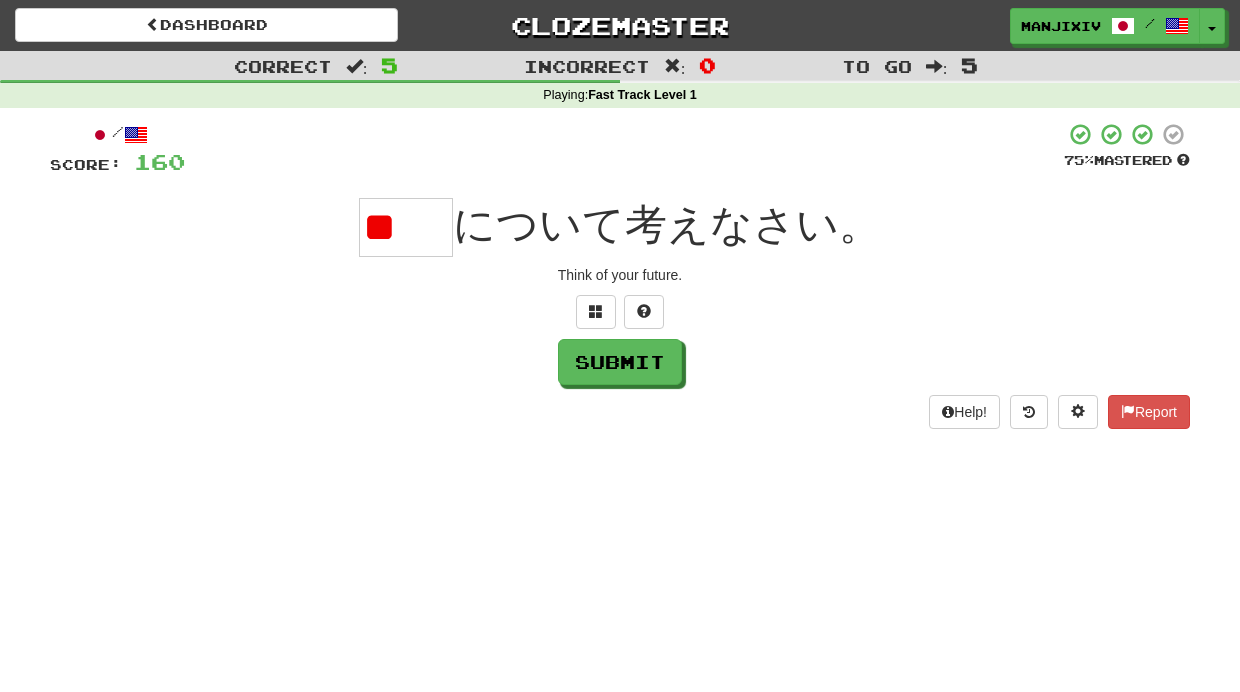 type on "*" 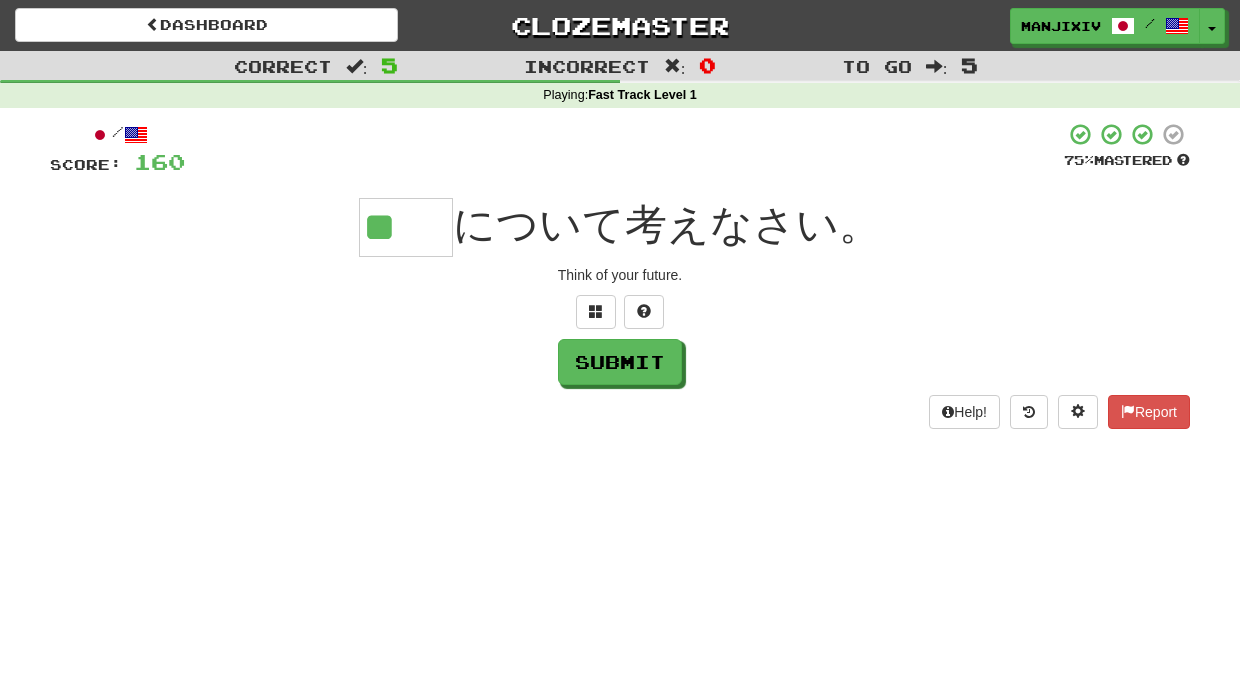 type on "**" 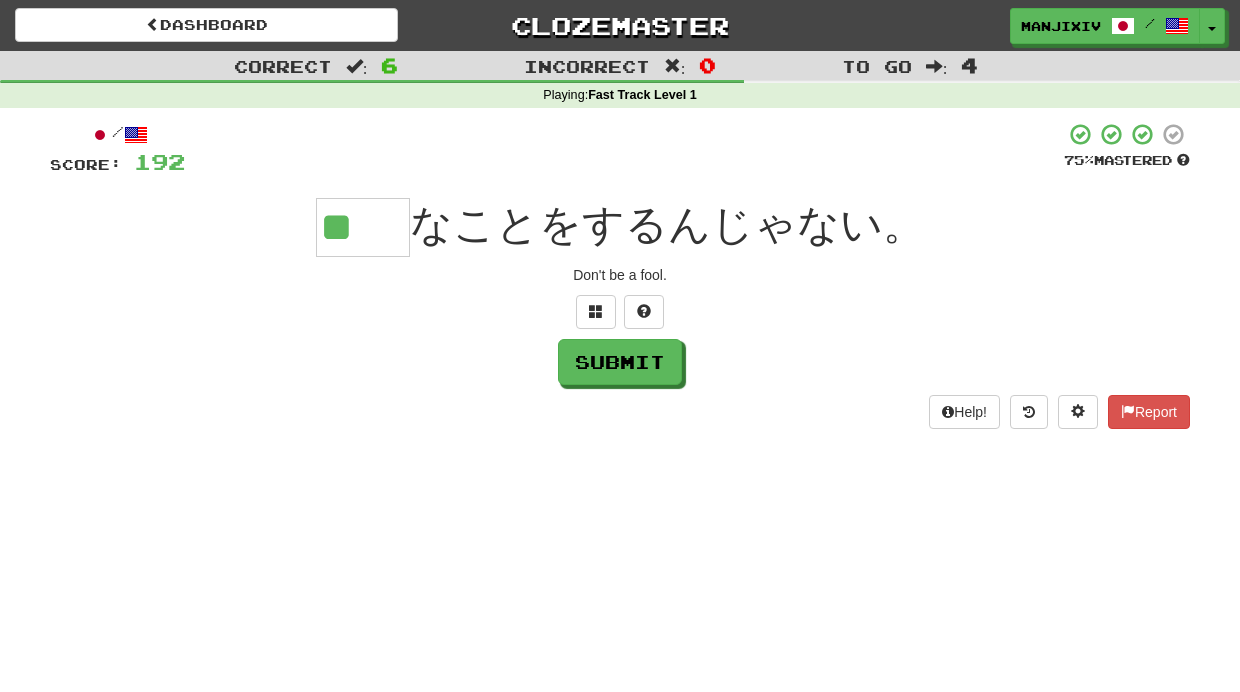 type on "**" 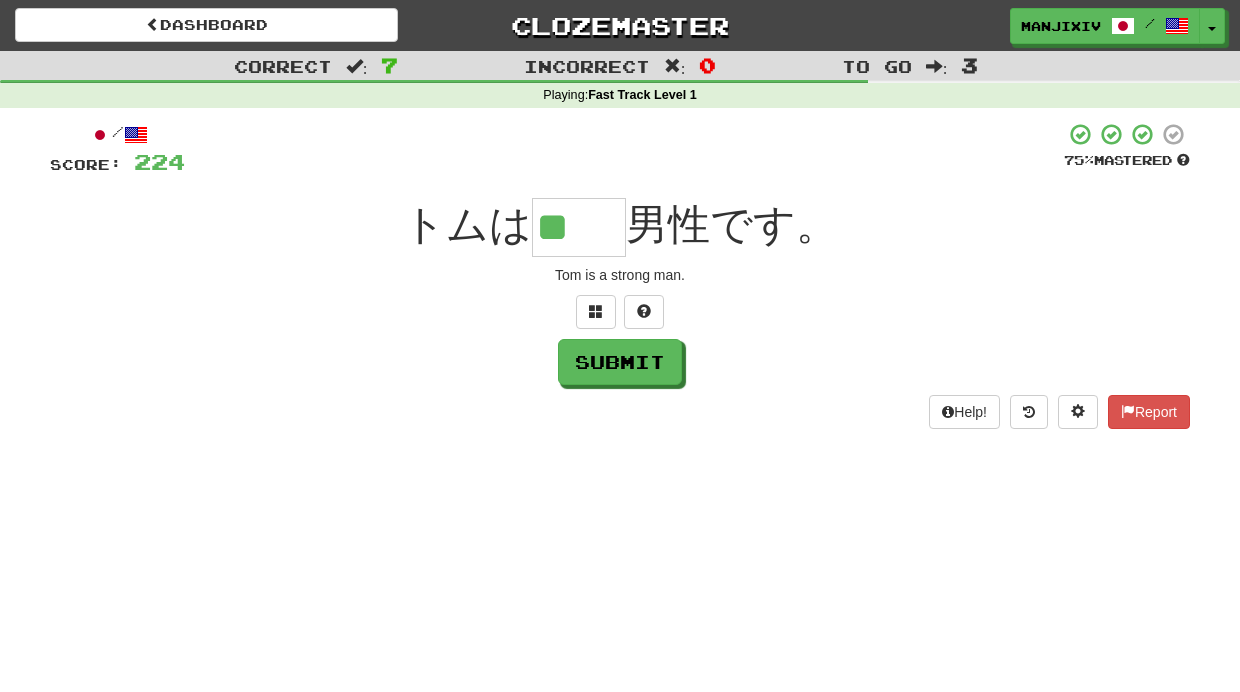 type on "**" 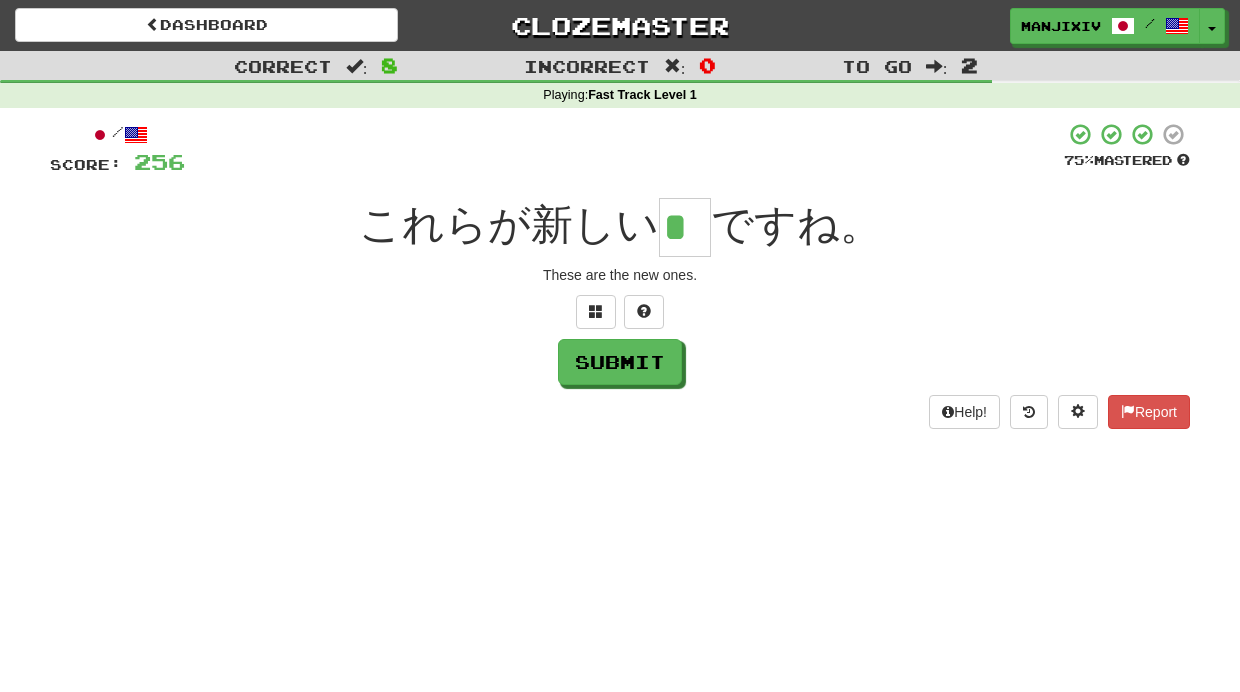 type on "*" 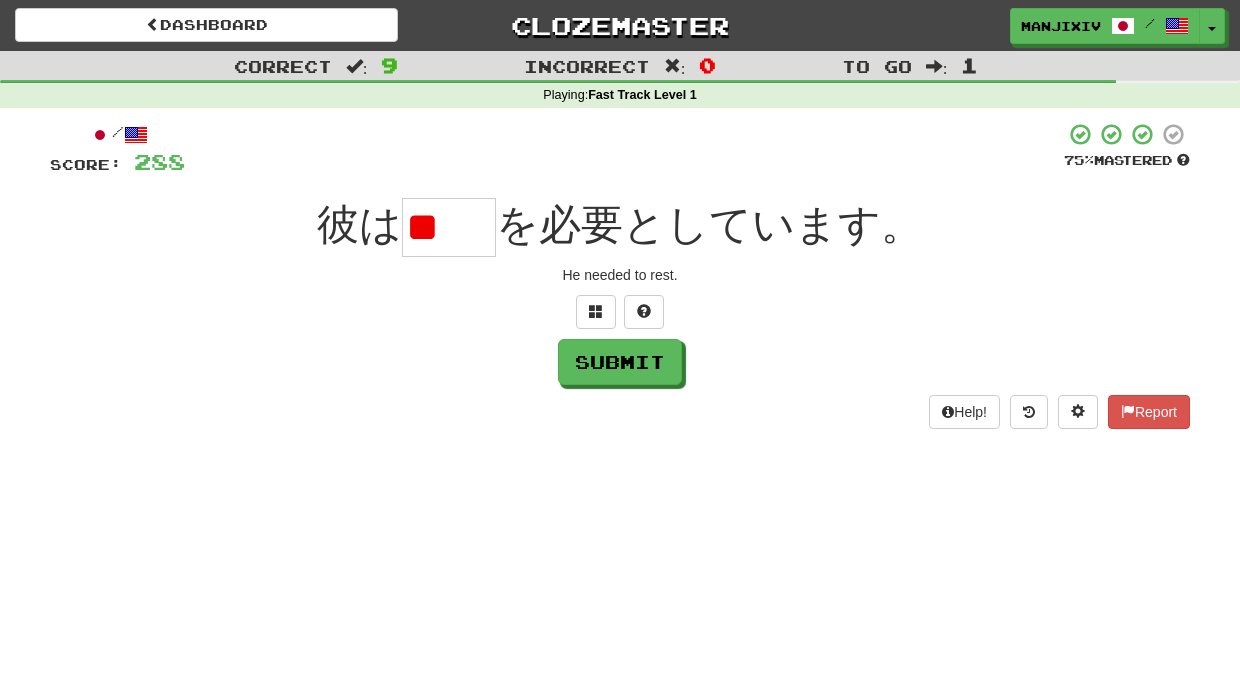 type on "*" 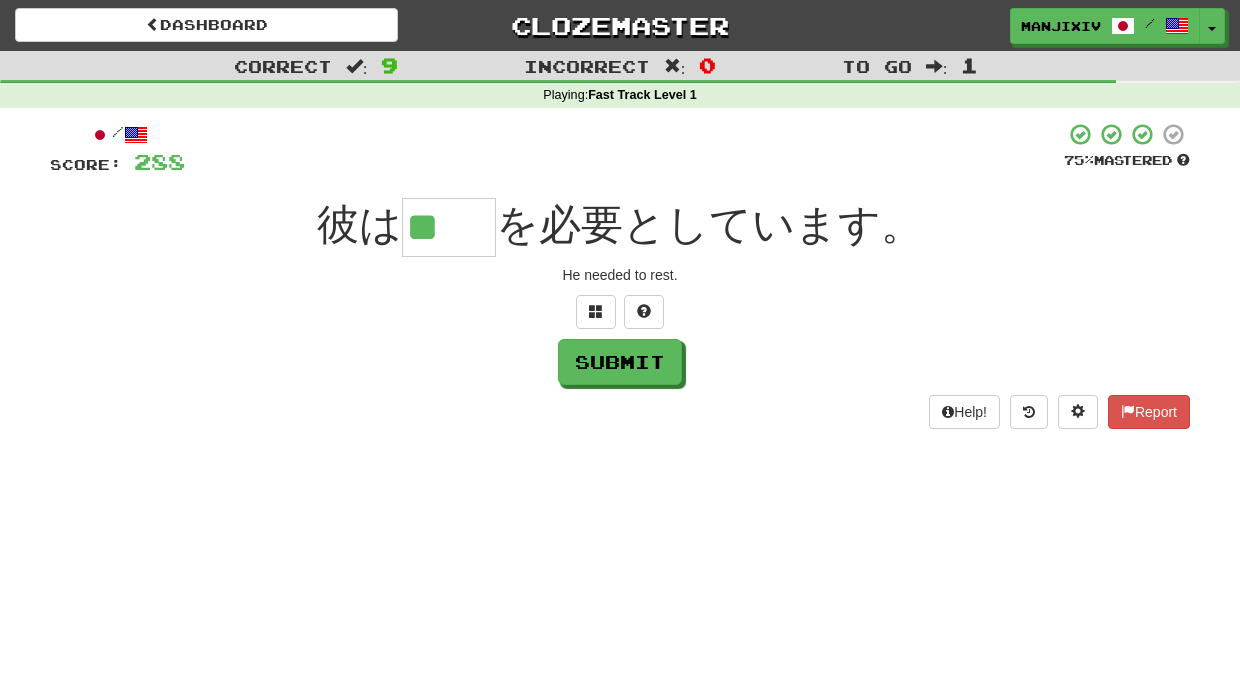 type on "*" 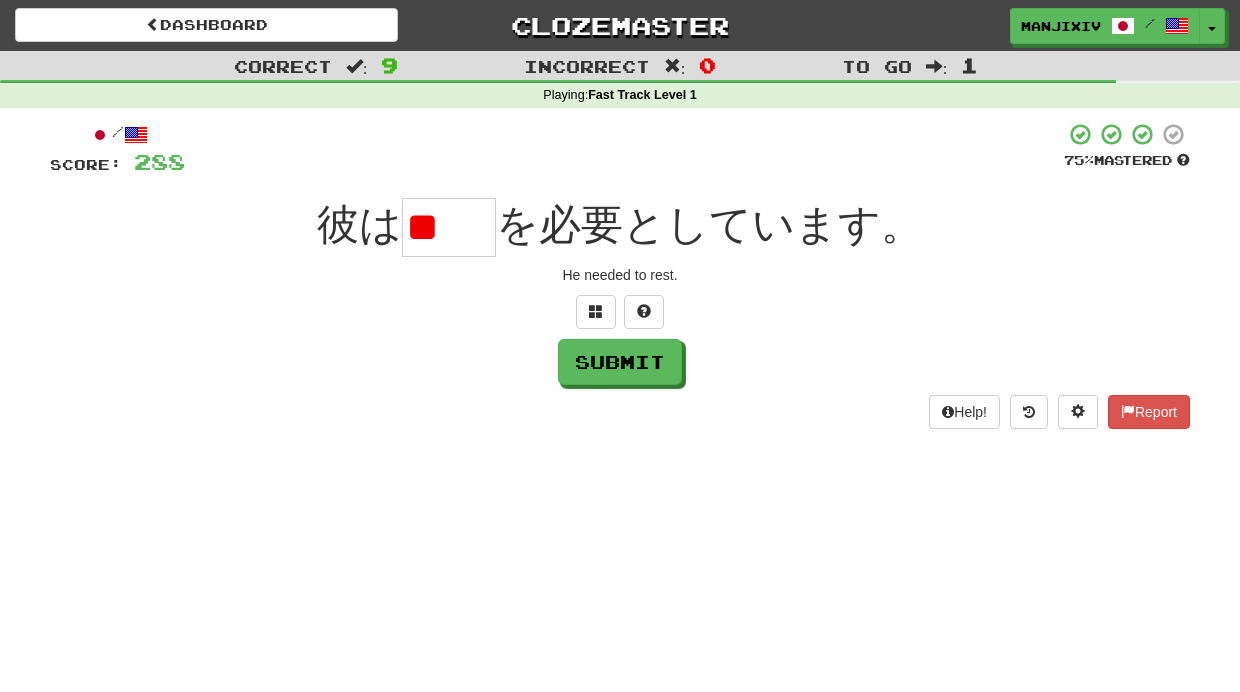 drag, startPoint x: 462, startPoint y: 220, endPoint x: 532, endPoint y: 231, distance: 70.85902 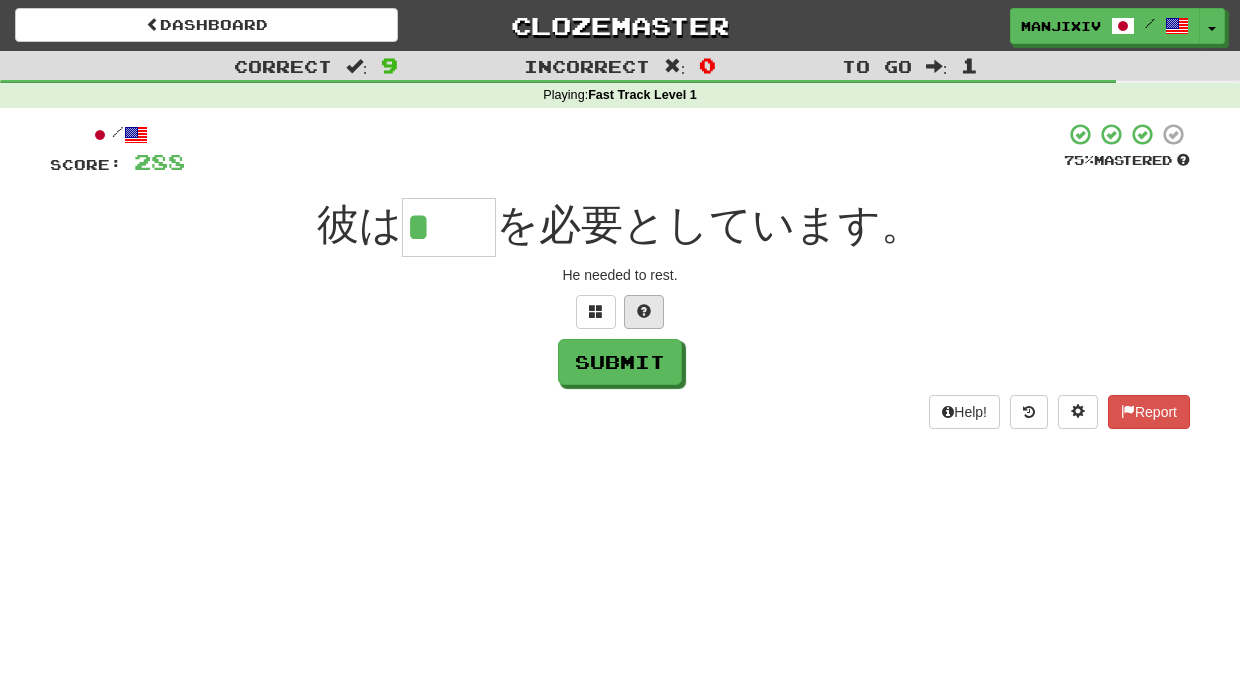 click at bounding box center (644, 311) 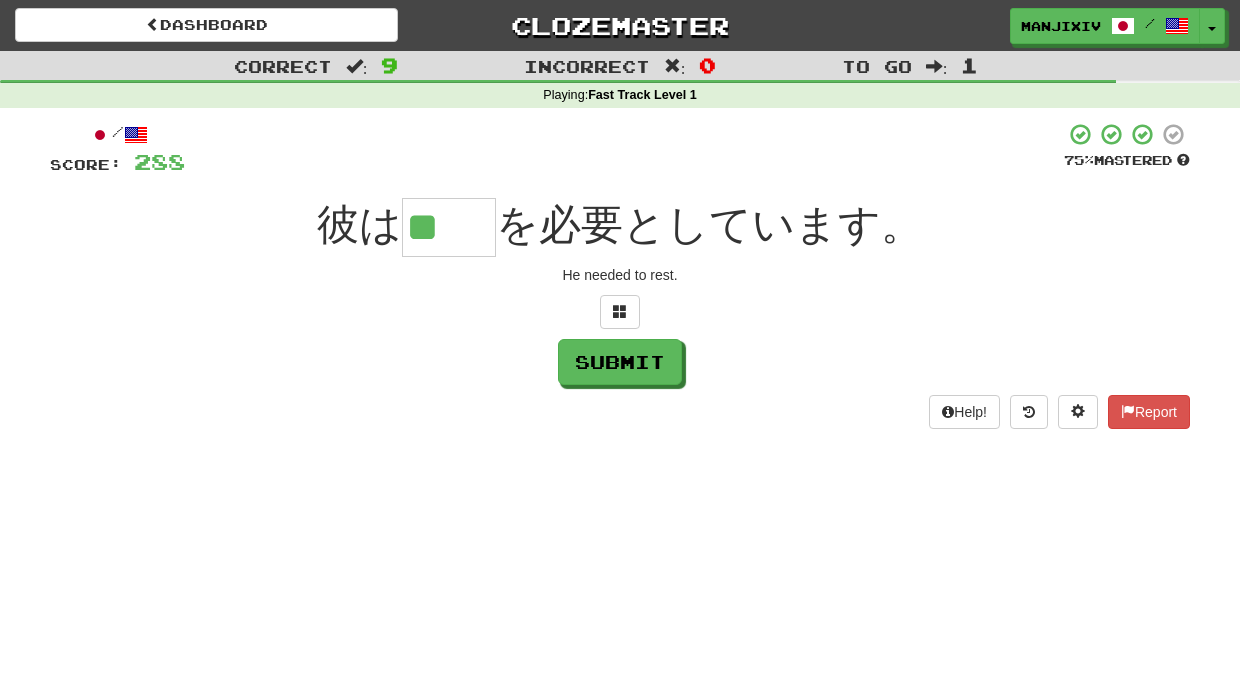 drag, startPoint x: 488, startPoint y: 222, endPoint x: 363, endPoint y: 201, distance: 126.751724 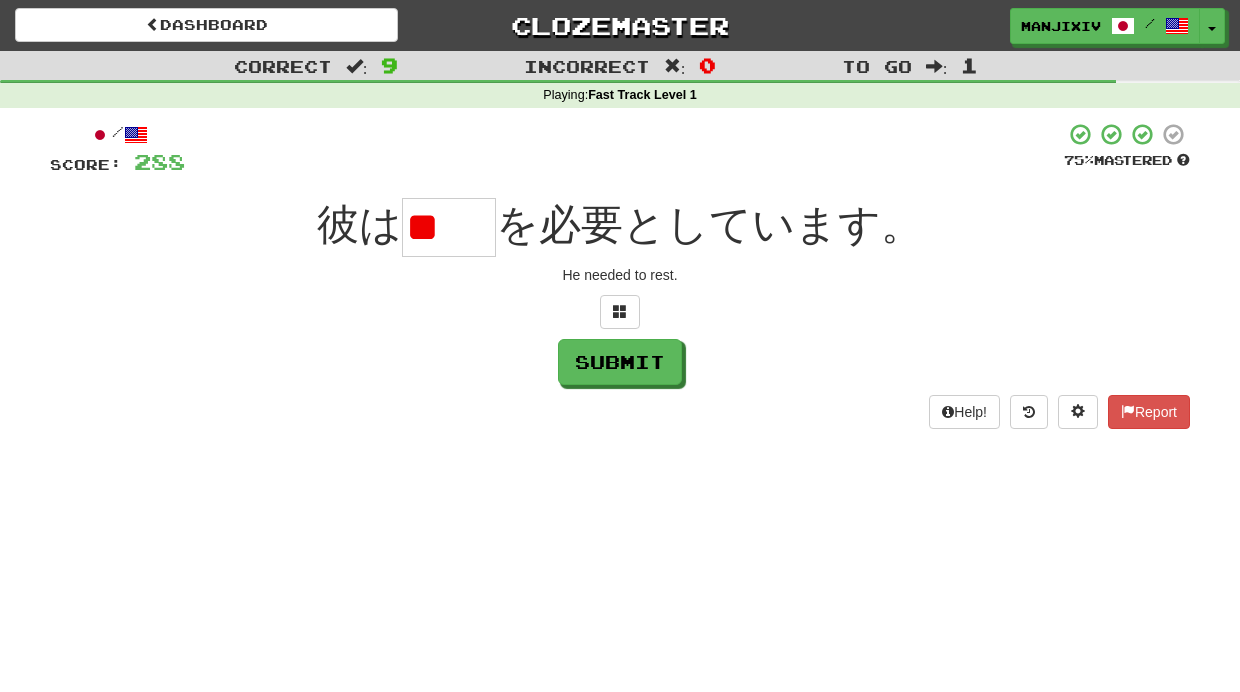 click at bounding box center (620, 312) 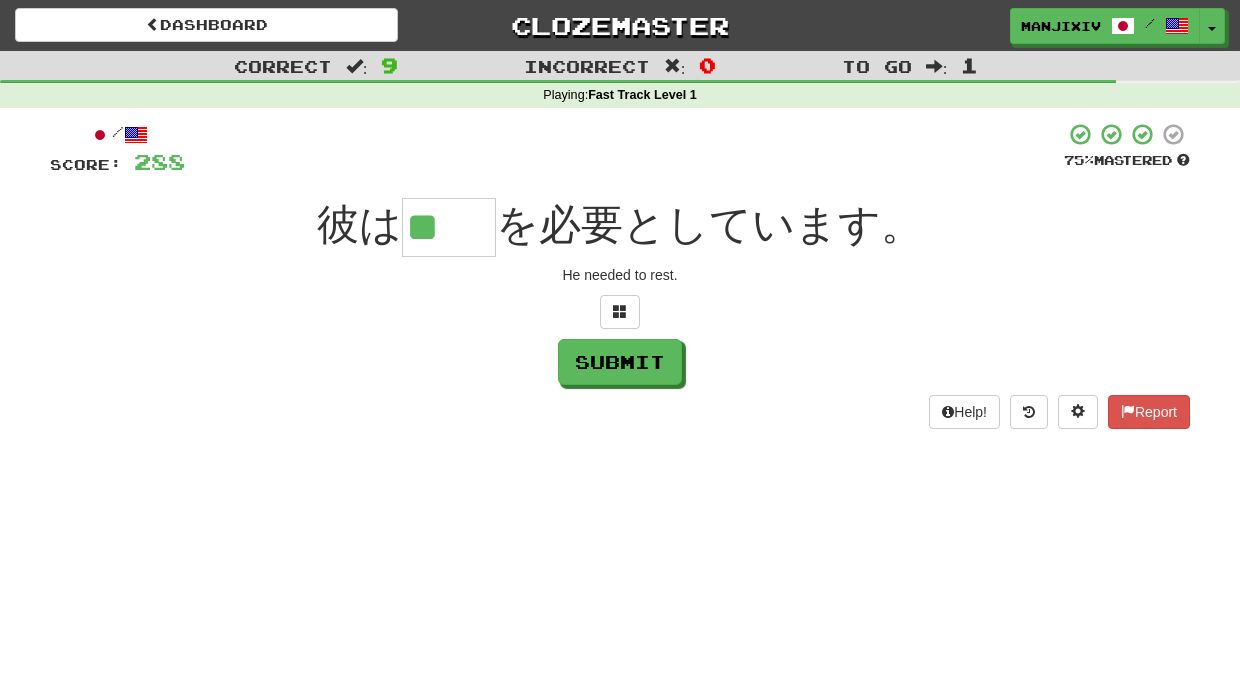 type on "**" 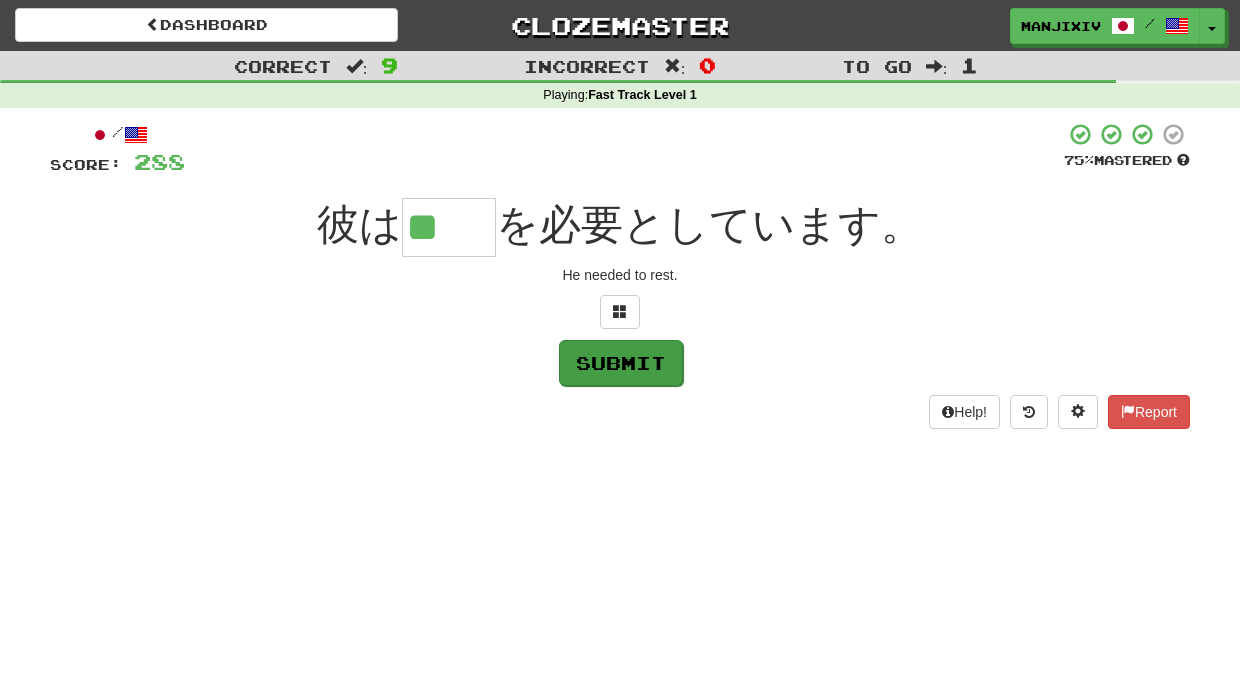 click on "Submit" at bounding box center [621, 363] 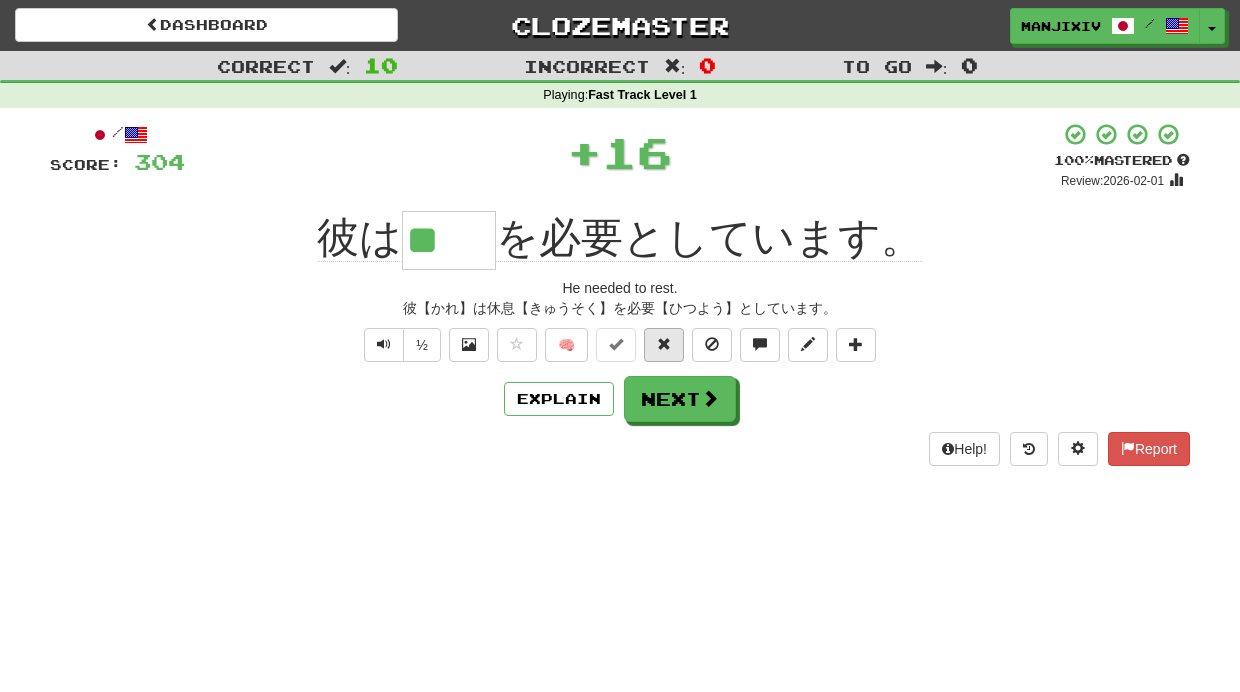 click at bounding box center (664, 344) 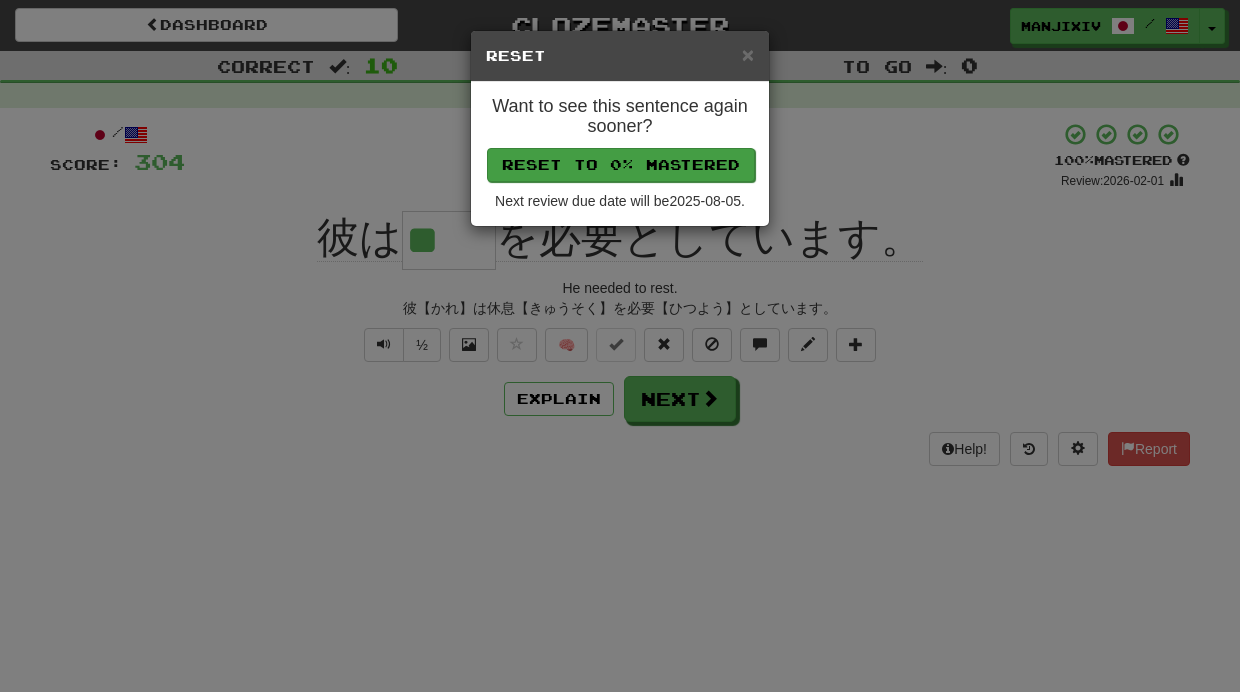 click on "Reset to 0% Mastered" at bounding box center (621, 165) 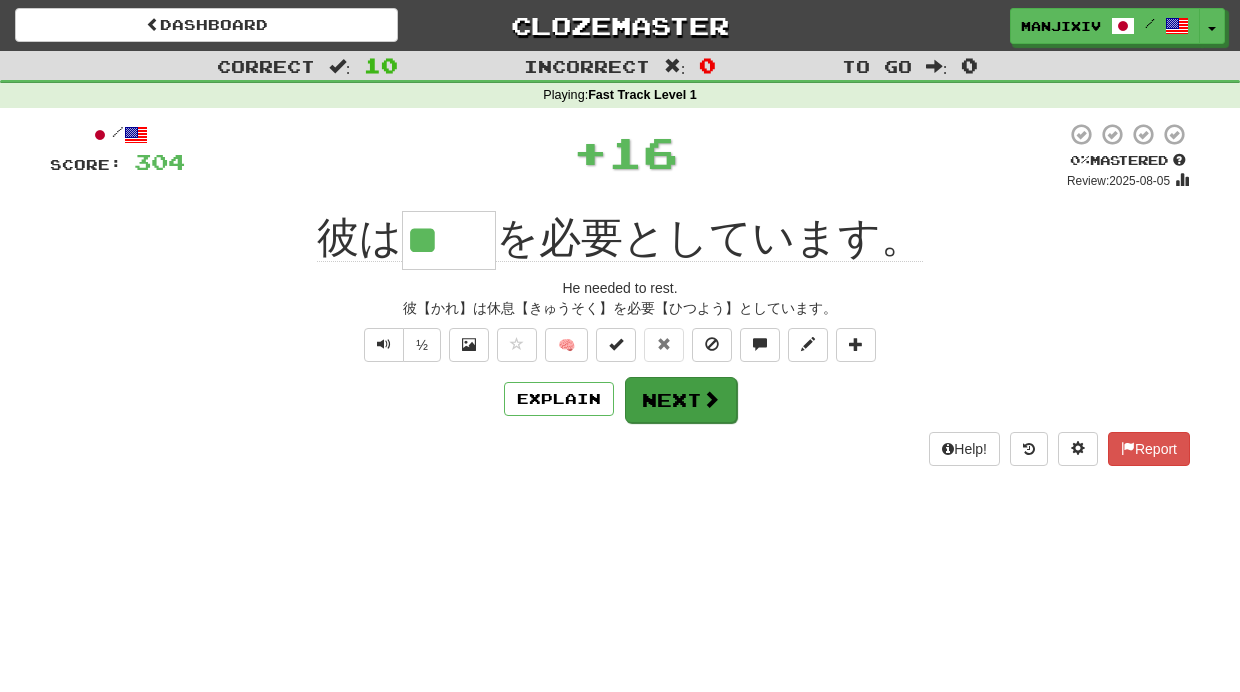 click on "Next" at bounding box center [681, 400] 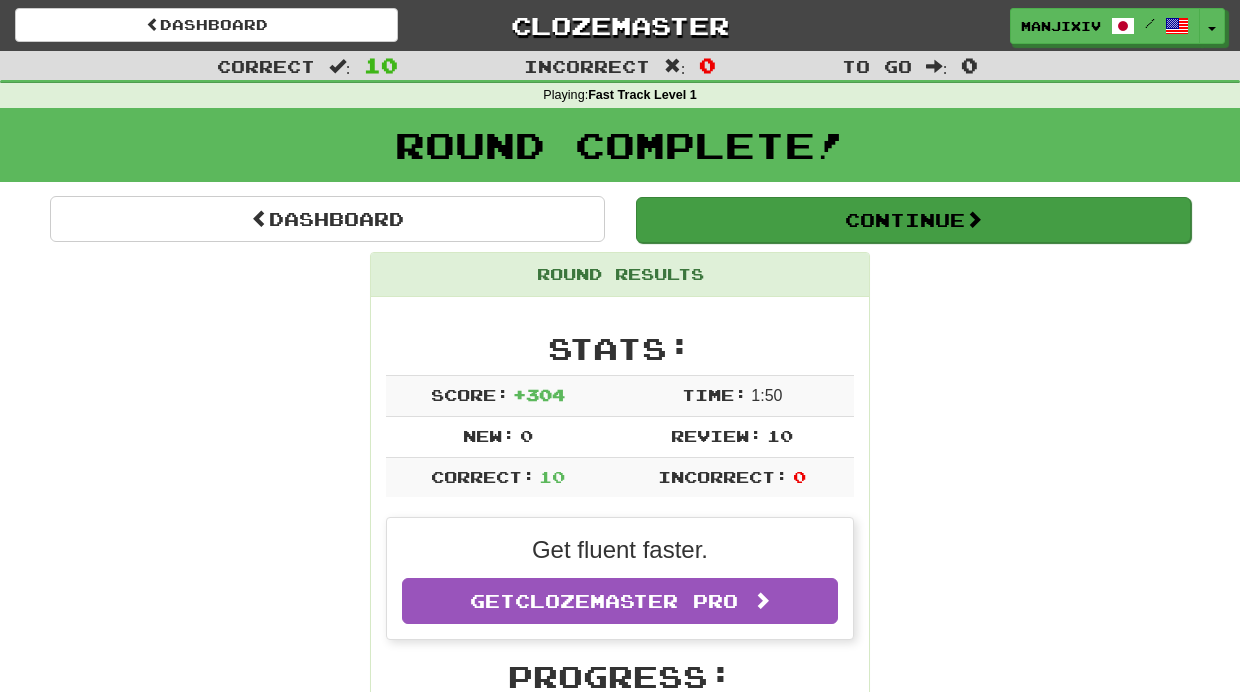 click on "Continue" at bounding box center [913, 220] 